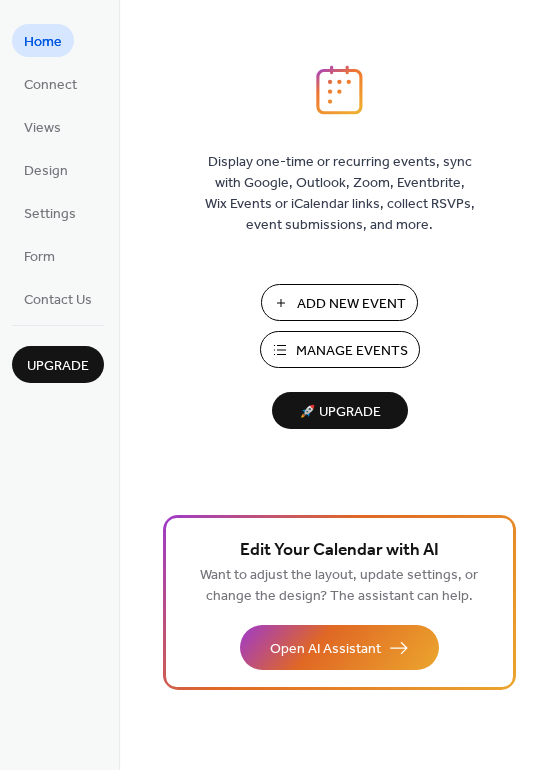 scroll, scrollTop: 0, scrollLeft: 0, axis: both 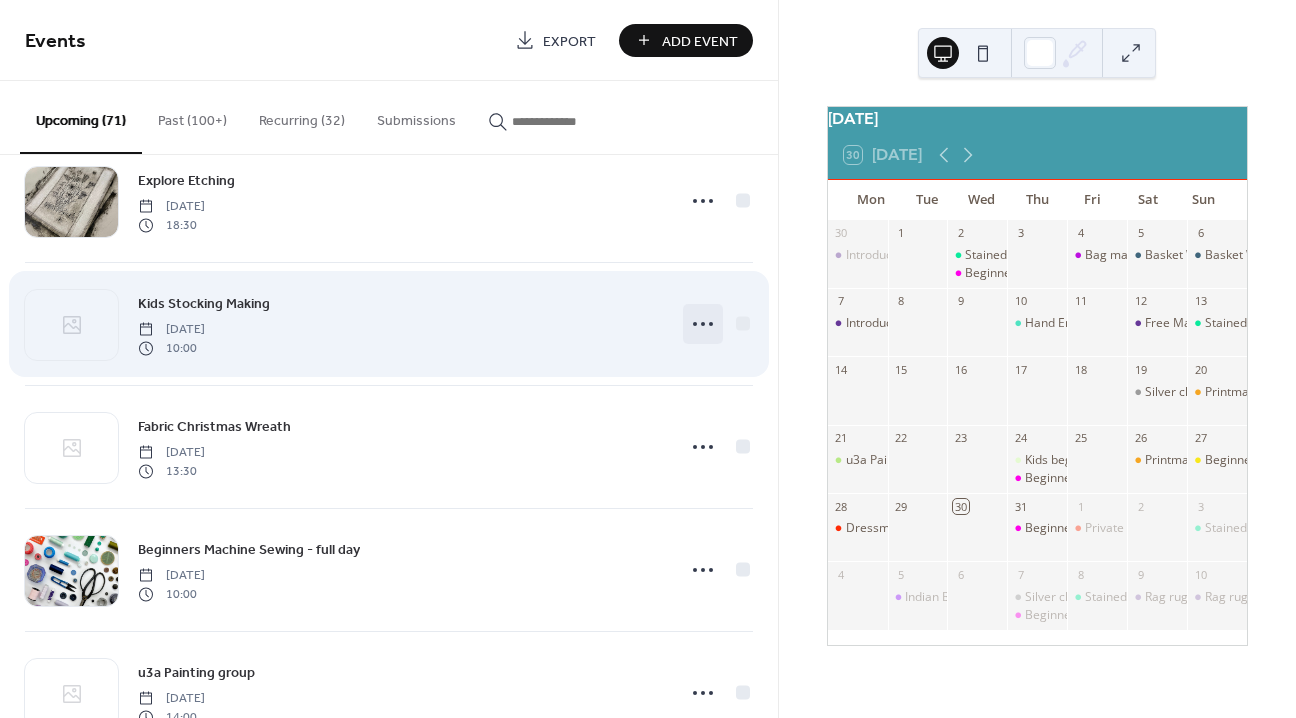 click 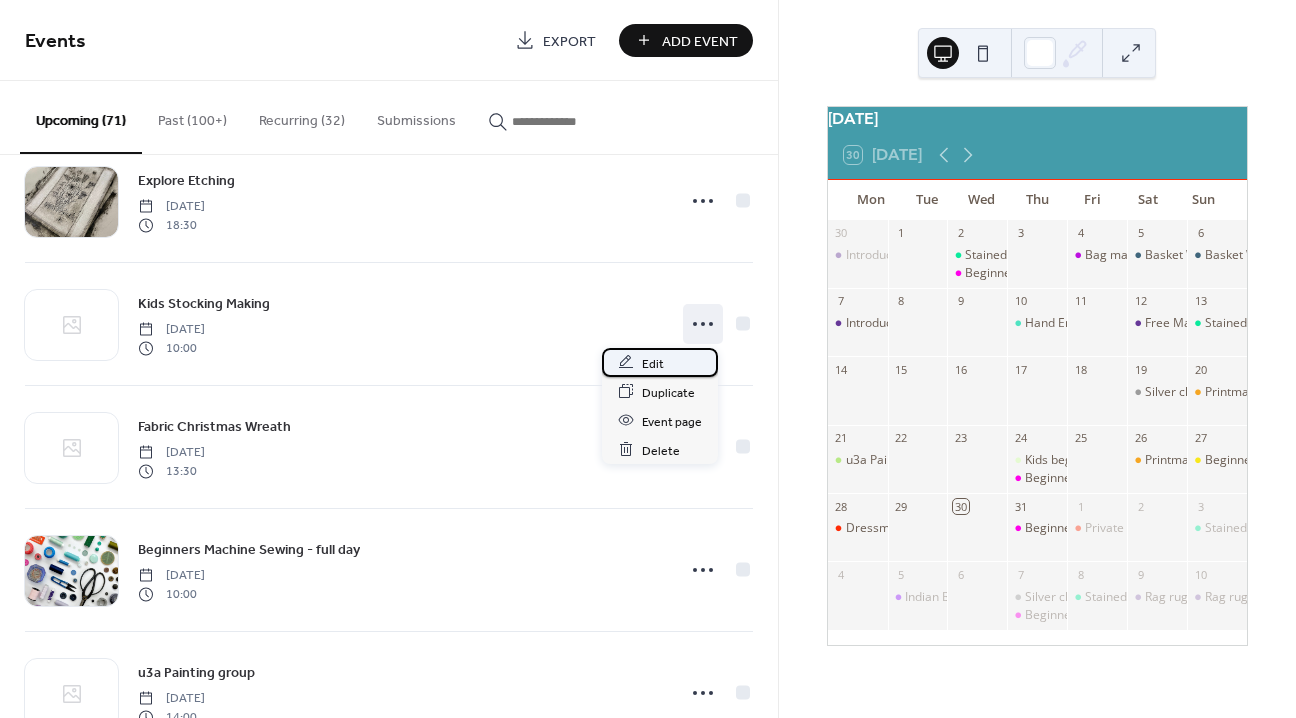 click on "Edit" at bounding box center [653, 363] 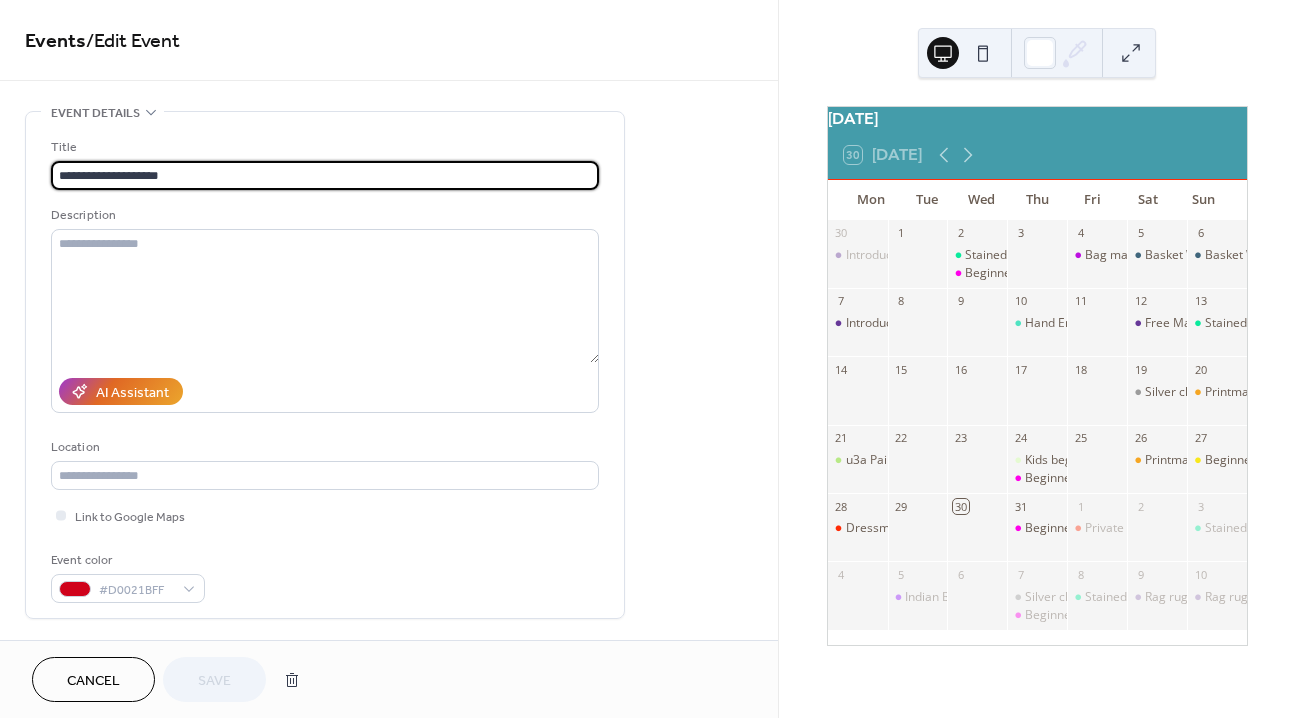 scroll, scrollTop: 431, scrollLeft: 0, axis: vertical 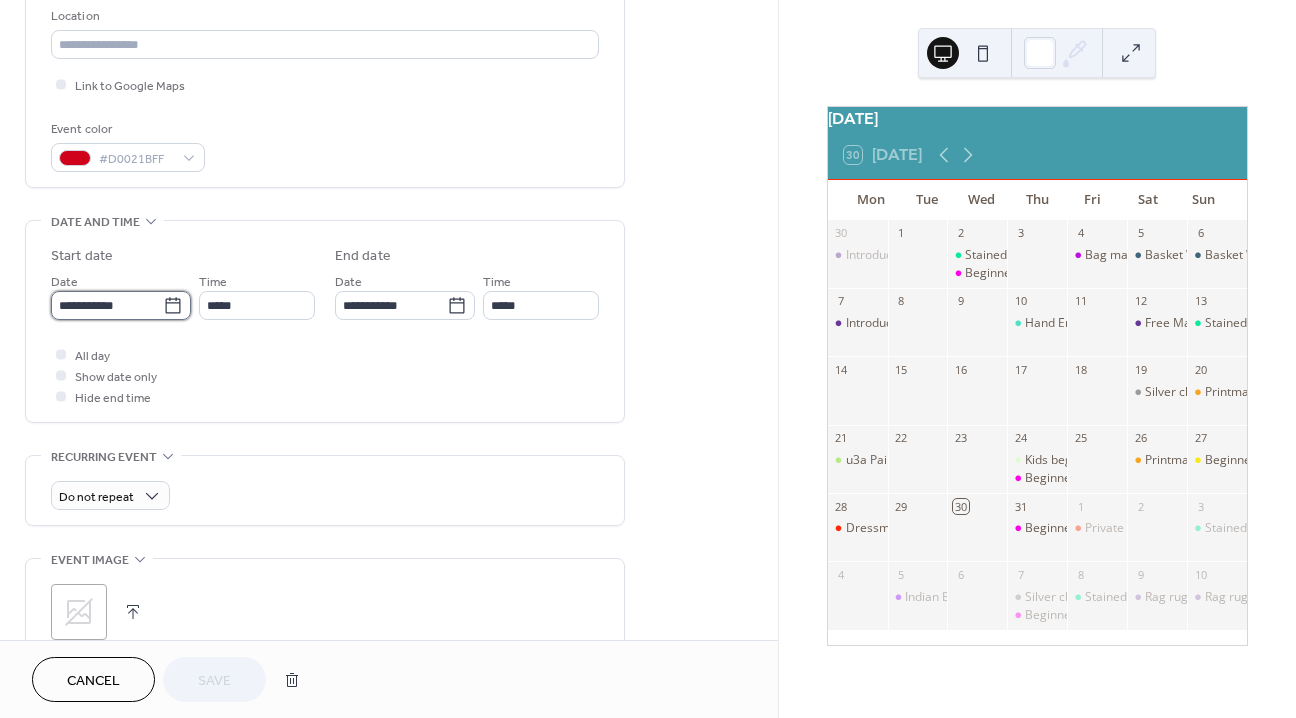 click on "**********" at bounding box center (107, 305) 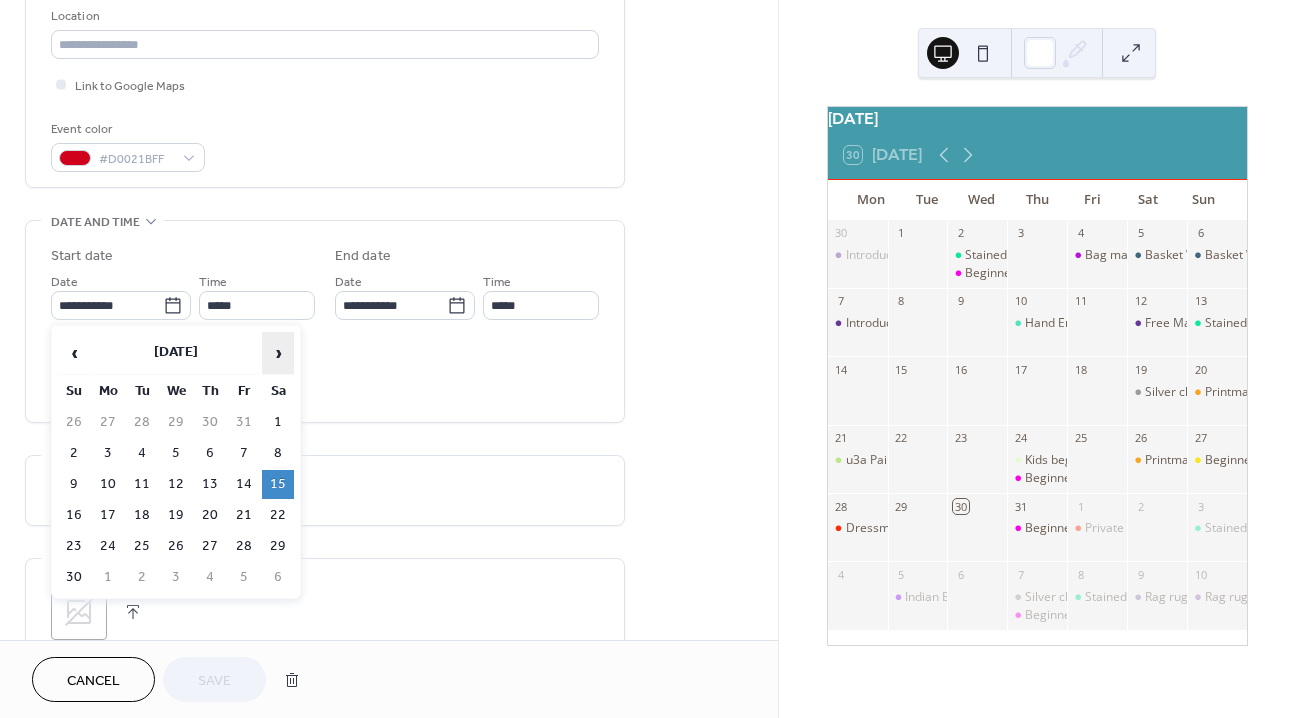 click on "›" at bounding box center [278, 353] 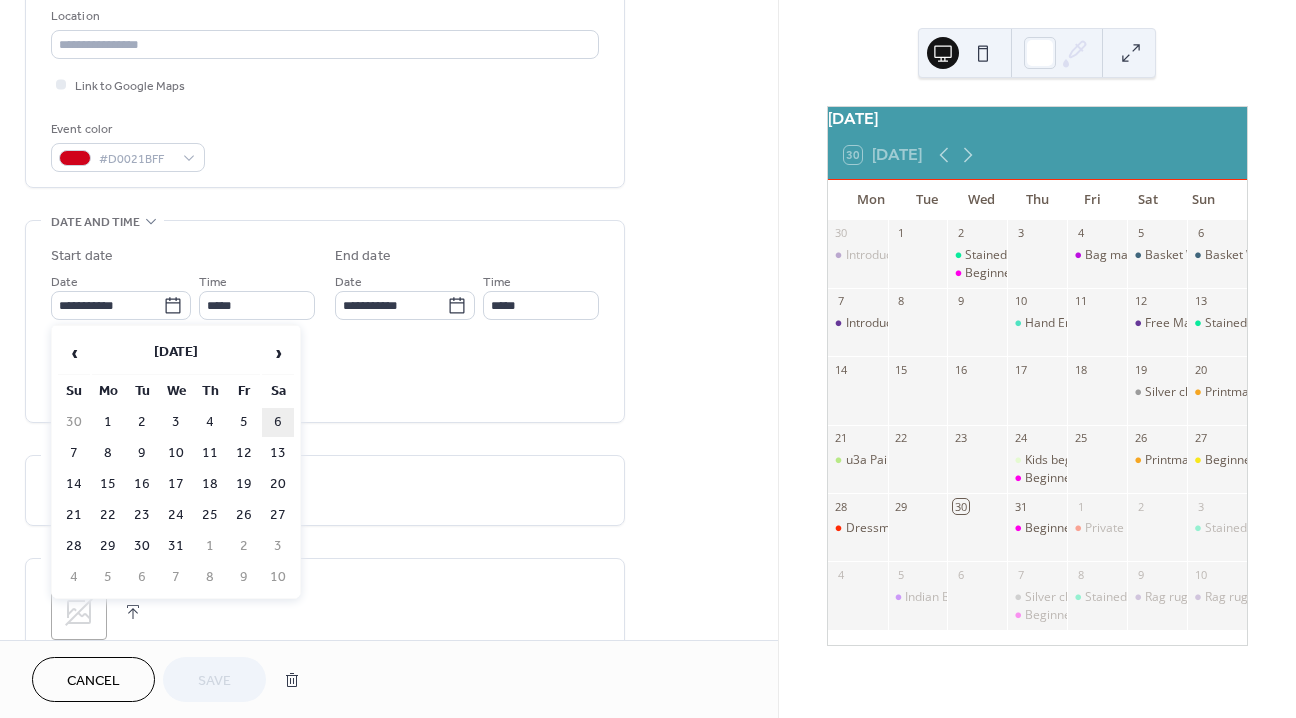 click on "6" at bounding box center (278, 422) 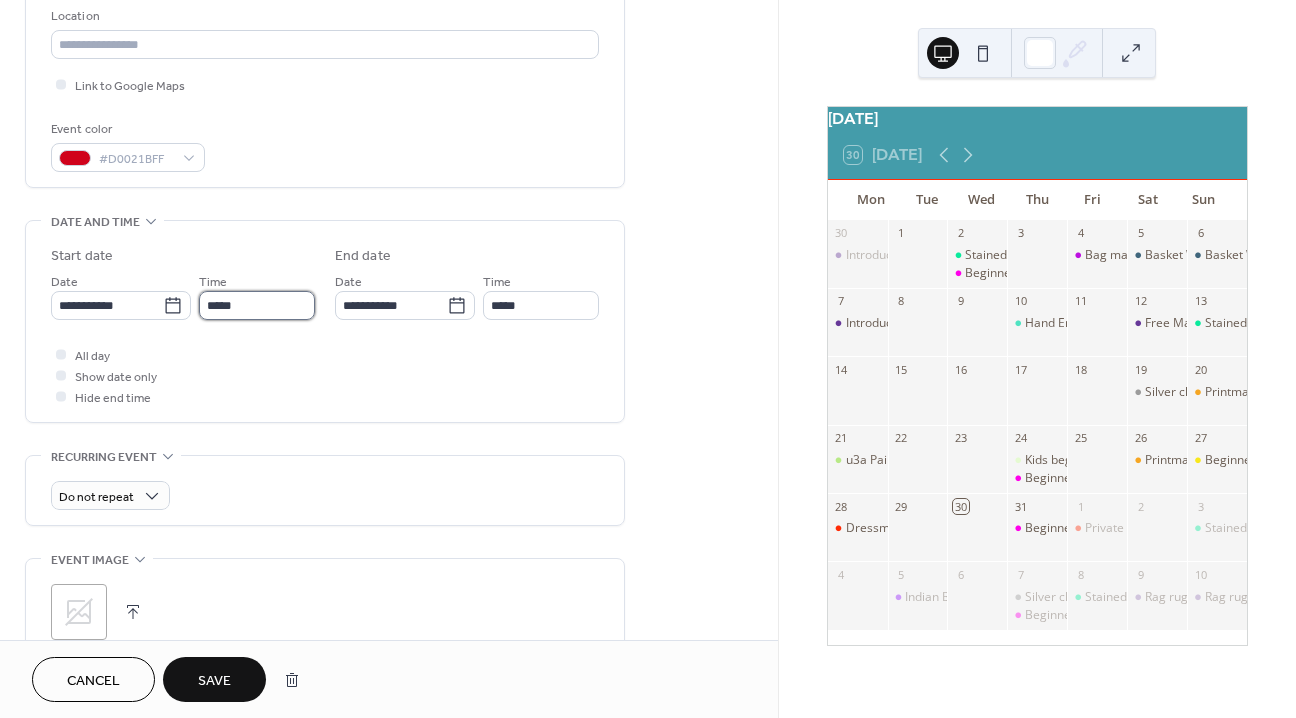 click on "*****" at bounding box center (257, 305) 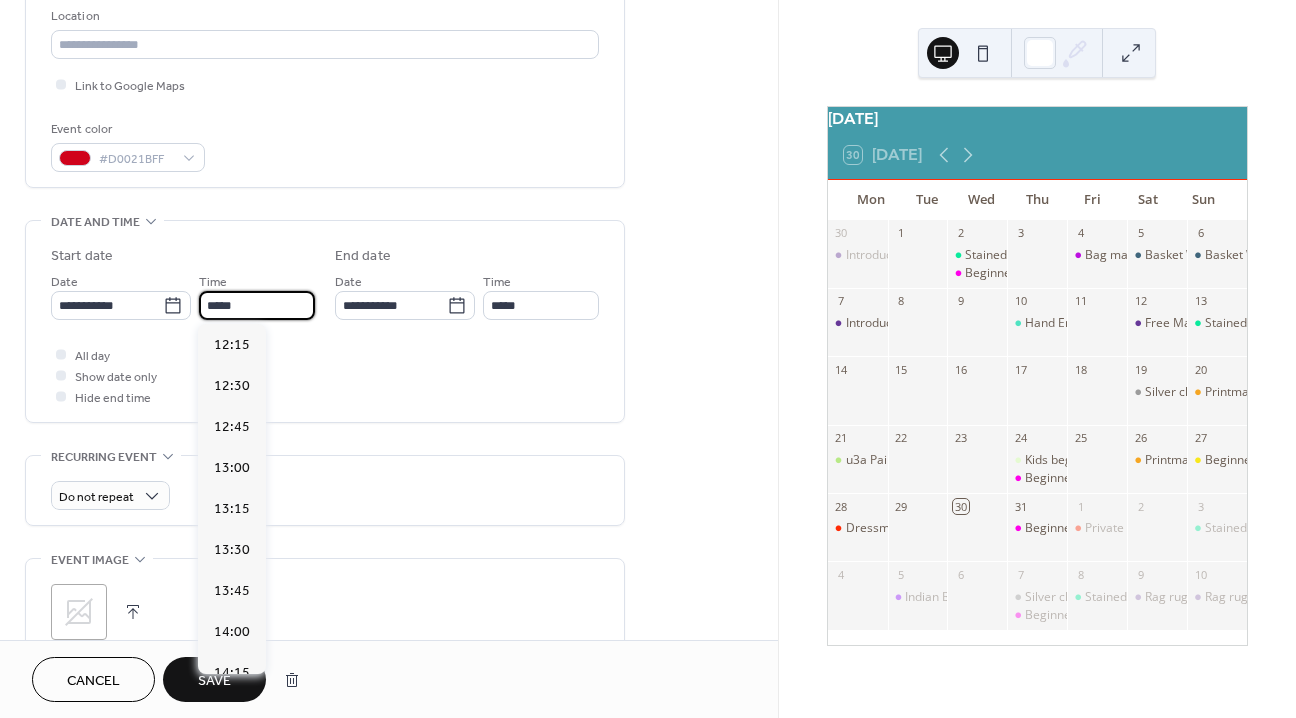 scroll, scrollTop: 2110, scrollLeft: 0, axis: vertical 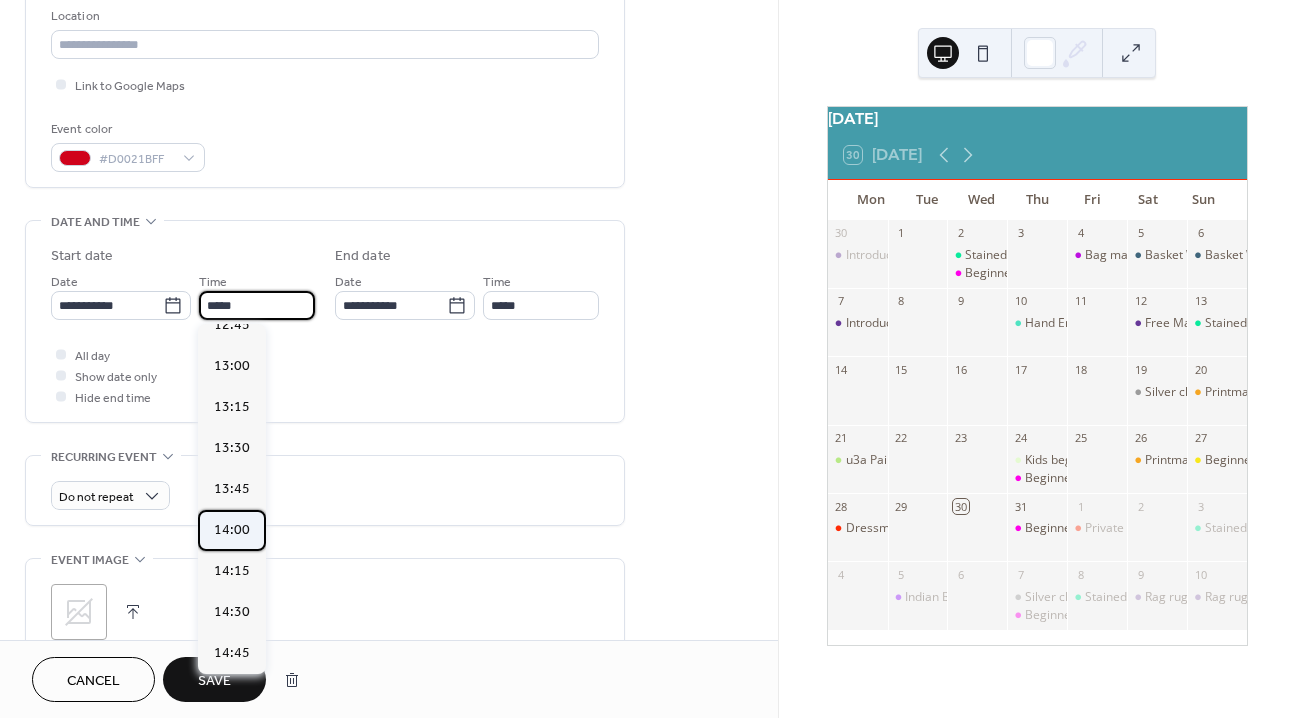 click on "14:00" at bounding box center [232, 529] 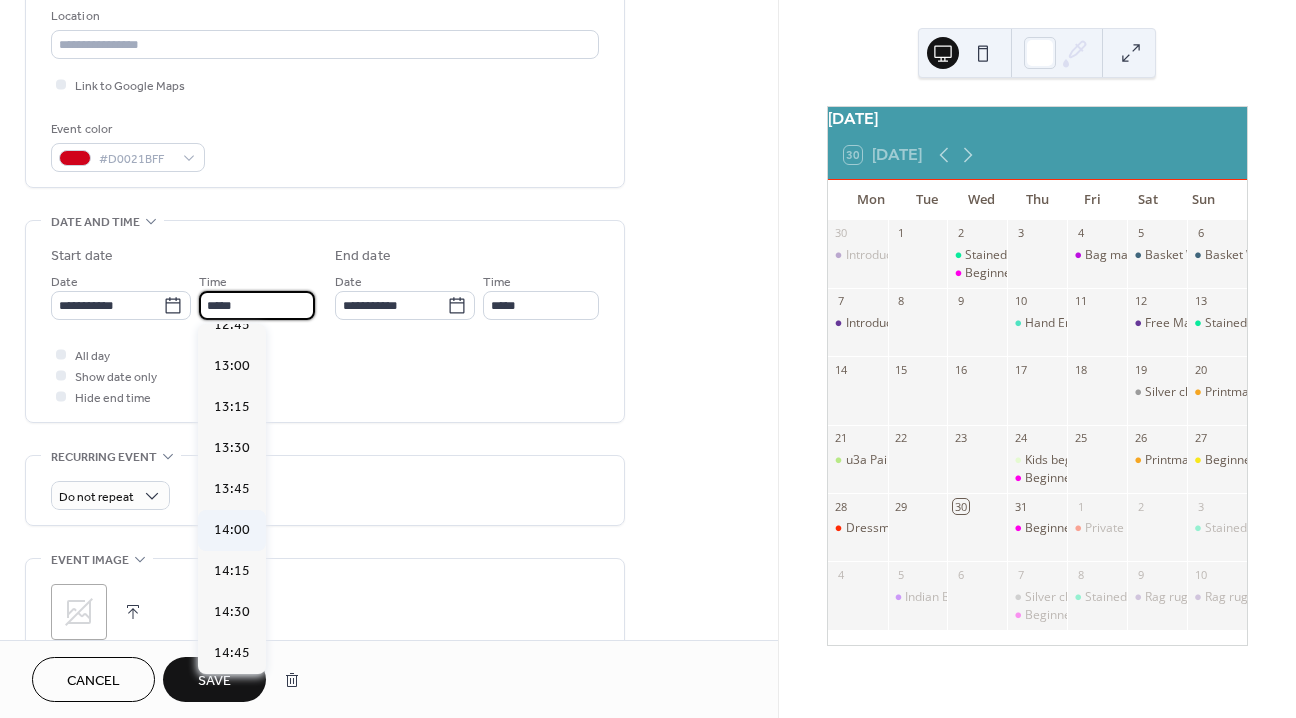 type on "*****" 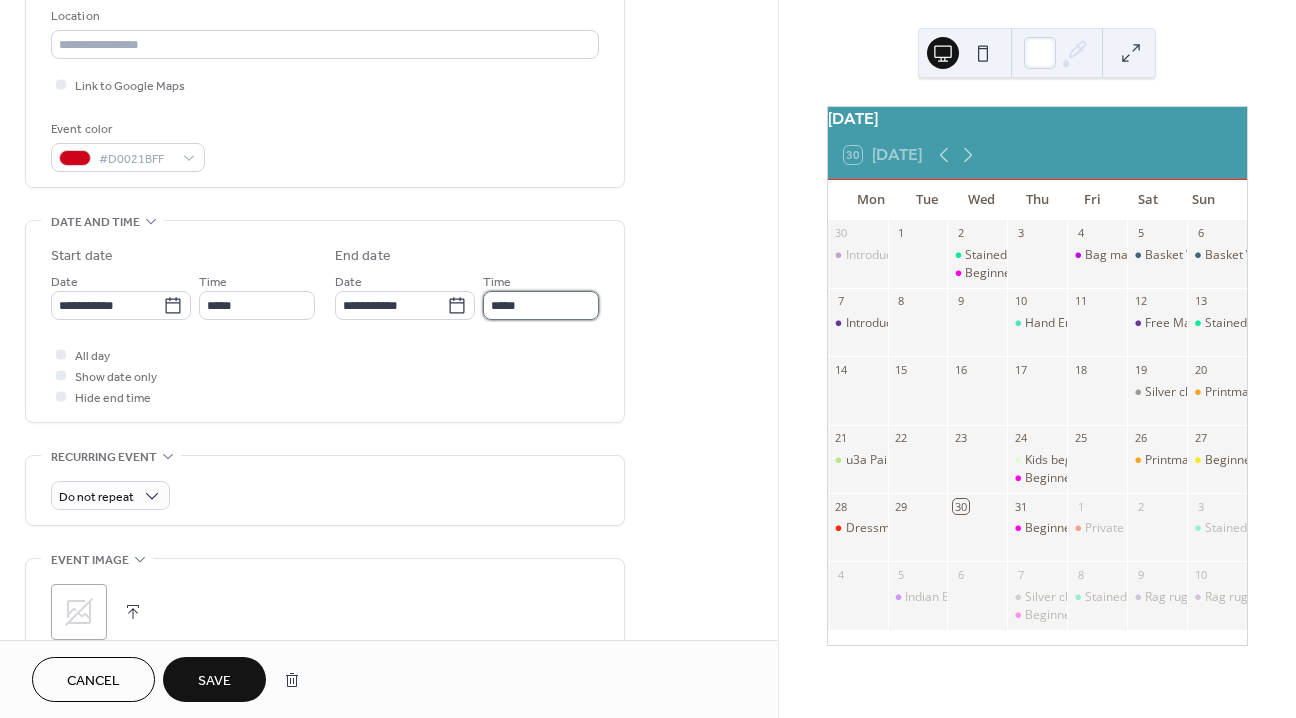 click on "*****" at bounding box center (541, 305) 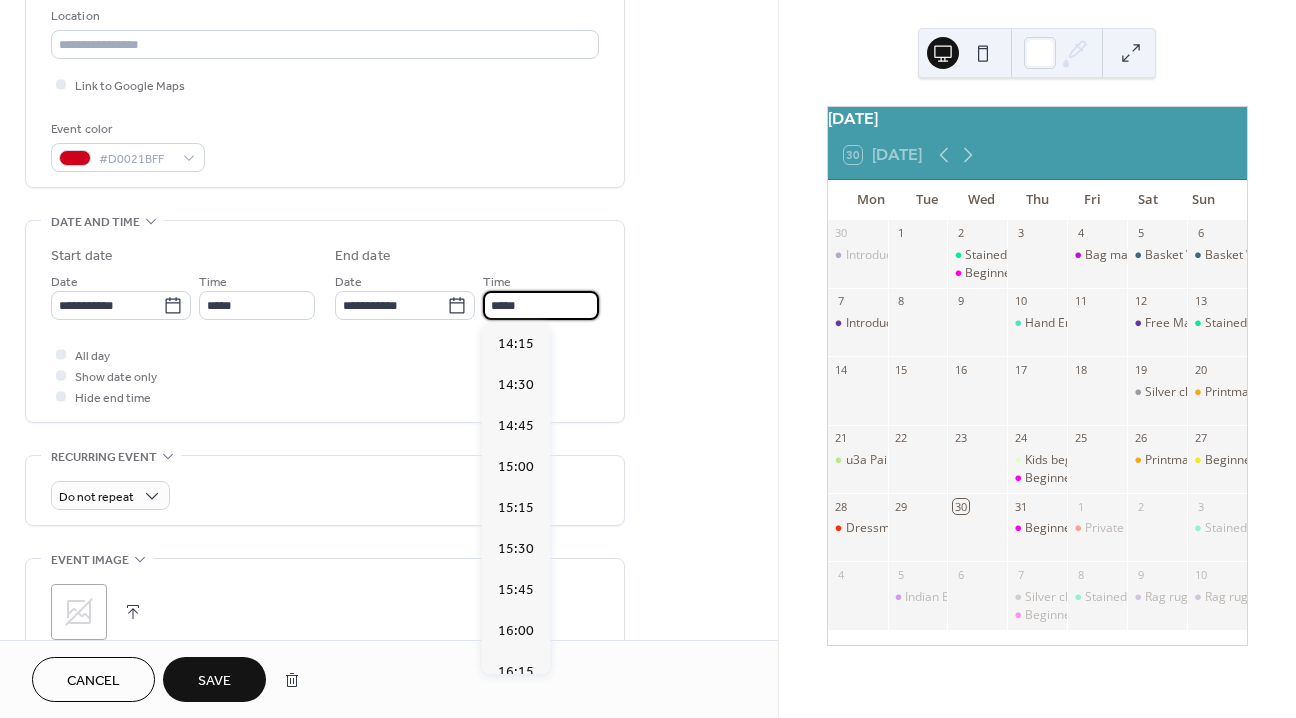 scroll, scrollTop: 364, scrollLeft: 0, axis: vertical 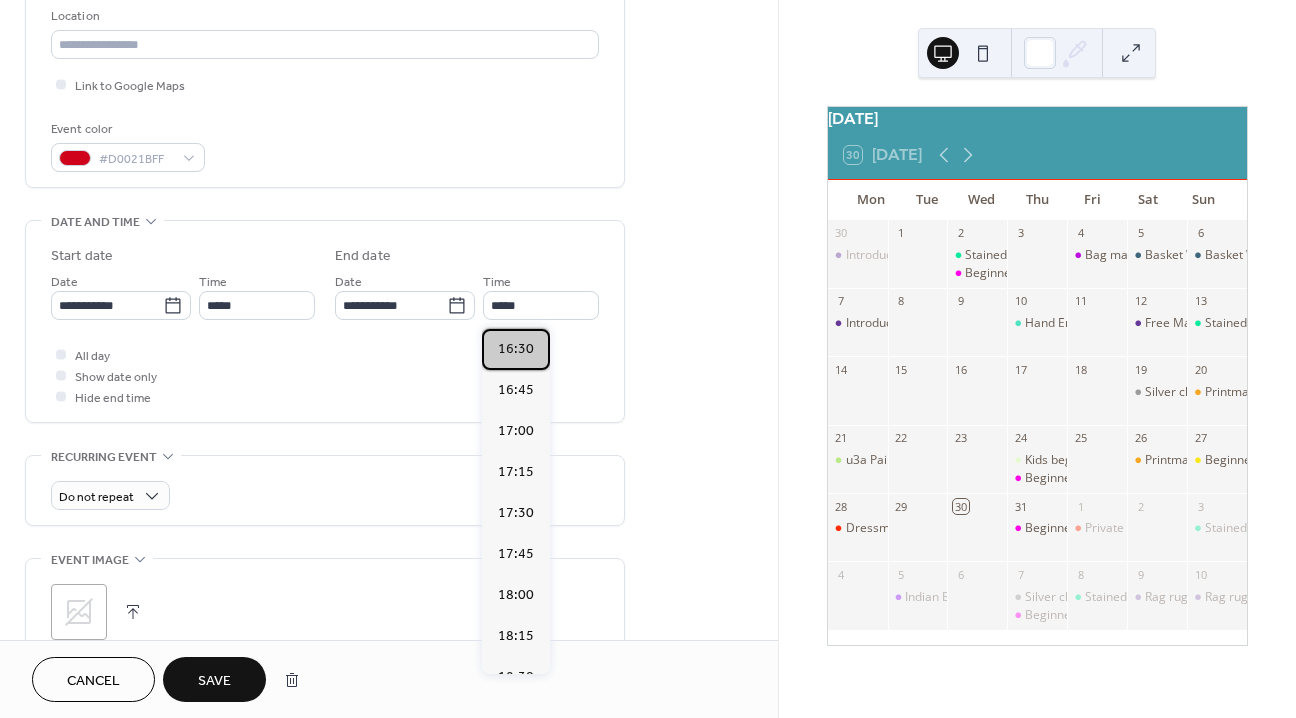click on "16:30" at bounding box center (516, 348) 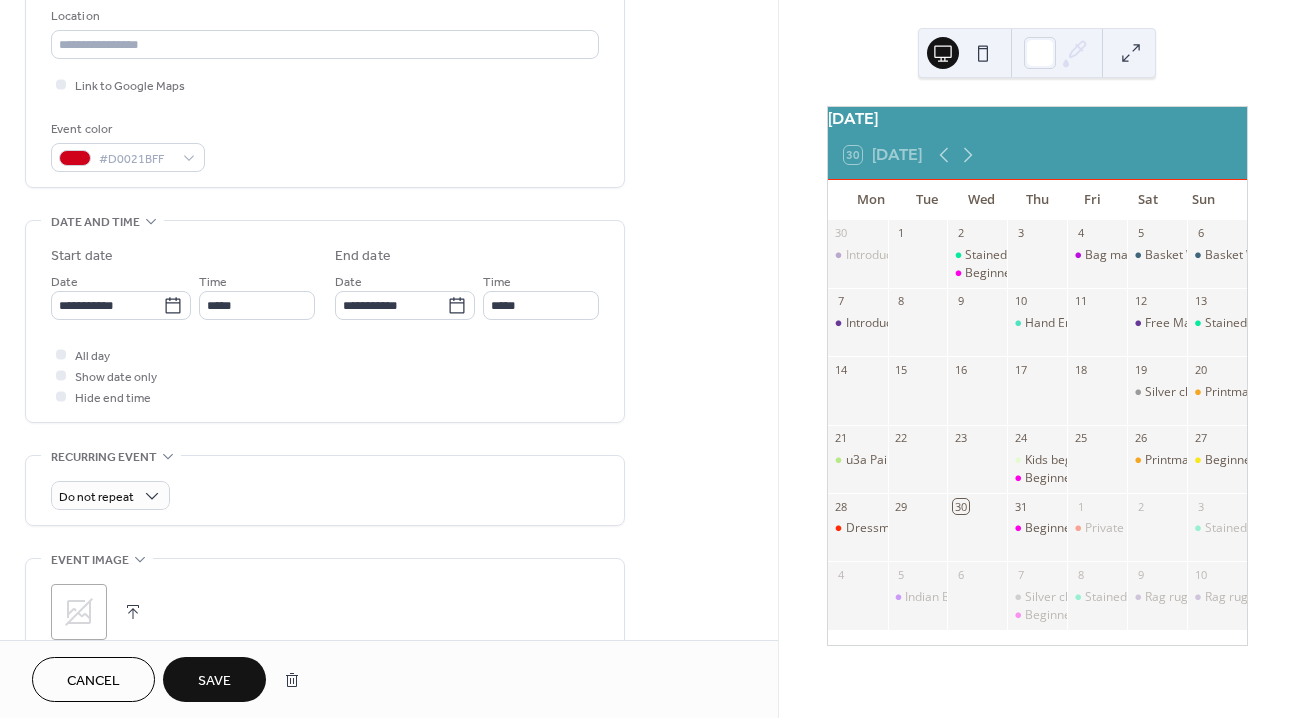 click on "Save" at bounding box center (214, 681) 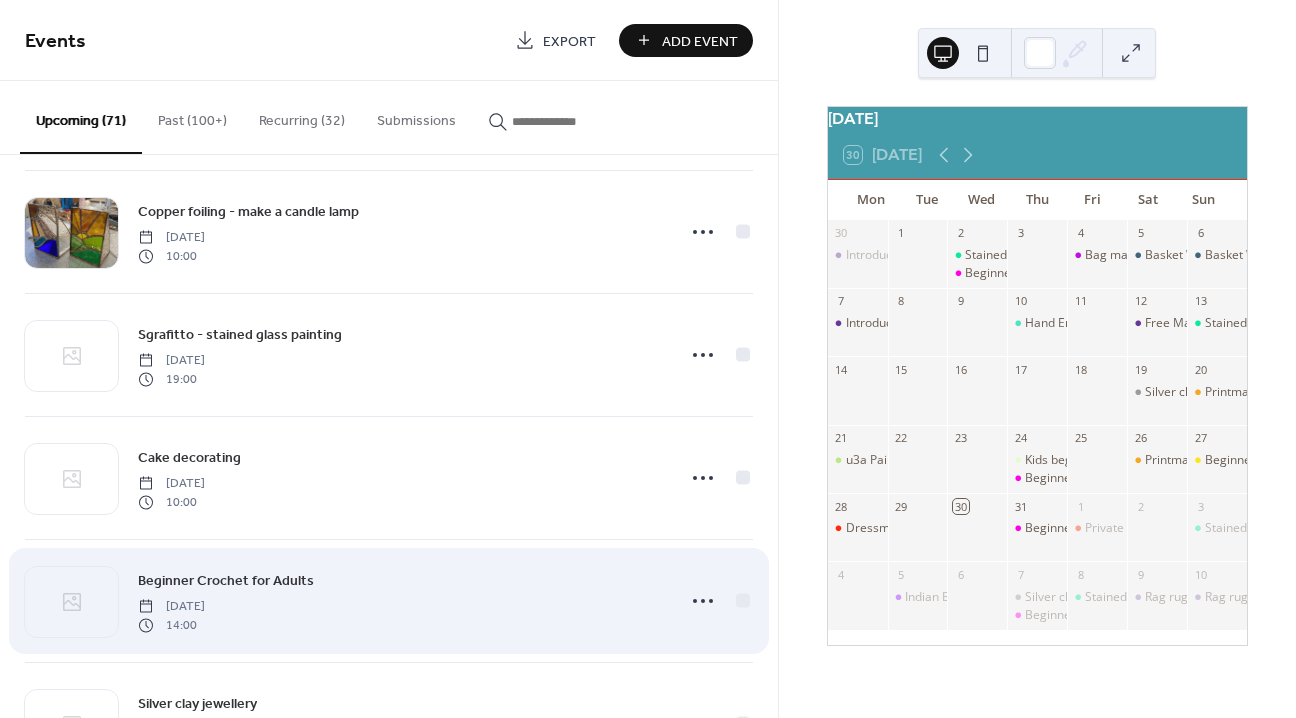 scroll, scrollTop: 6257, scrollLeft: 0, axis: vertical 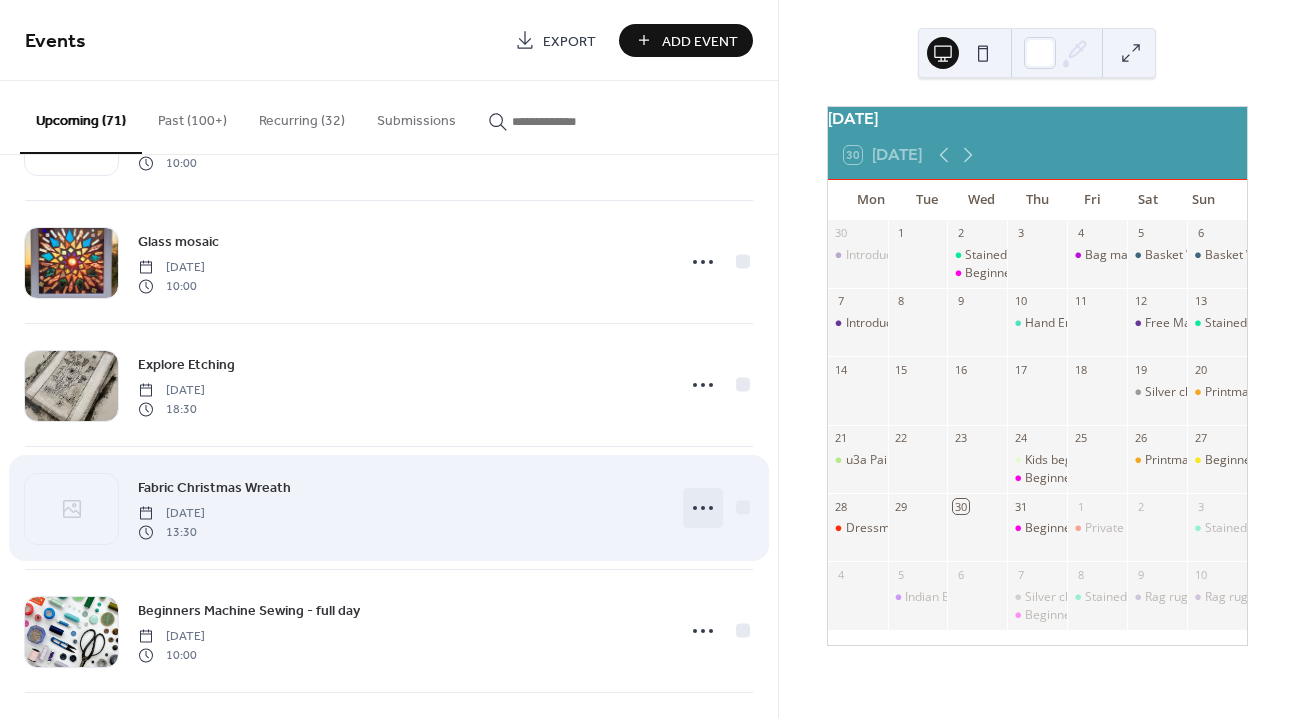 click 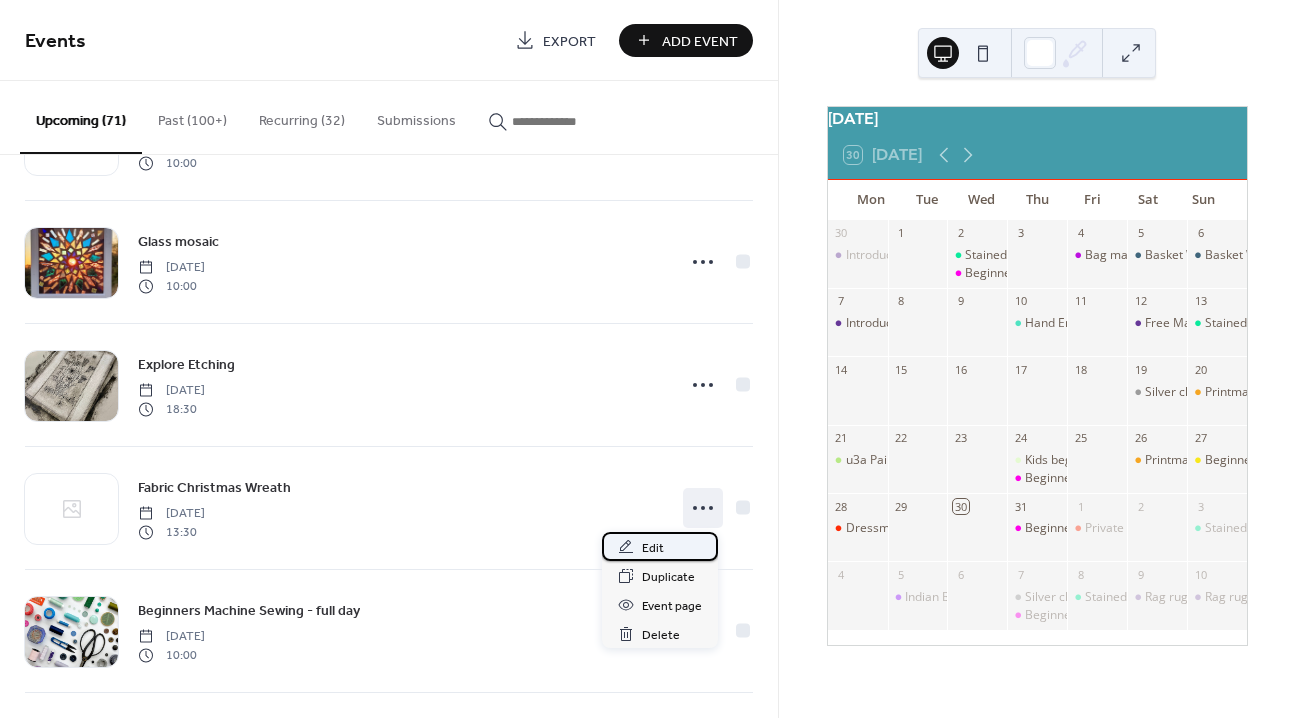 click on "Edit" at bounding box center (653, 548) 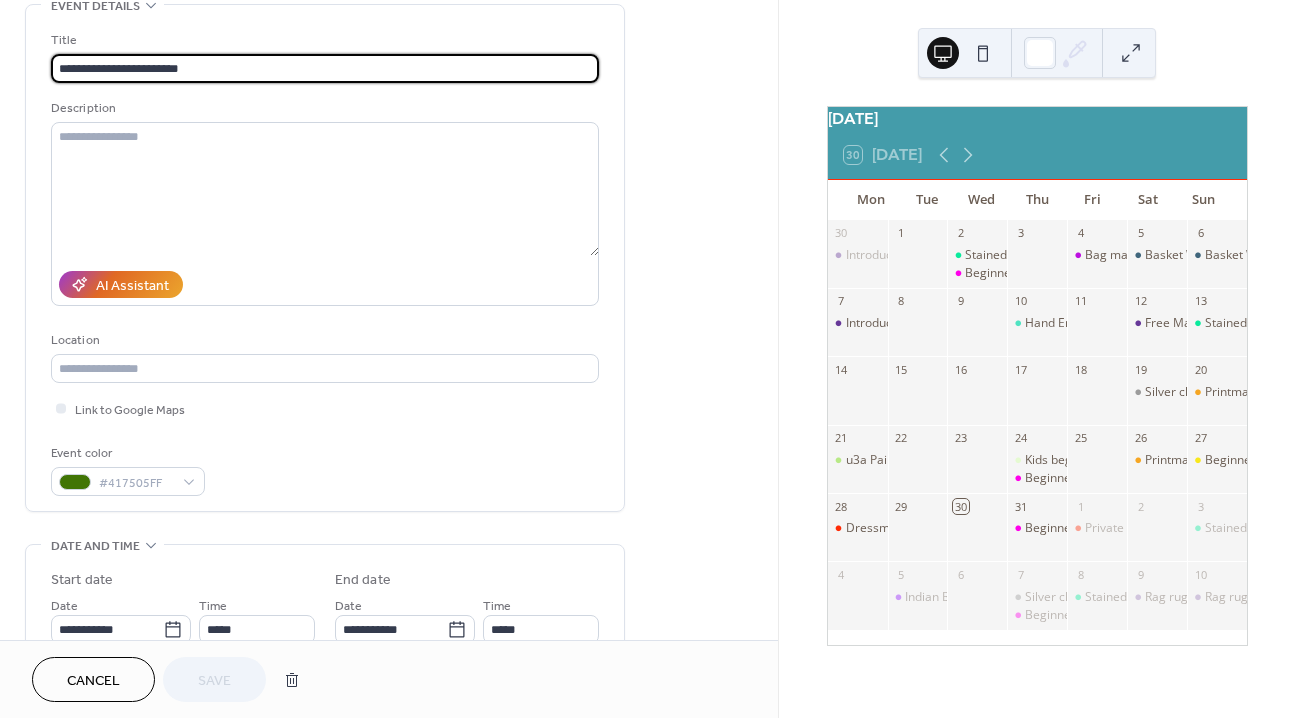 scroll, scrollTop: 590, scrollLeft: 0, axis: vertical 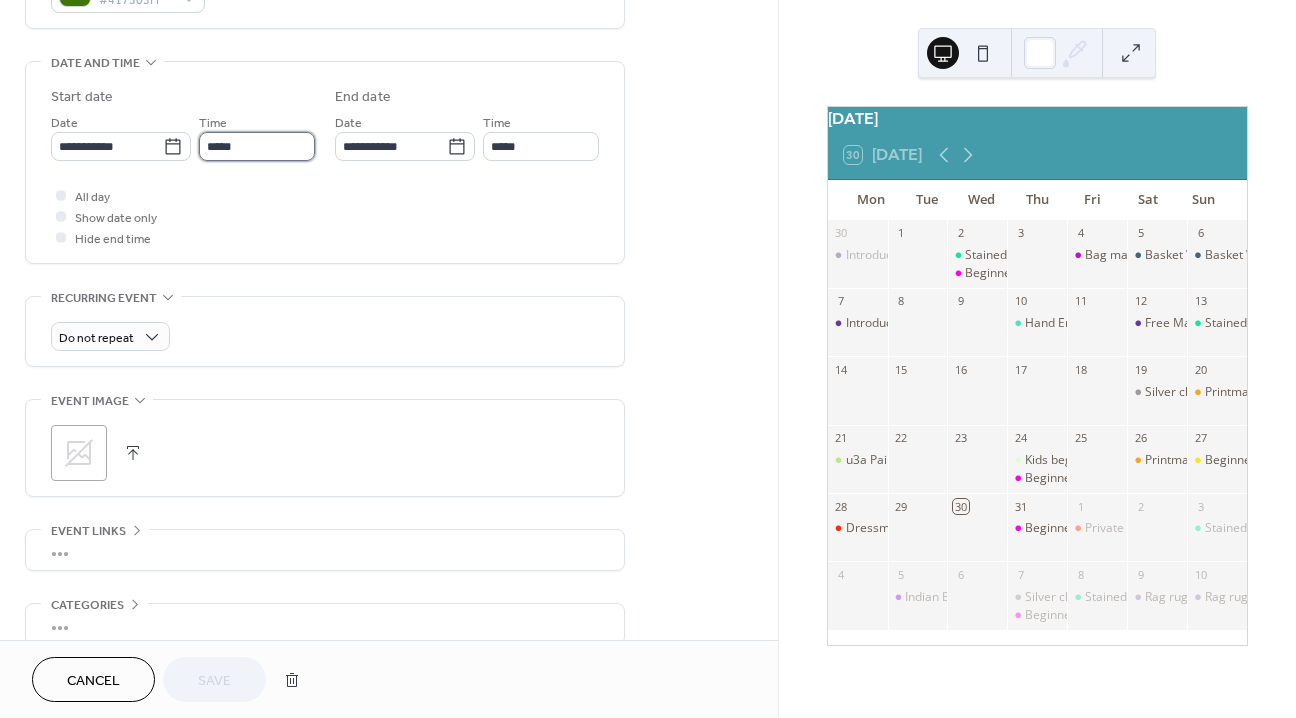 click on "*****" at bounding box center (257, 146) 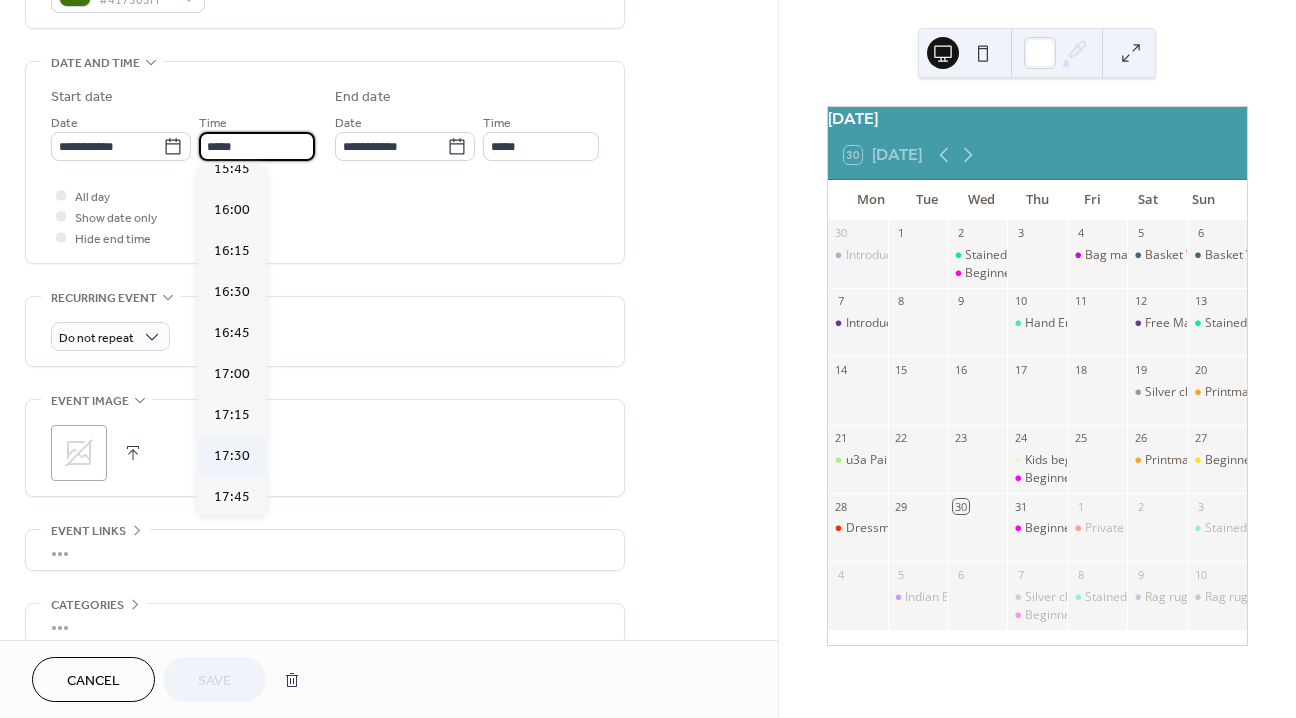 scroll, scrollTop: 2638, scrollLeft: 0, axis: vertical 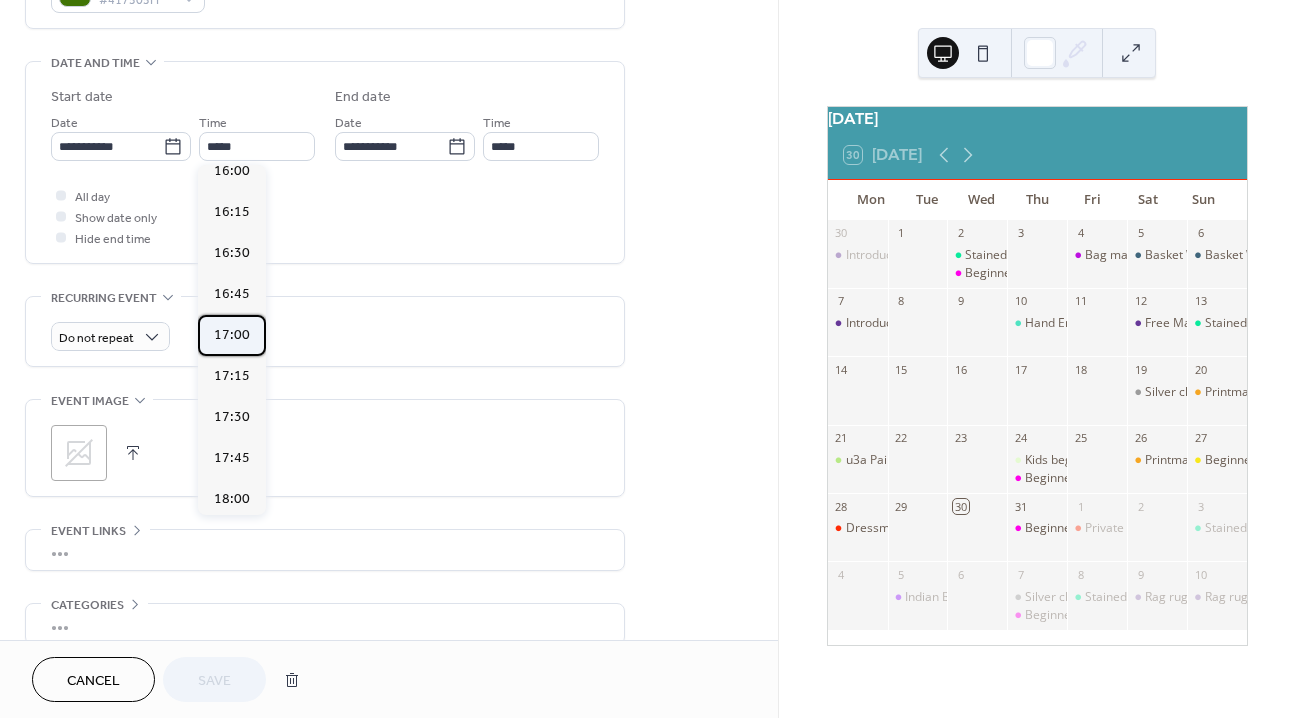 click on "17:00" at bounding box center [232, 335] 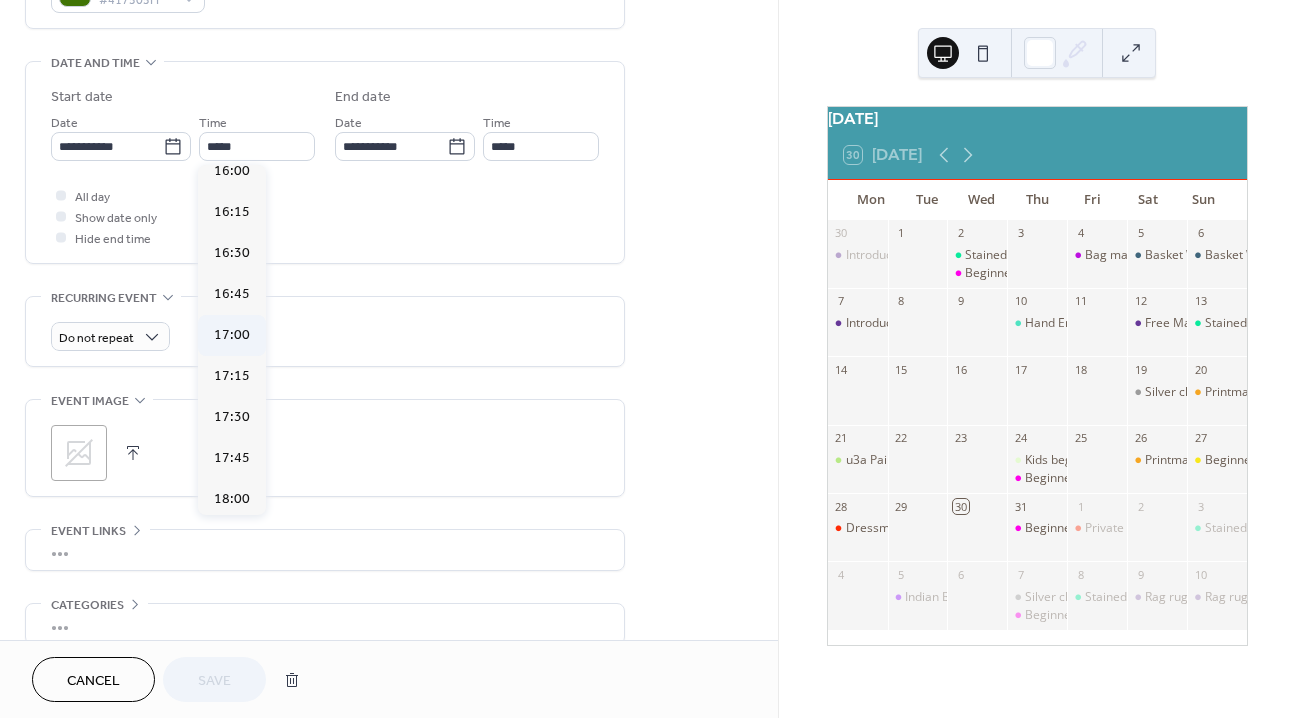 type on "*****" 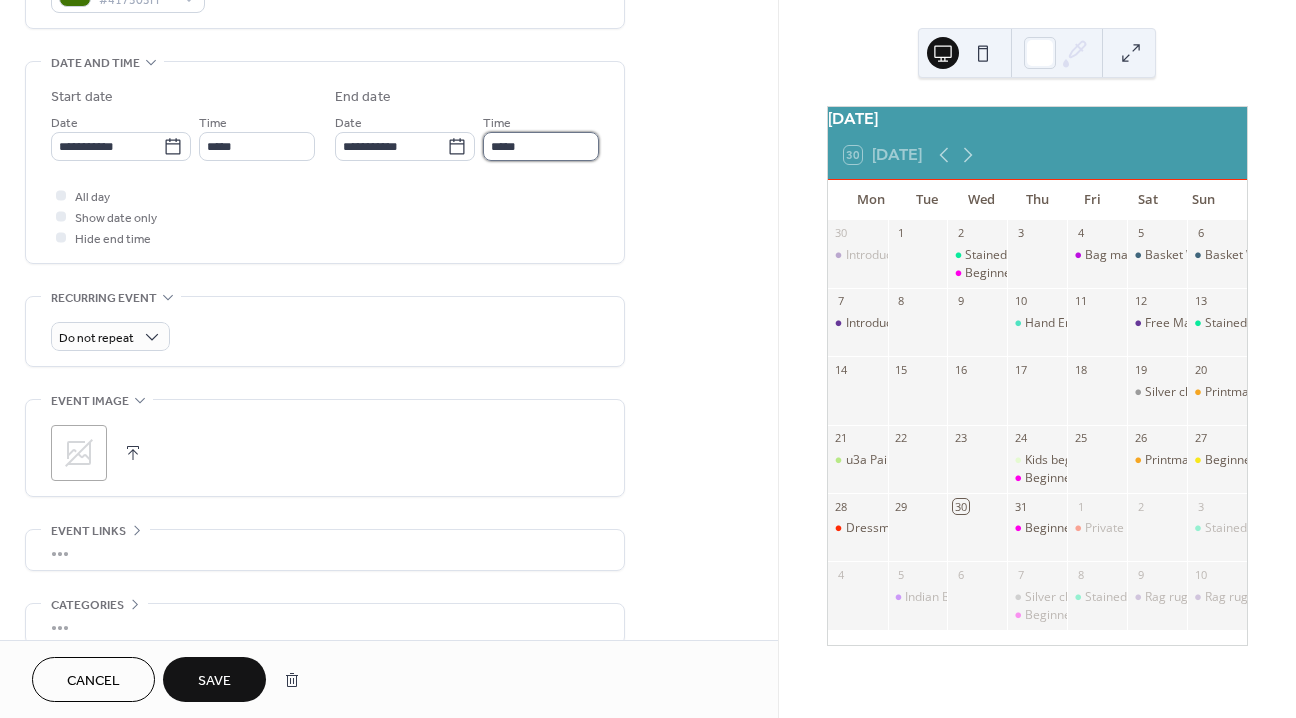 click on "*****" at bounding box center (541, 146) 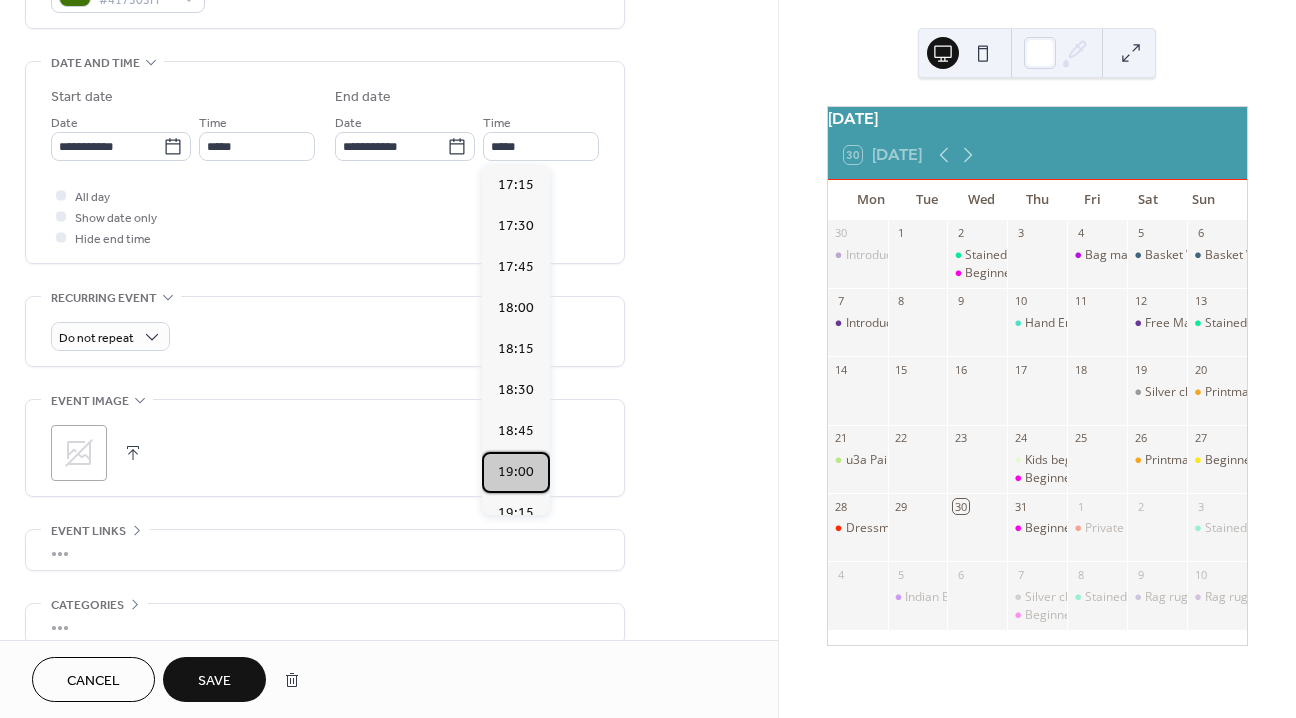 click on "19:00" at bounding box center [516, 472] 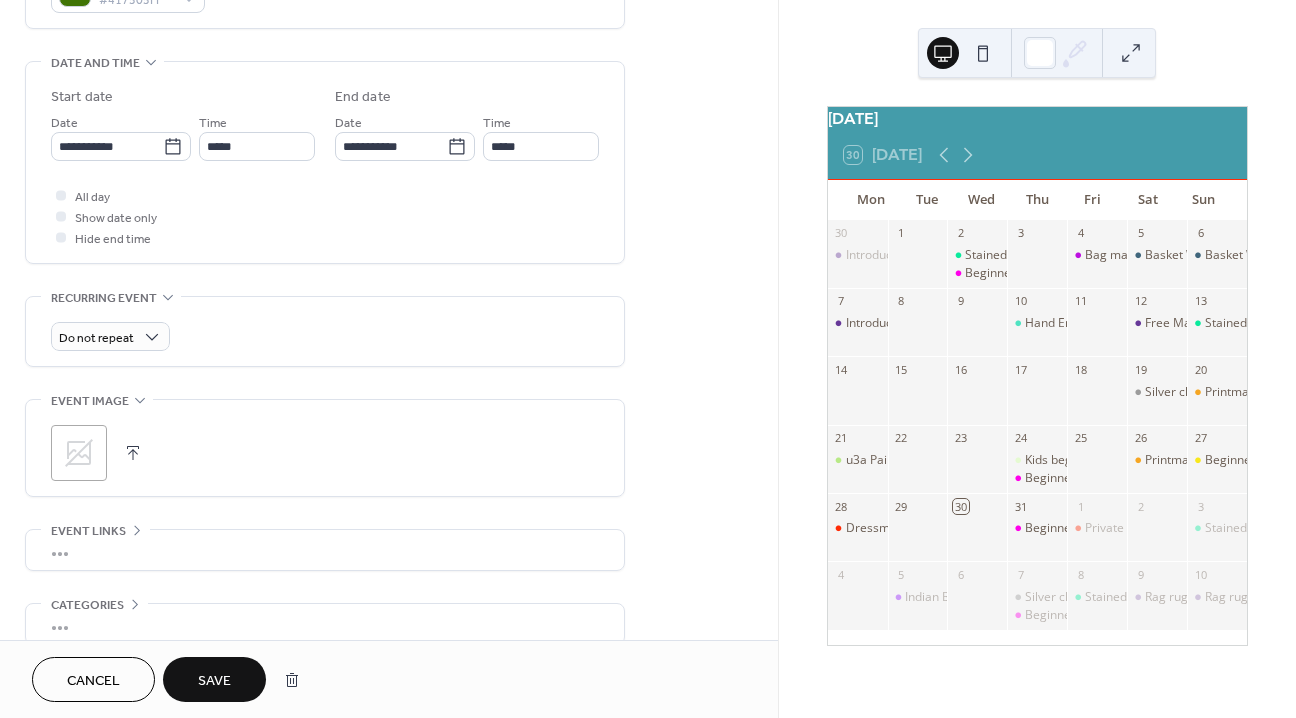 click on "Save" at bounding box center (214, 681) 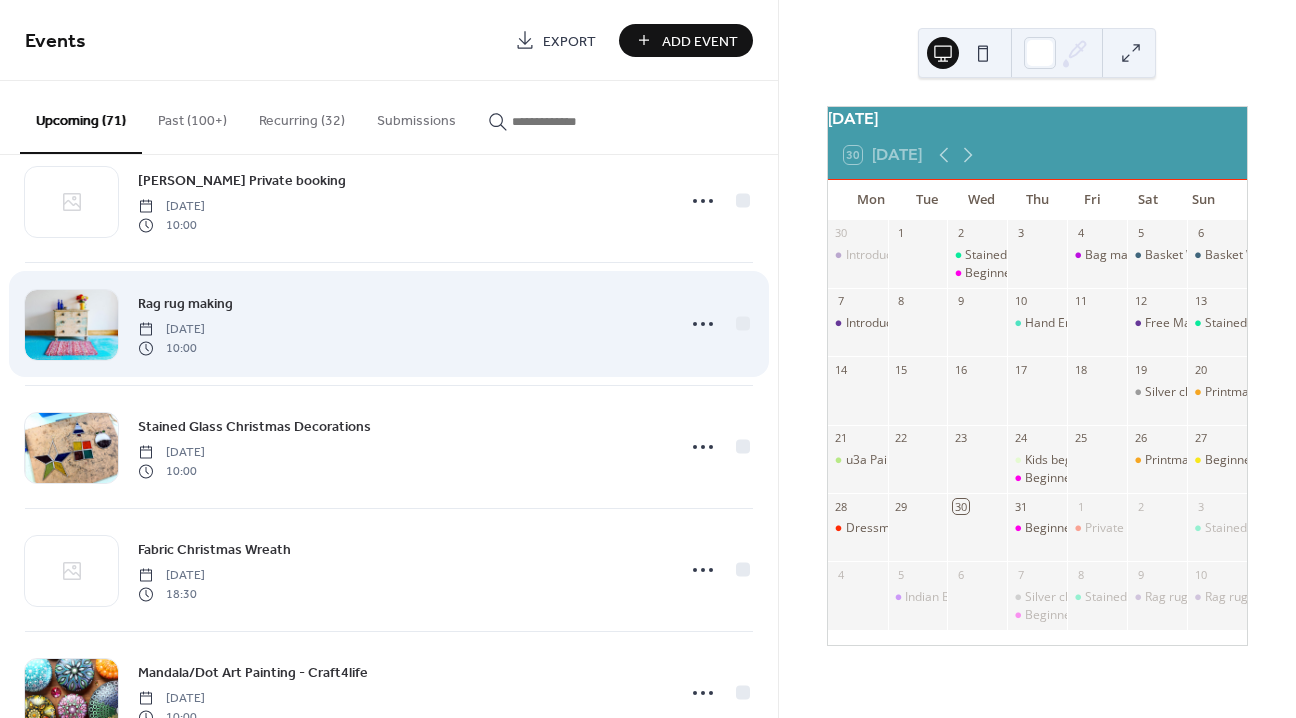 scroll, scrollTop: 7492, scrollLeft: 0, axis: vertical 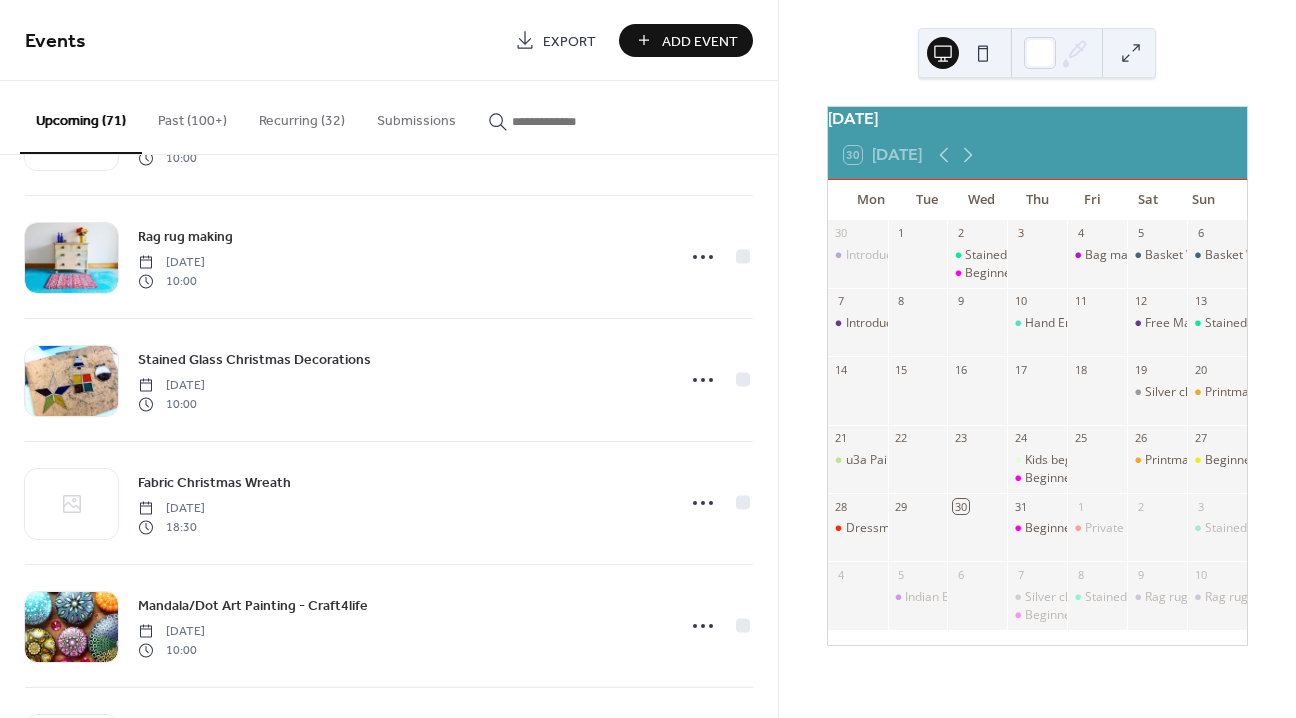 click at bounding box center (572, 121) 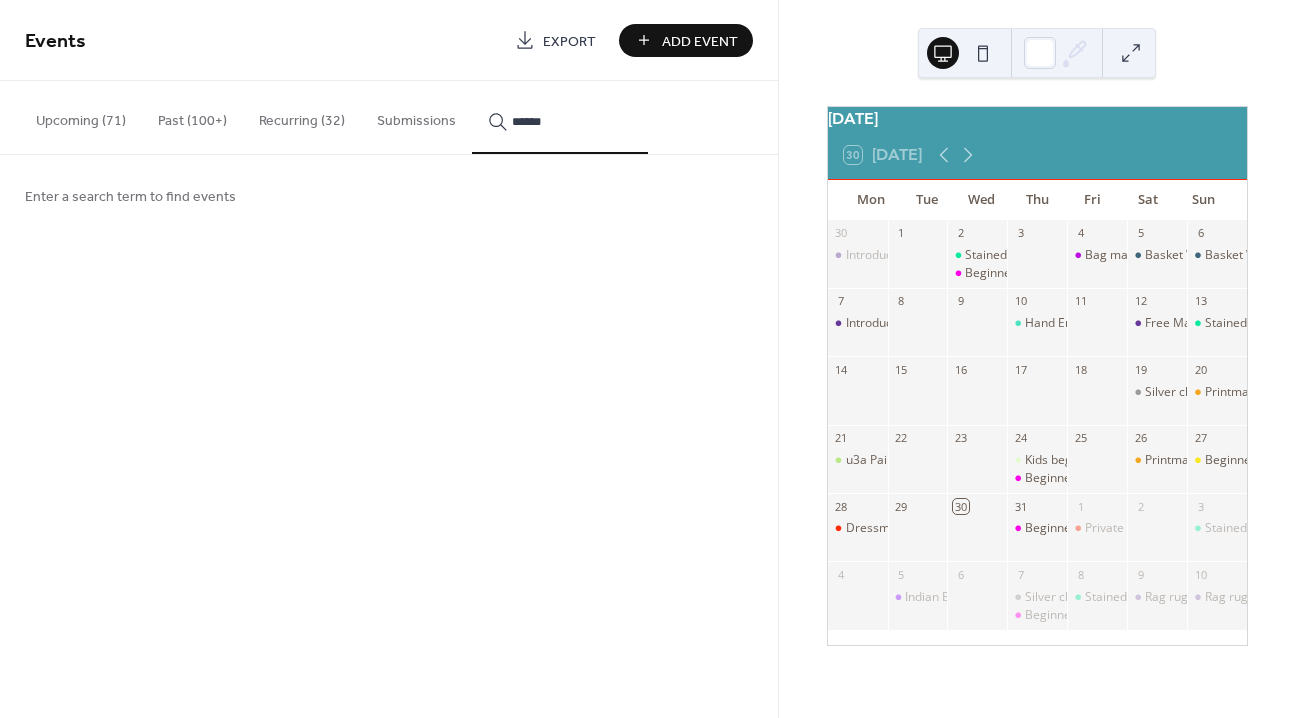 type on "******" 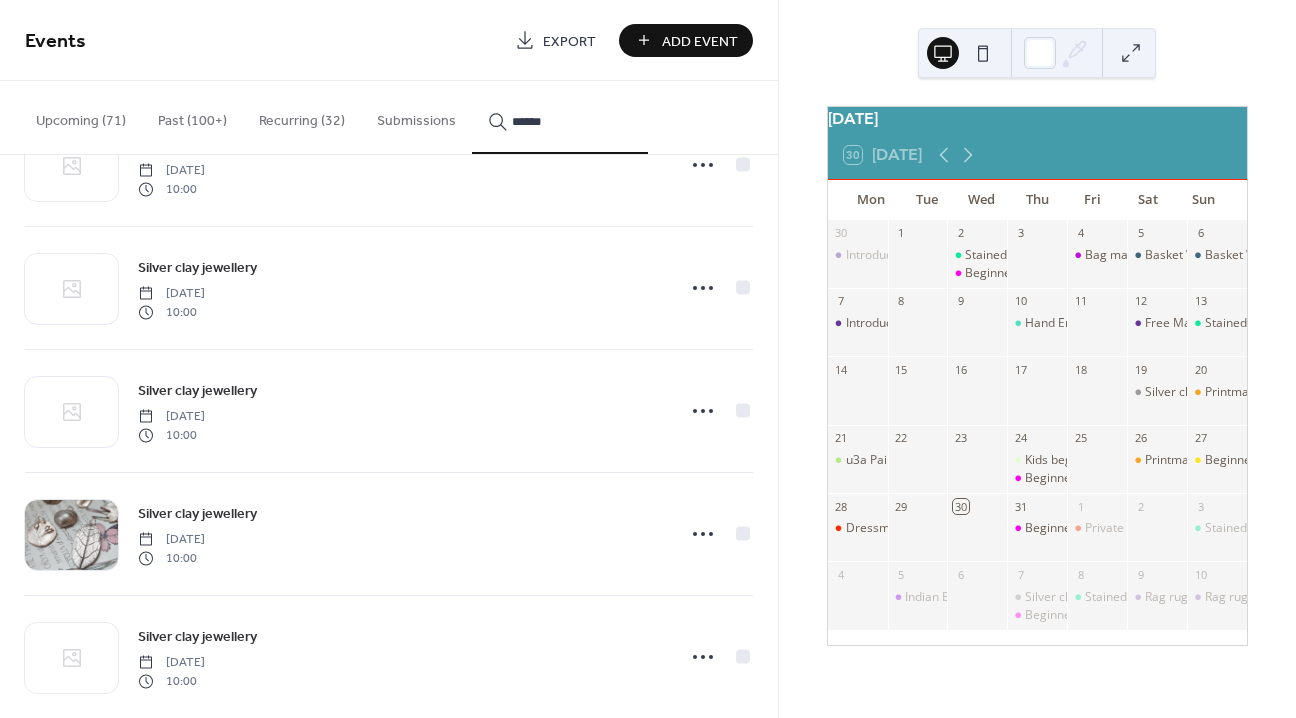 scroll, scrollTop: 357, scrollLeft: 0, axis: vertical 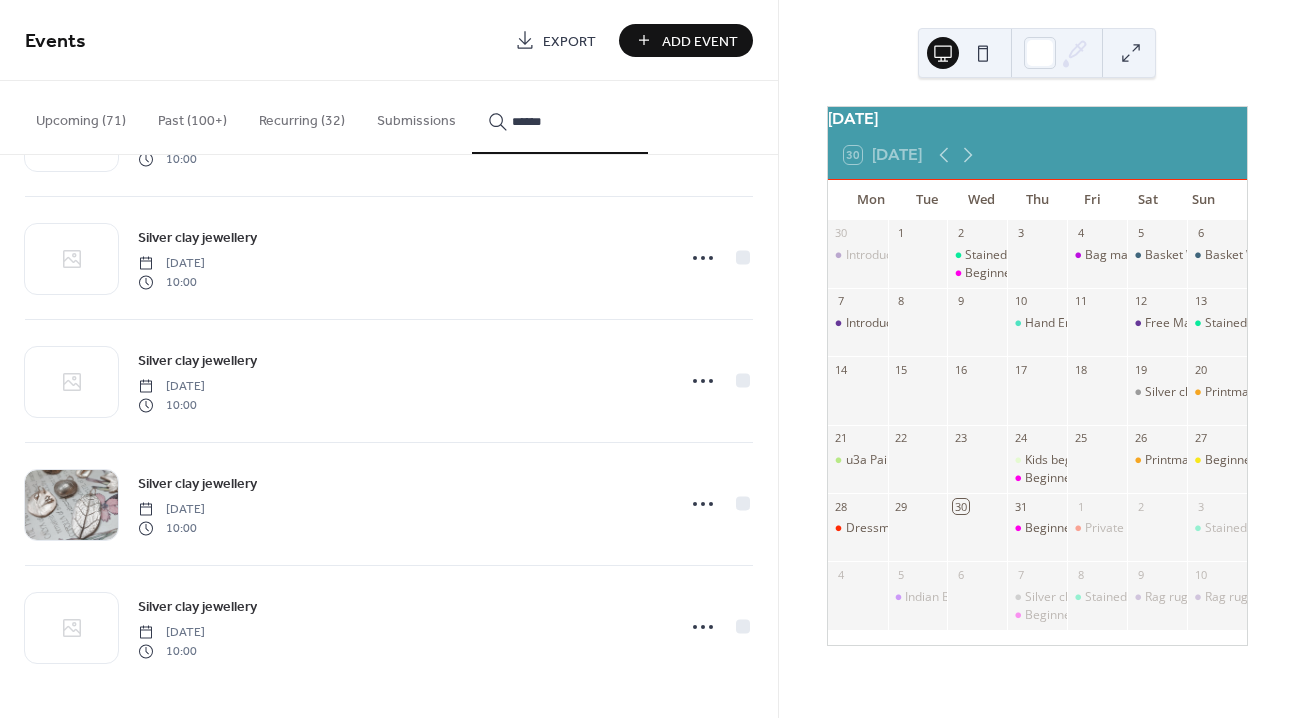 click 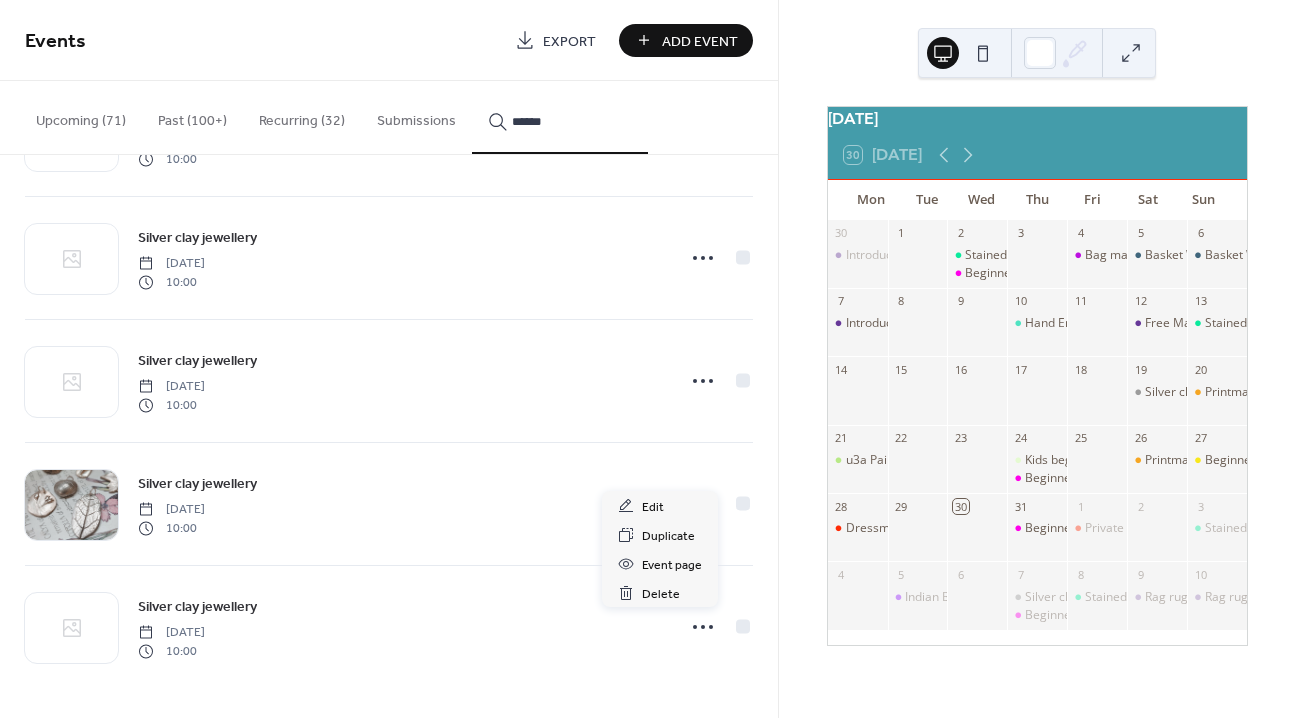 click on "Silver clay jewellery Saturday, October 25, 2025 10:00" at bounding box center (400, 504) 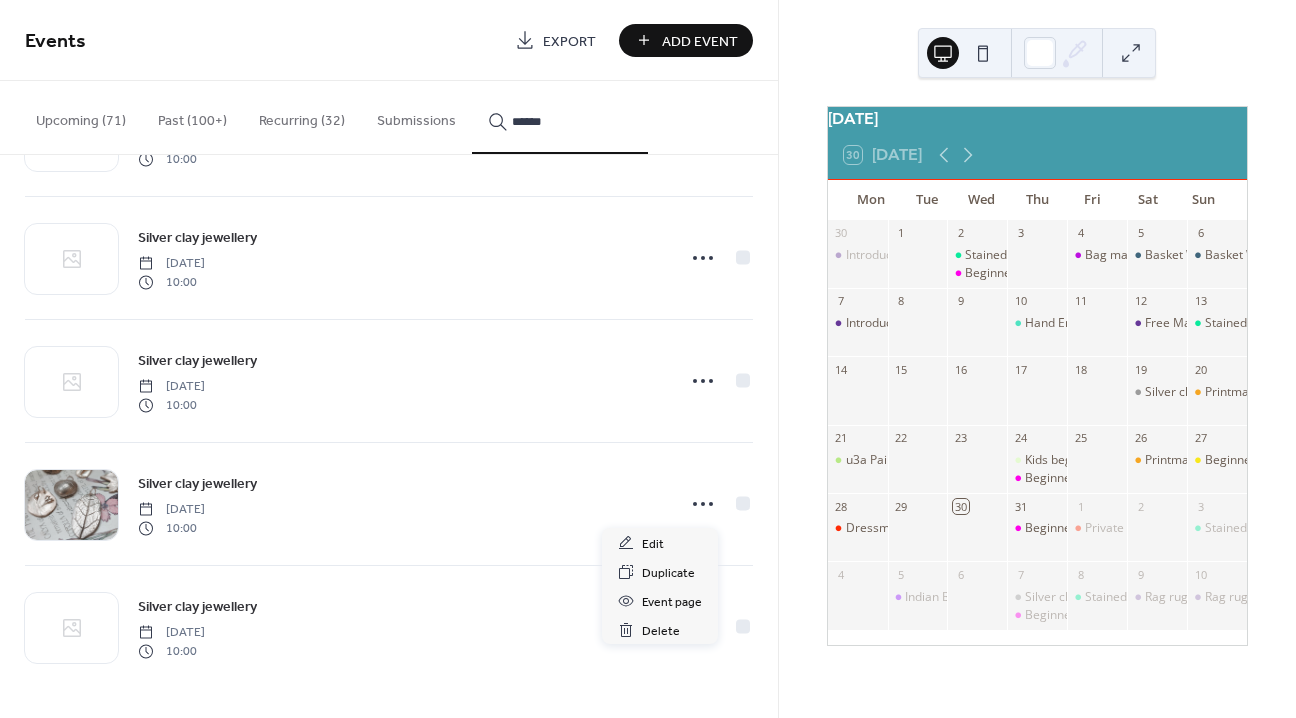 click 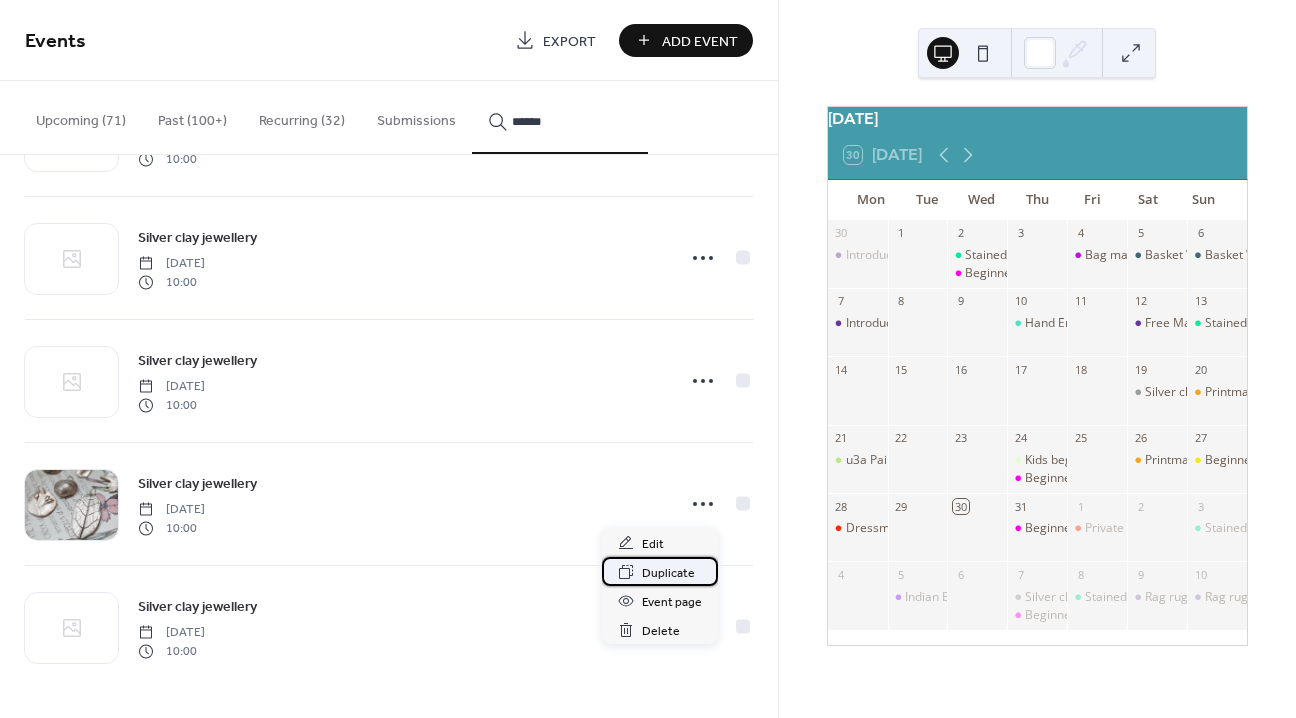 click on "Duplicate" at bounding box center (668, 573) 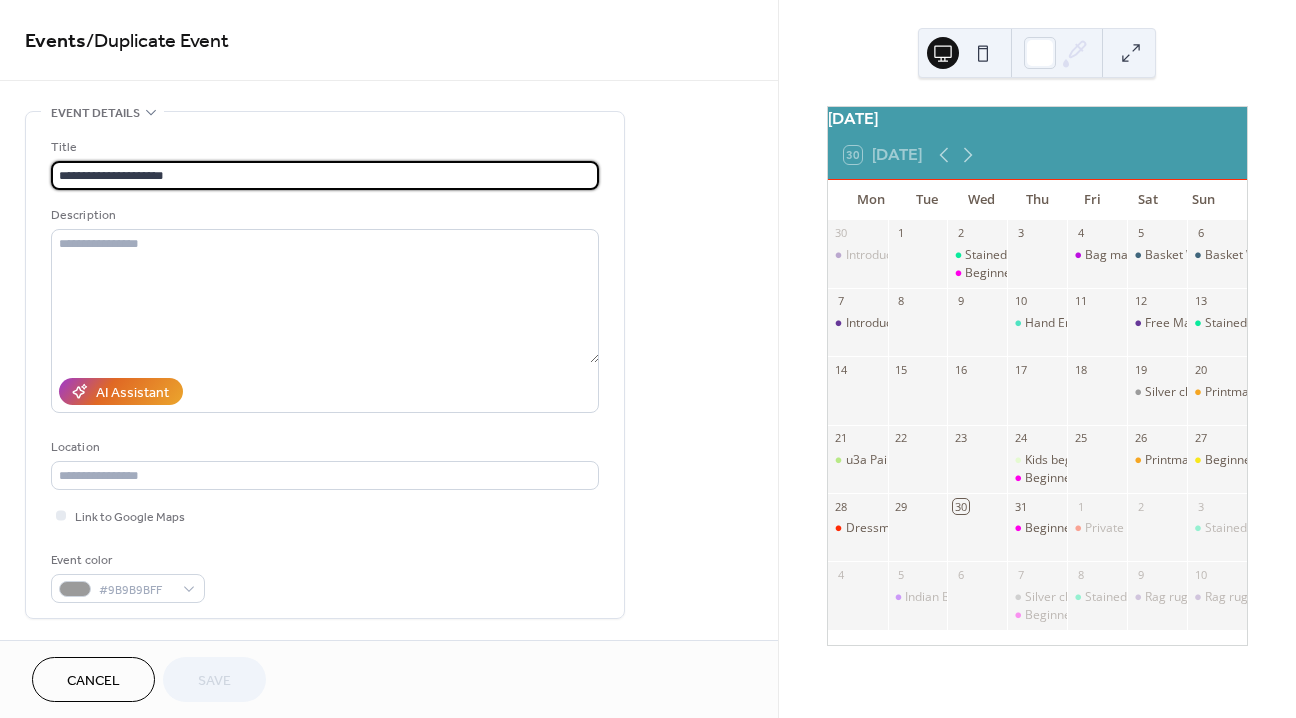 scroll, scrollTop: 689, scrollLeft: 0, axis: vertical 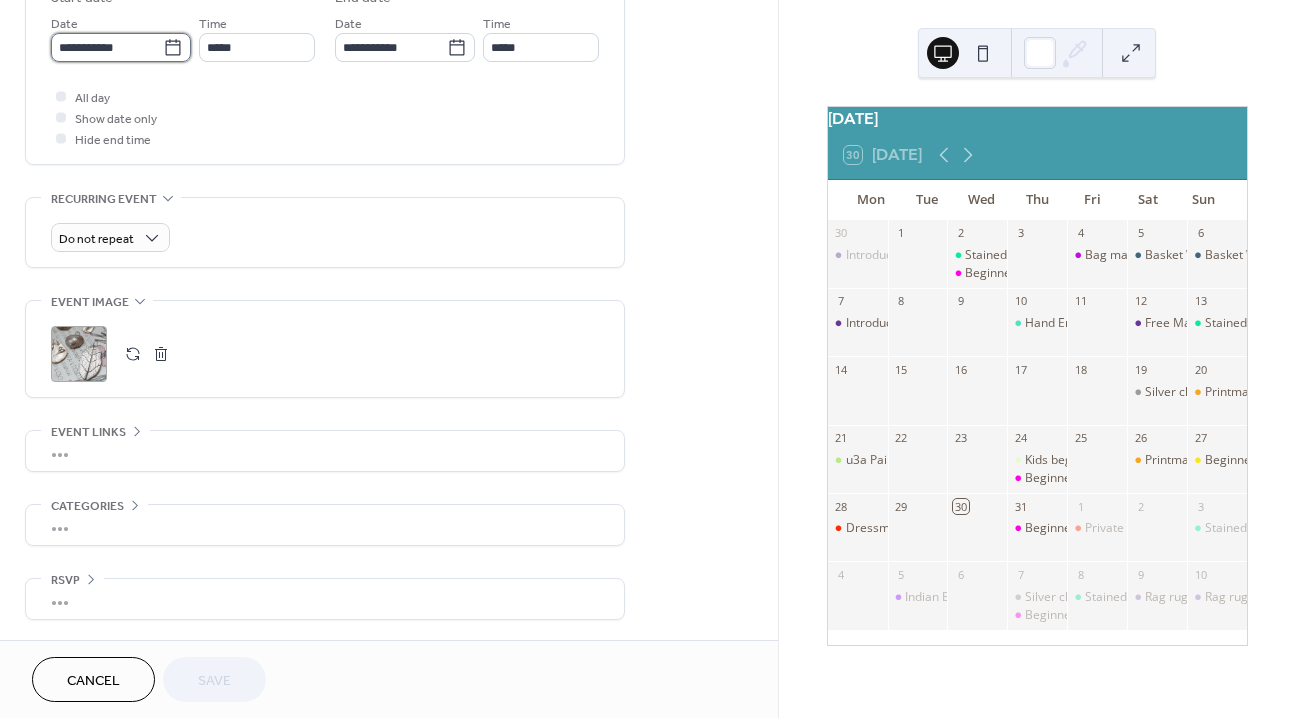 click on "**********" at bounding box center (107, 47) 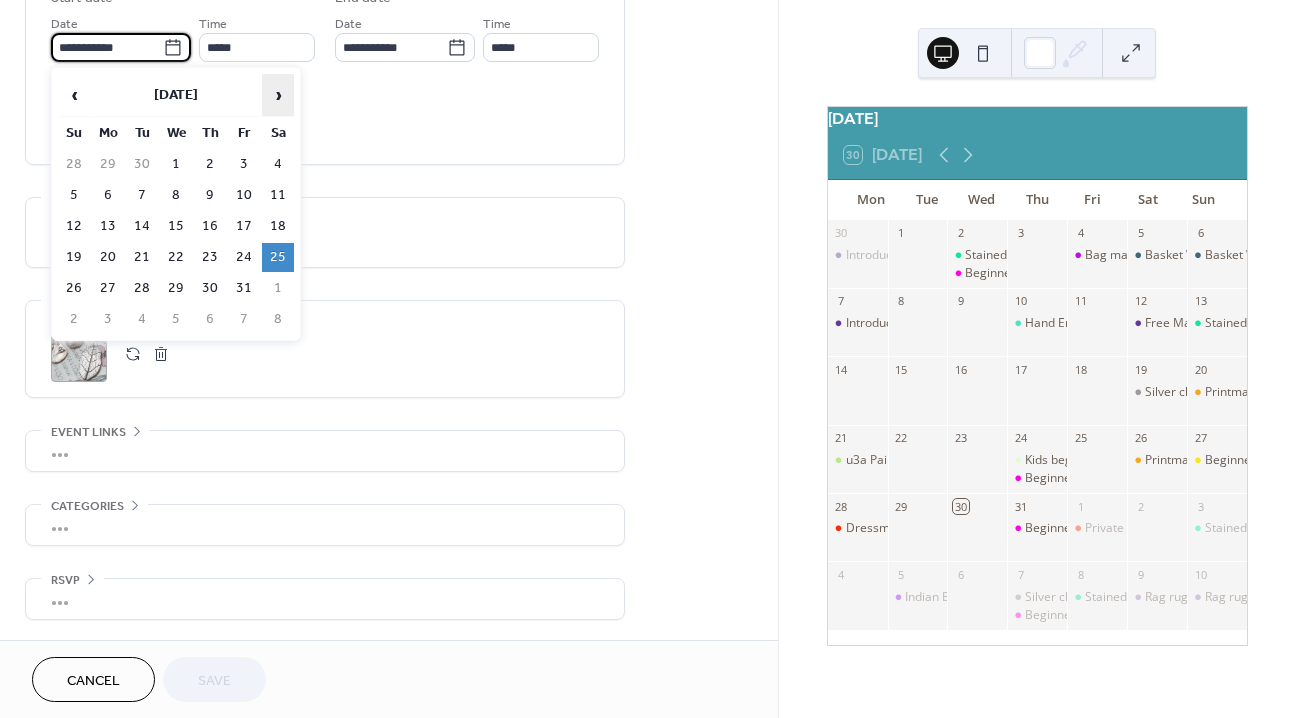 click on "›" at bounding box center (278, 95) 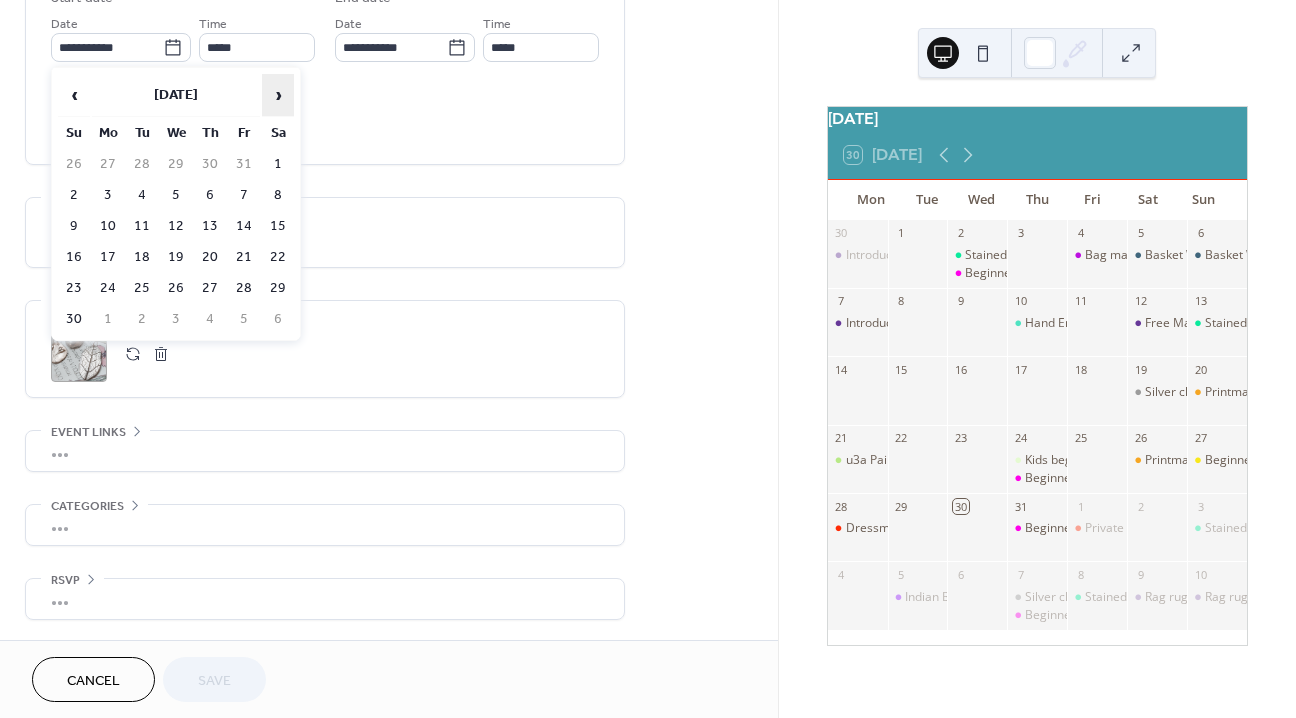 click on "›" at bounding box center (278, 95) 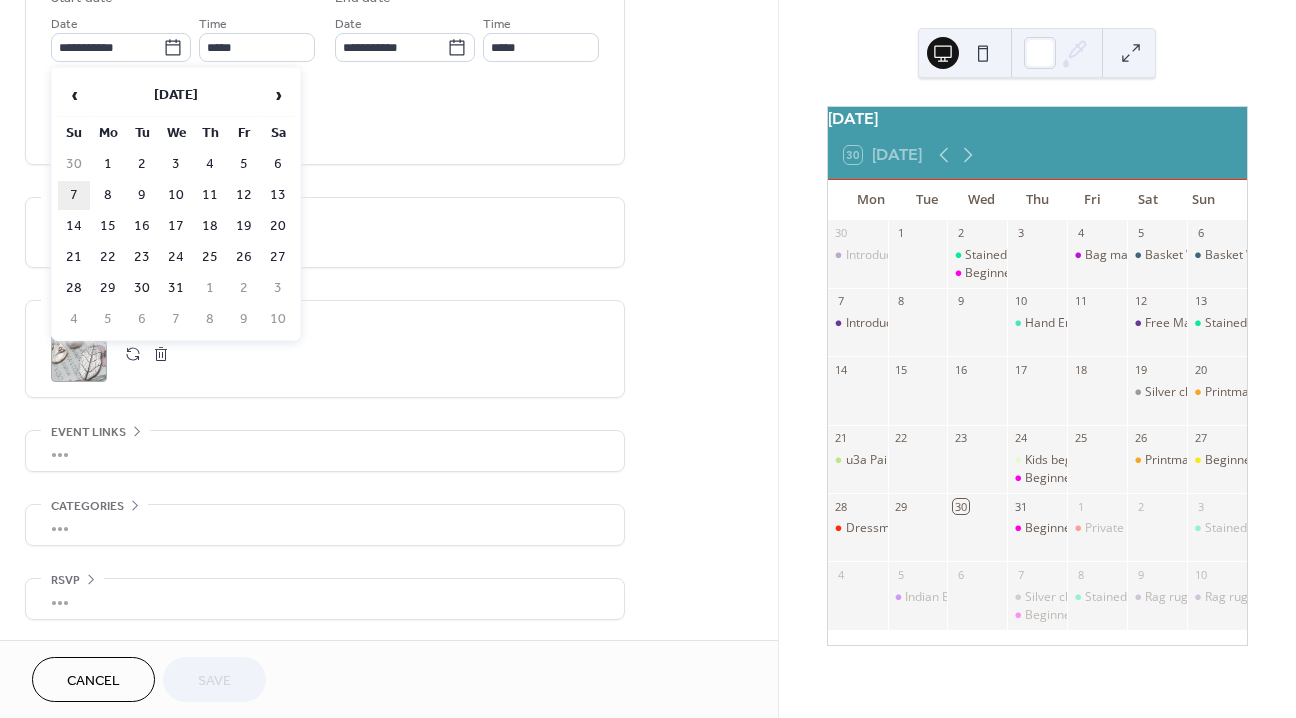 click on "7" at bounding box center (74, 195) 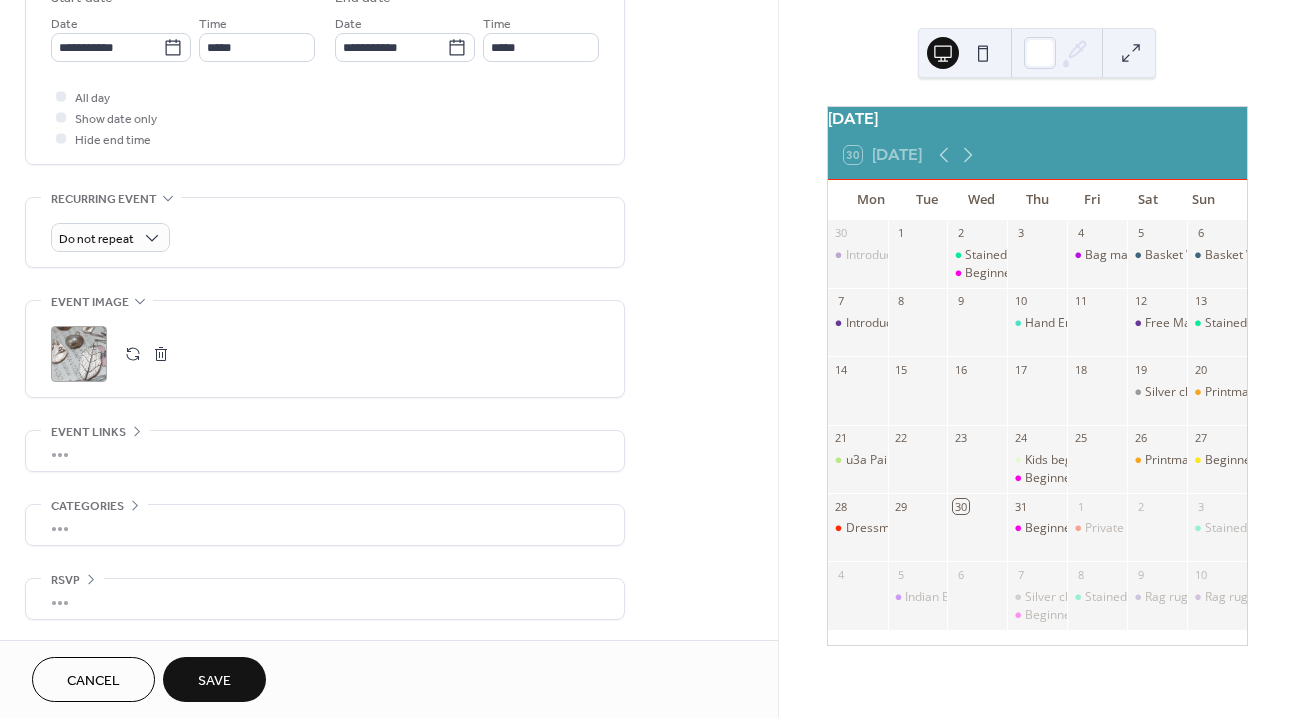 click on "Save" at bounding box center [214, 681] 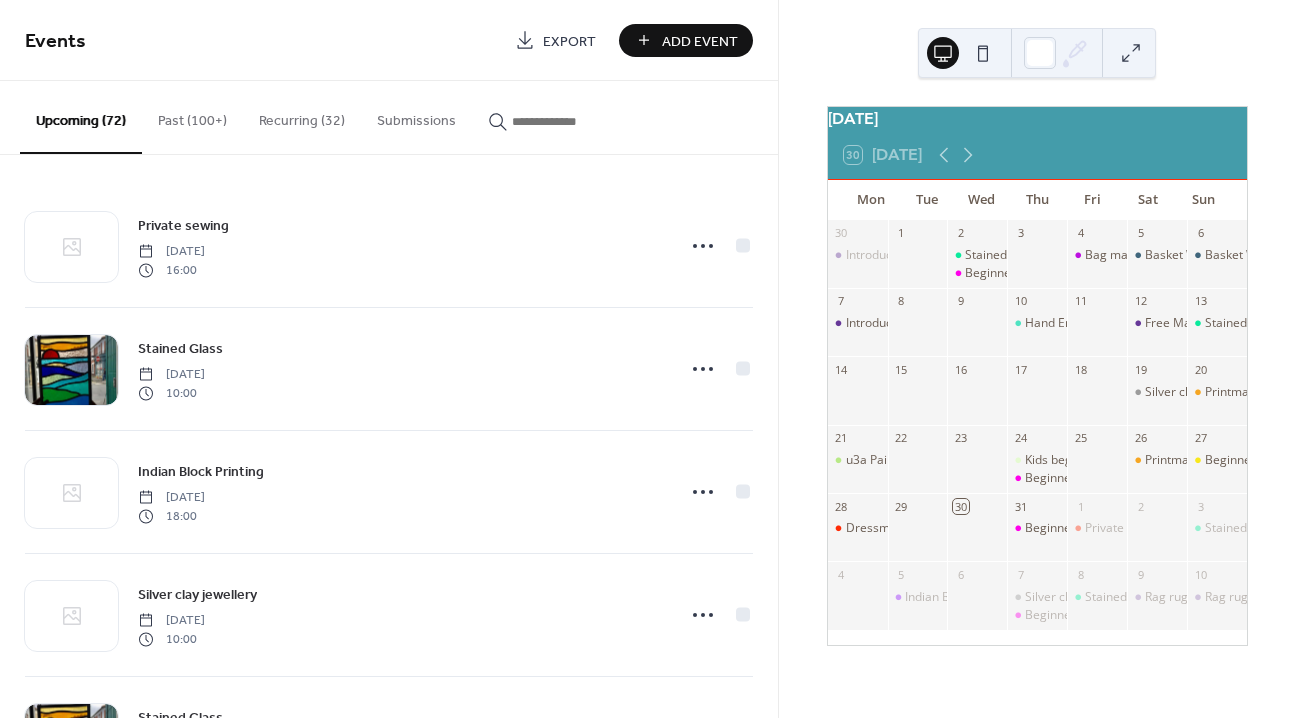 click at bounding box center (572, 121) 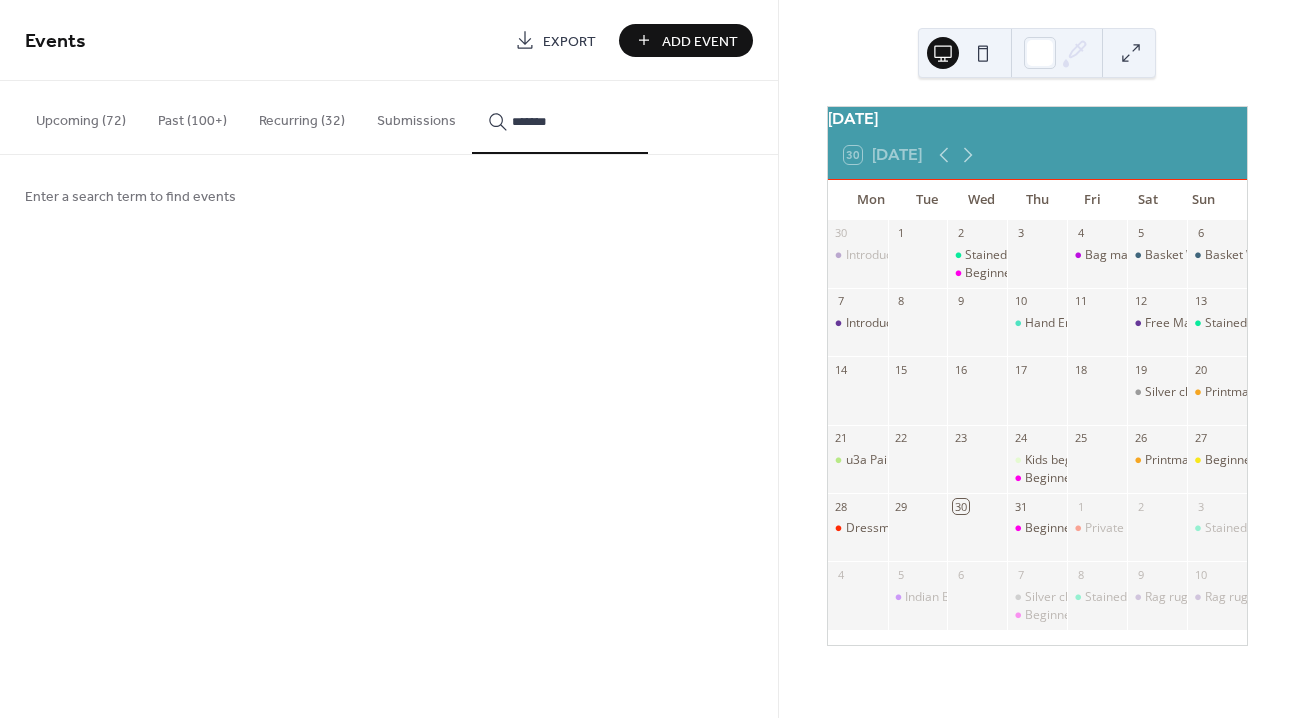 type on "*******" 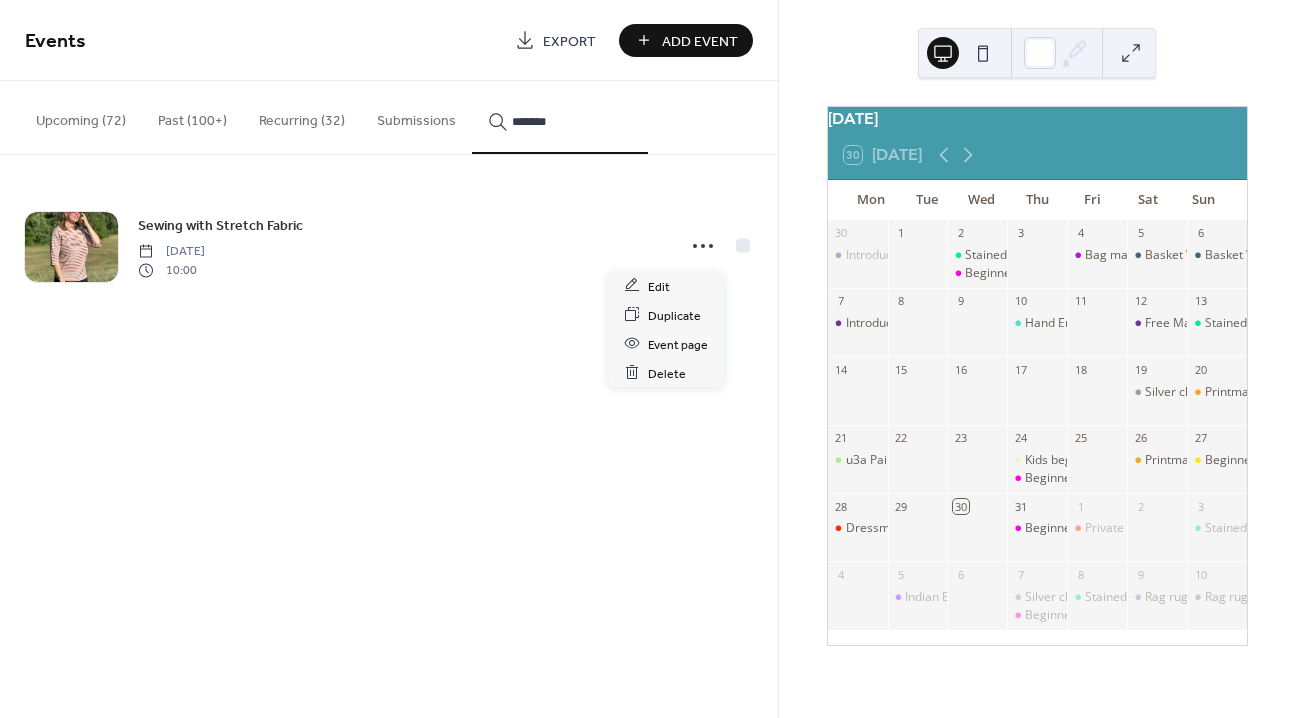 click 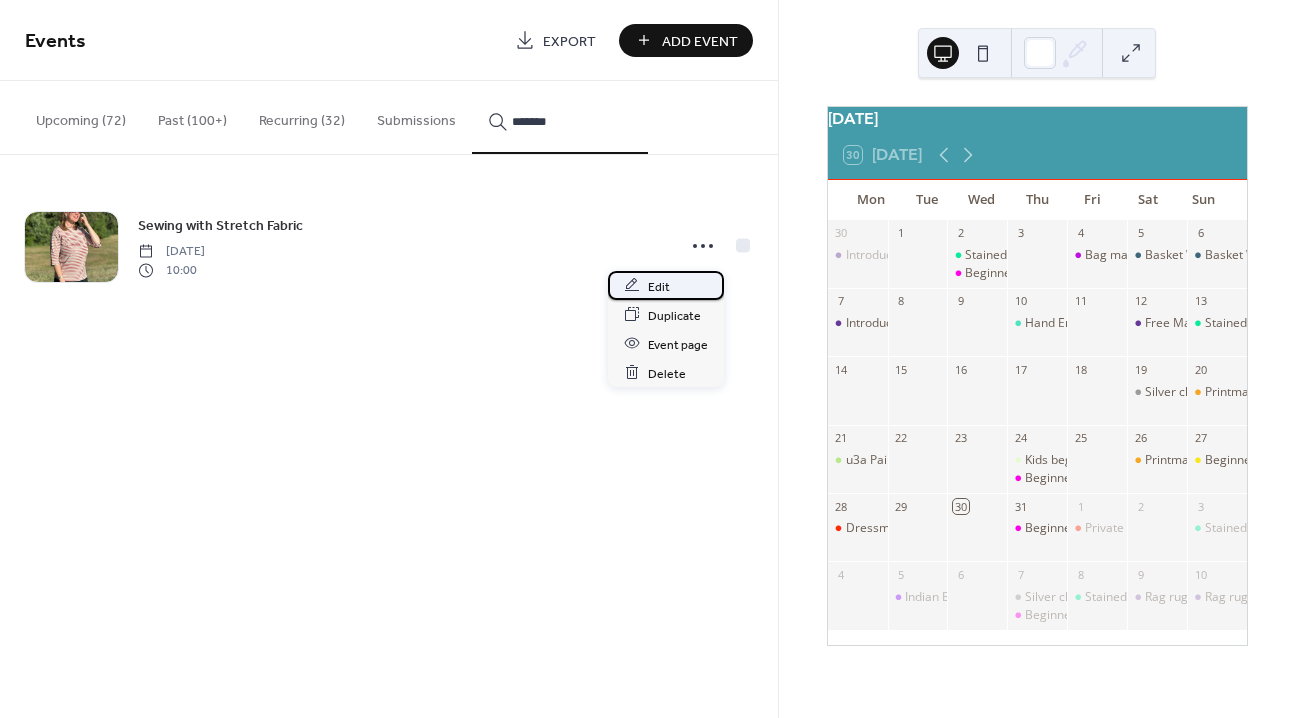 click on "Edit" at bounding box center (659, 286) 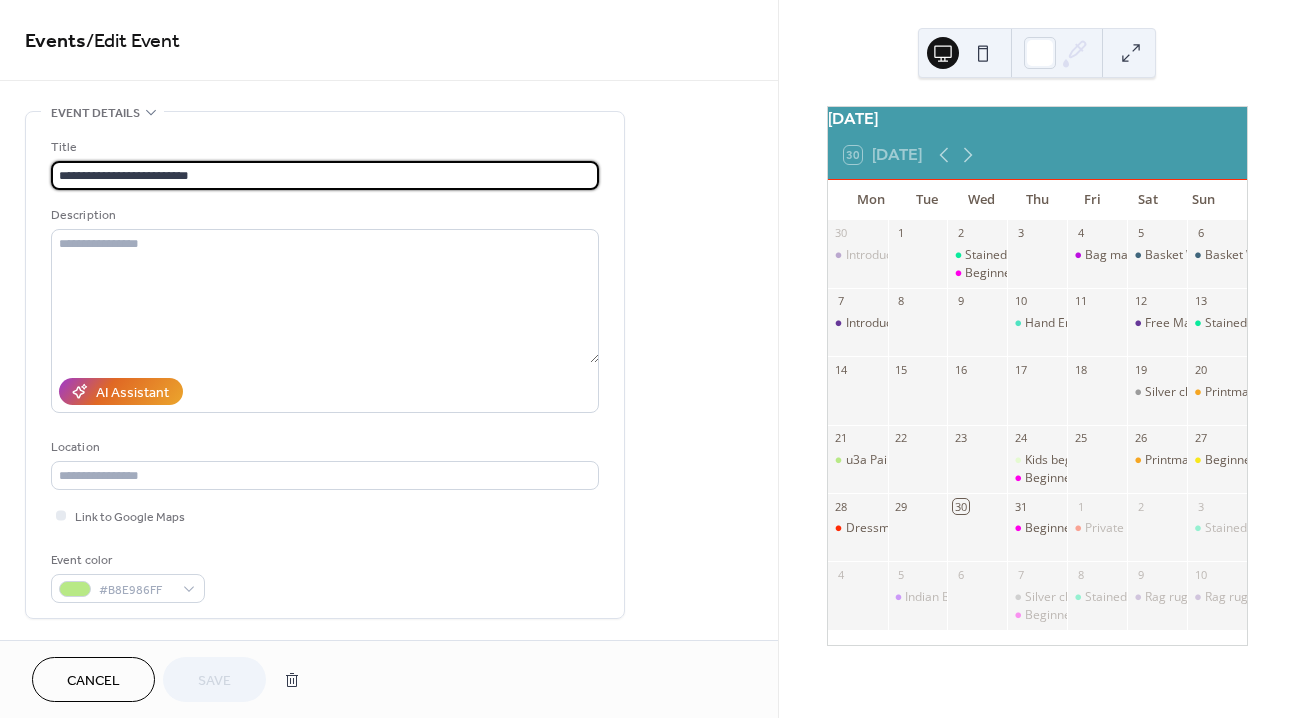 click on "Cancel" at bounding box center (93, 681) 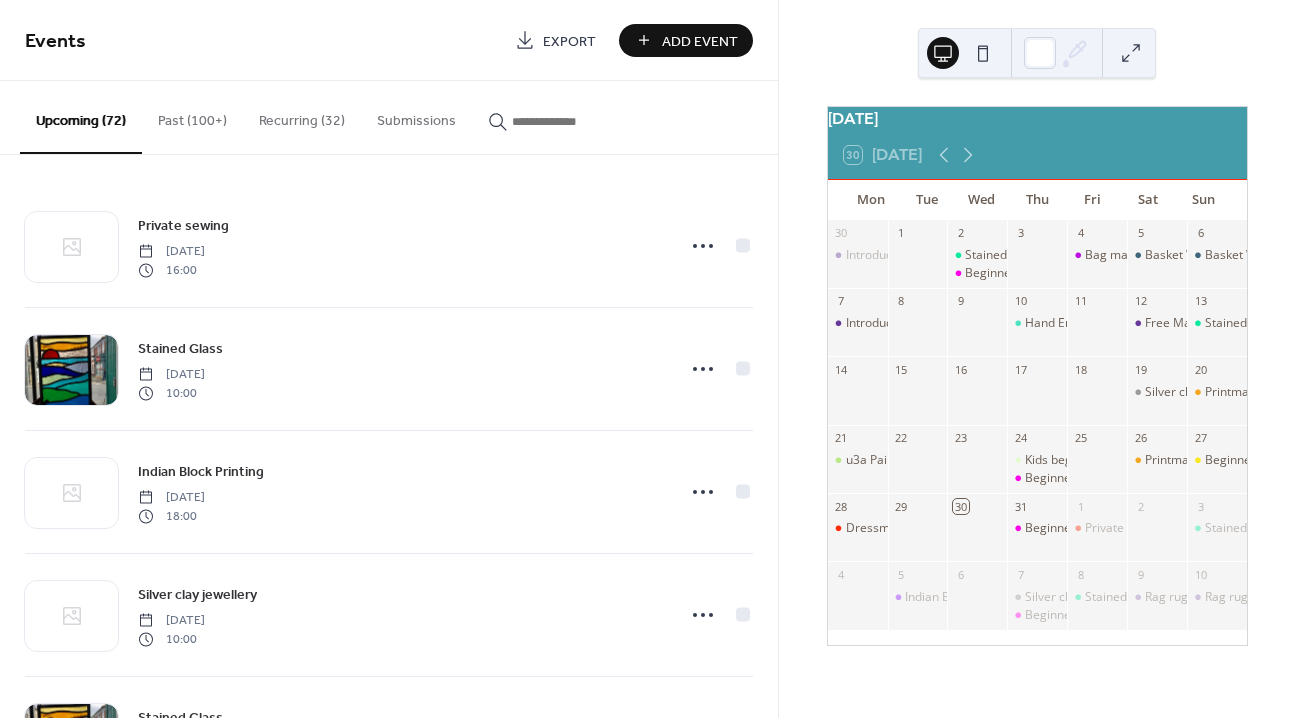 click at bounding box center [572, 121] 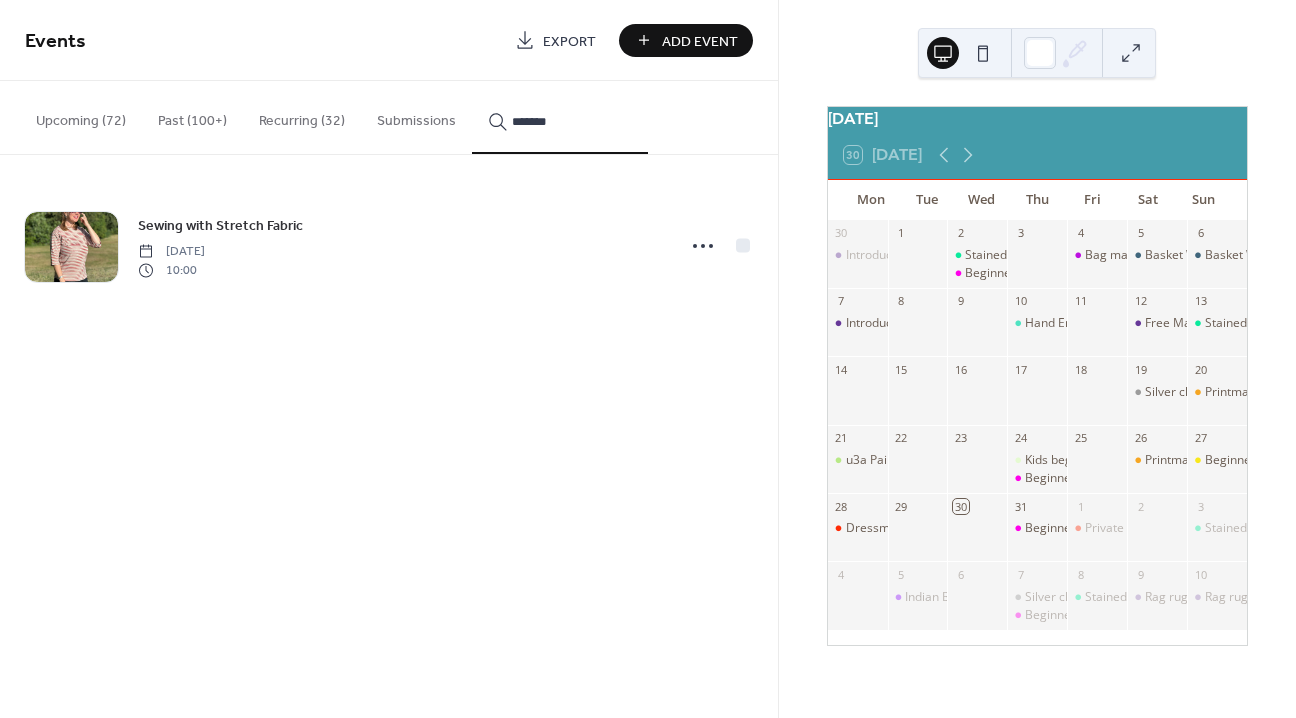 type on "*******" 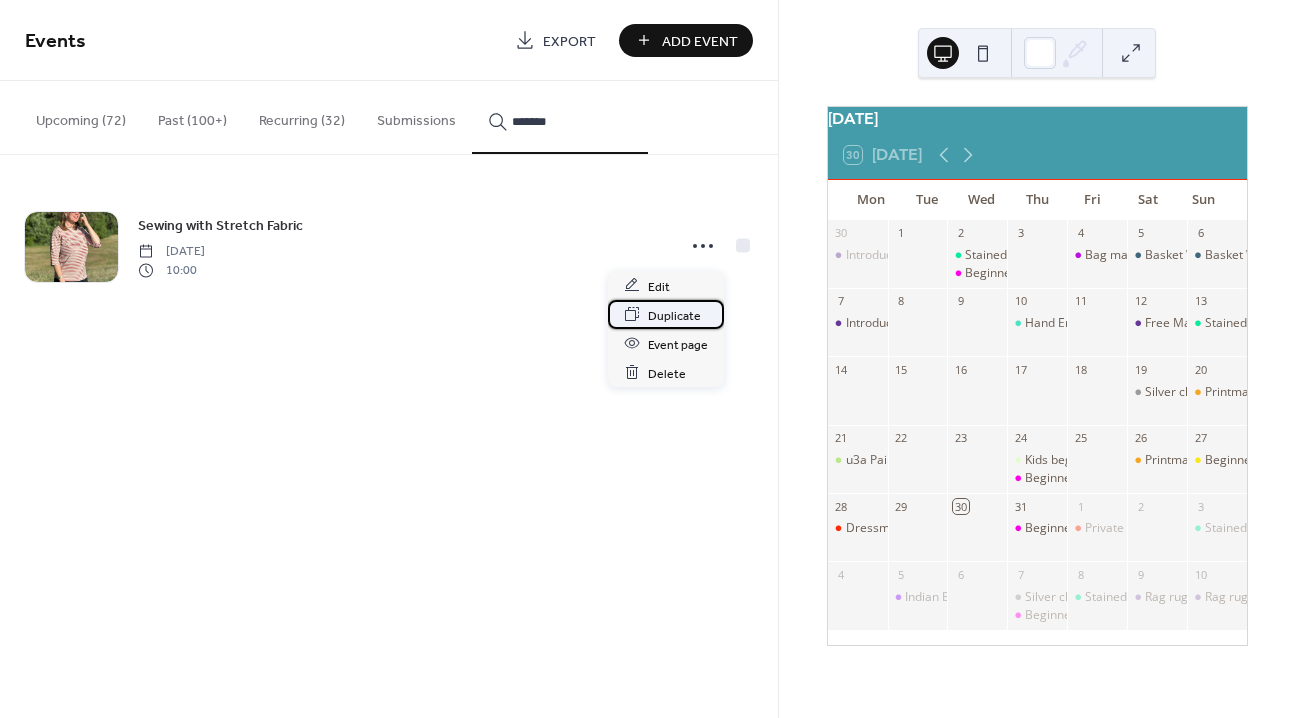 click on "Duplicate" at bounding box center (674, 315) 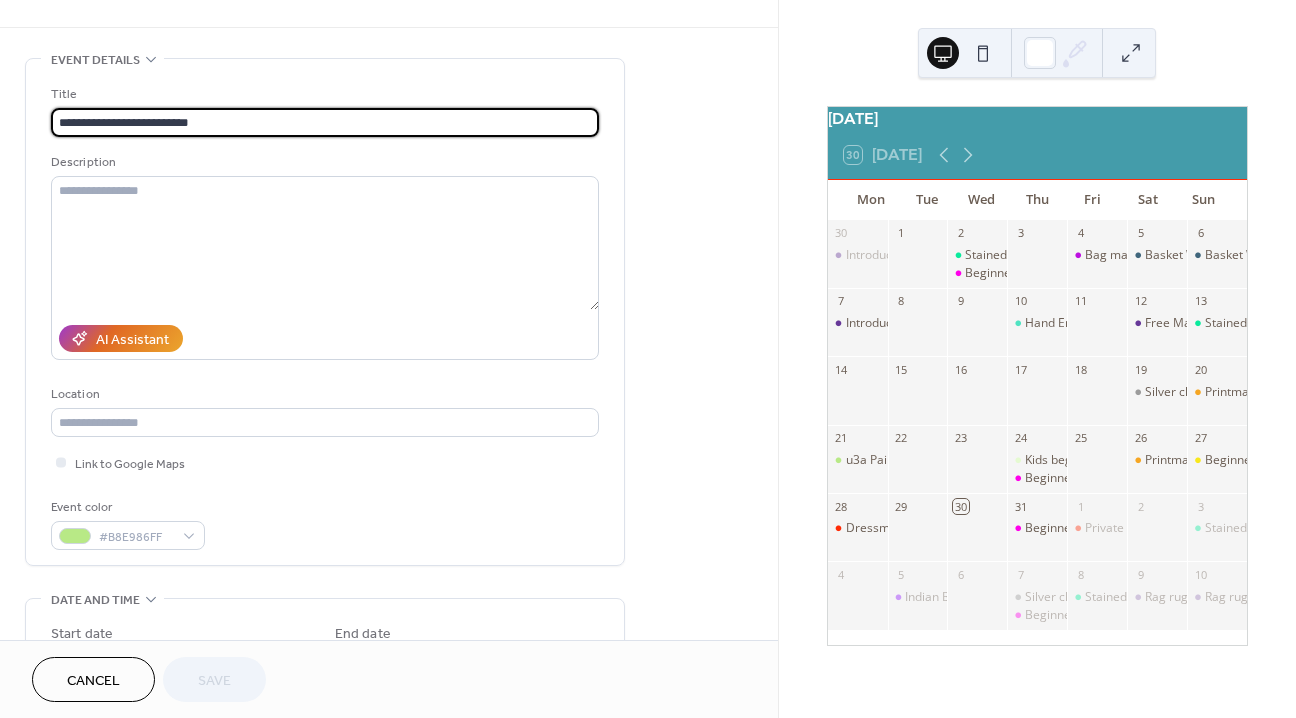 scroll, scrollTop: 524, scrollLeft: 0, axis: vertical 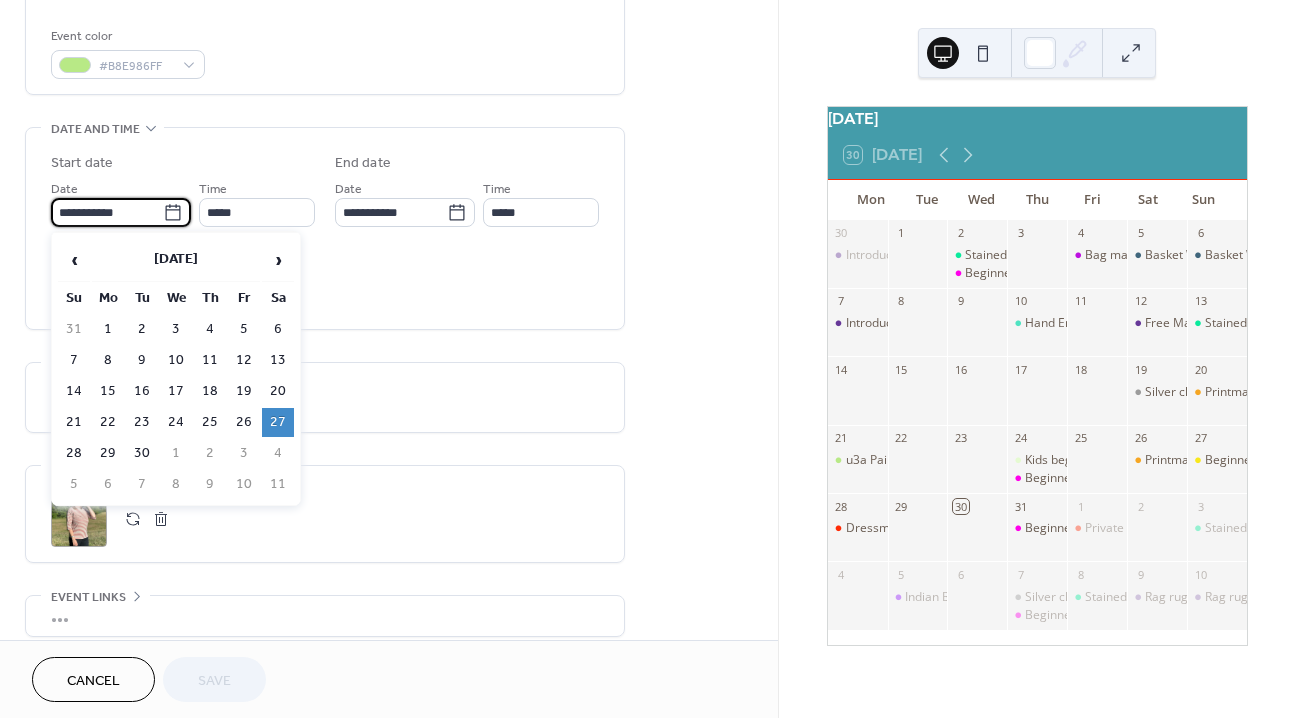 click on "**********" at bounding box center (107, 212) 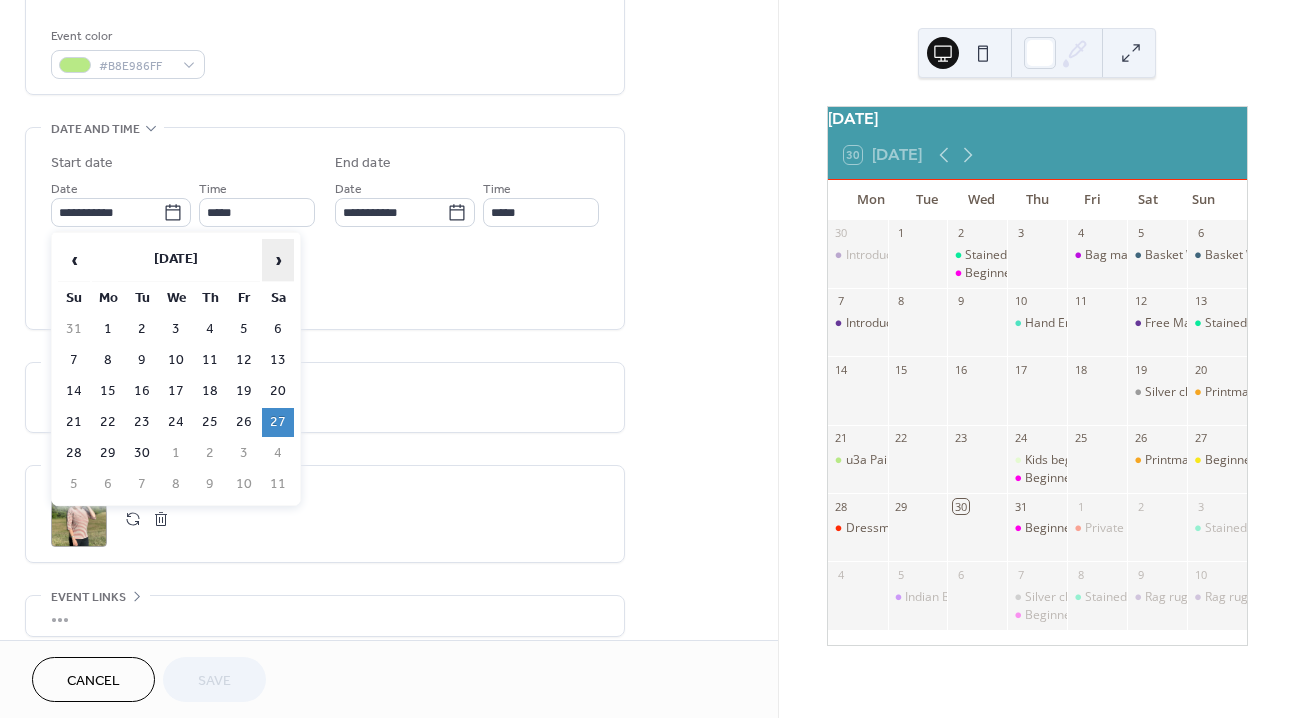click on "›" at bounding box center [278, 260] 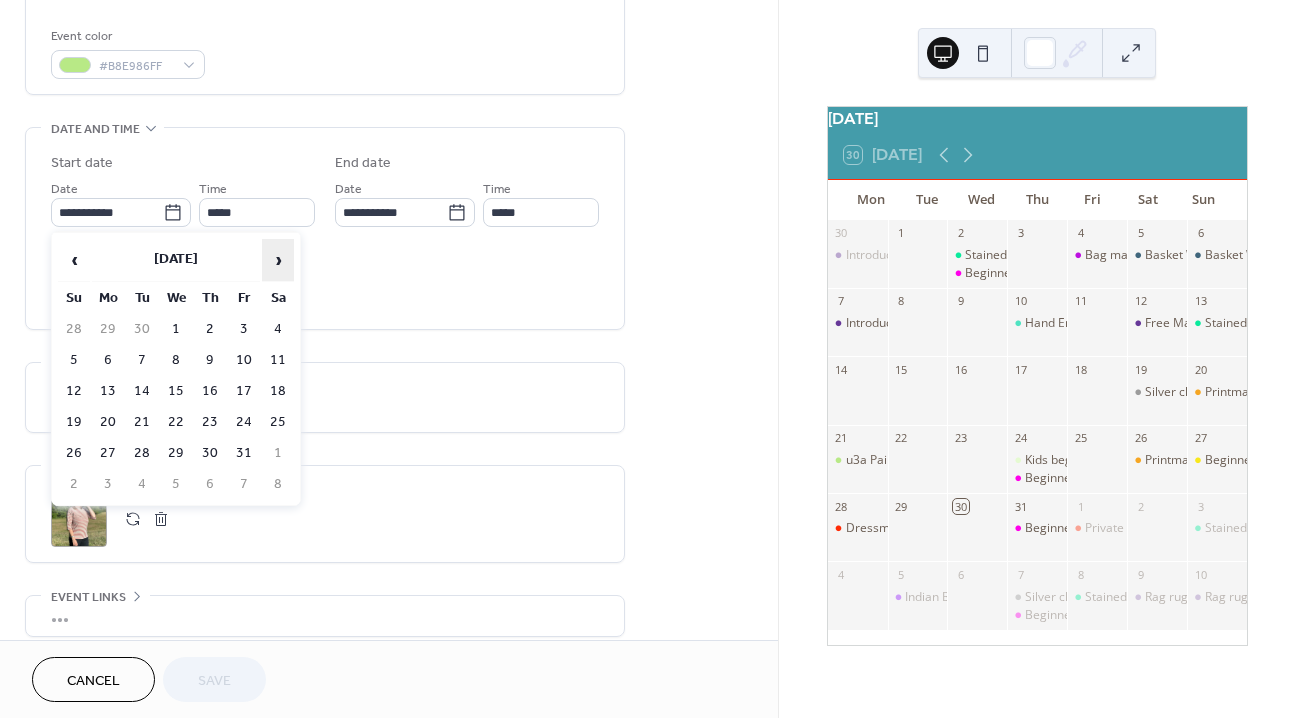 click on "›" at bounding box center [278, 260] 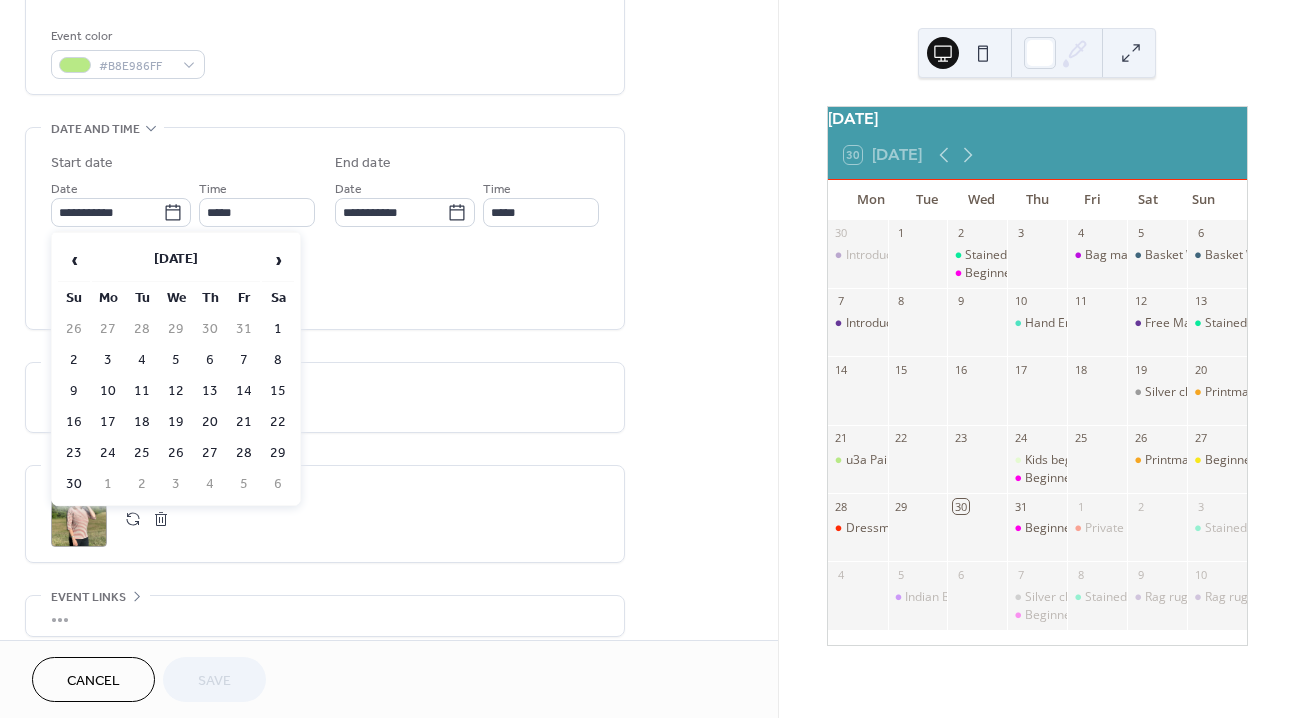 click on "‹ [DATE] › Su Mo Tu We Th Fr Sa 26 27 28 29 30 31 1 2 3 4 5 6 7 8 9 10 11 12 13 14 15 16 17 18 19 20 21 22 23 24 25 26 27 28 29 30 1 2 3 4 5 6" at bounding box center [176, 369] 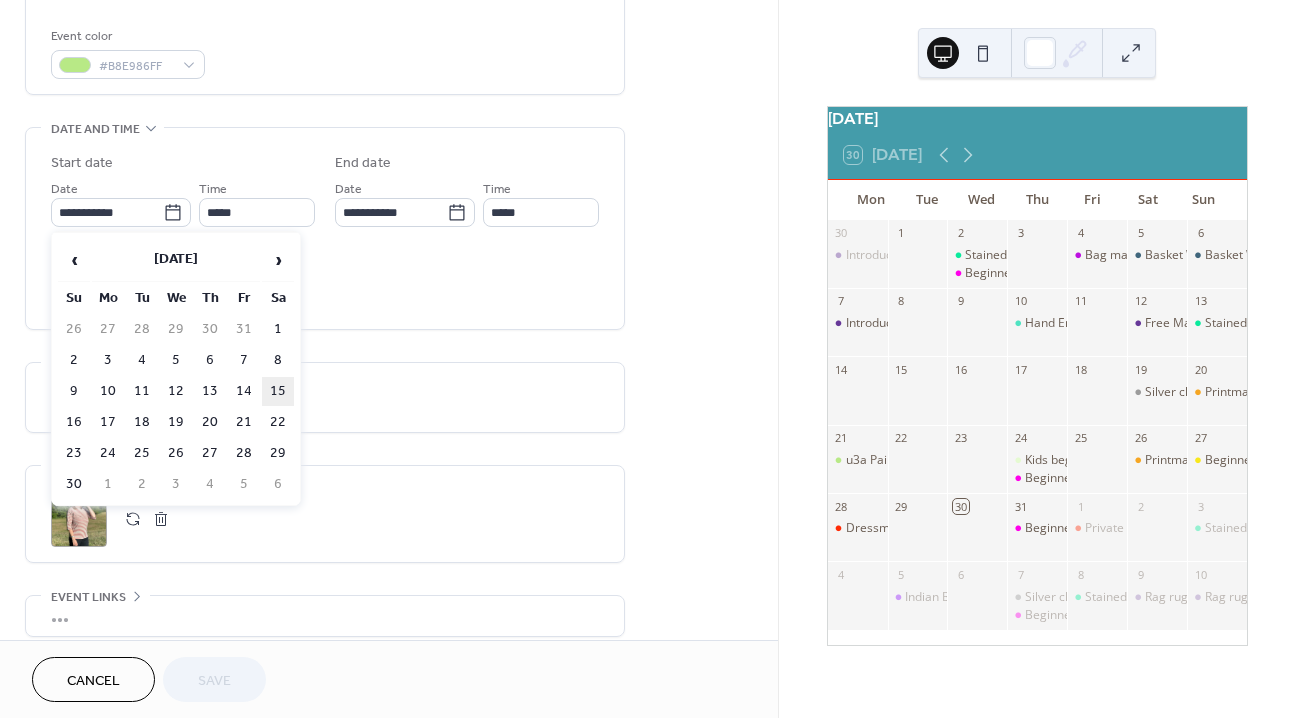 click on "15" at bounding box center [278, 391] 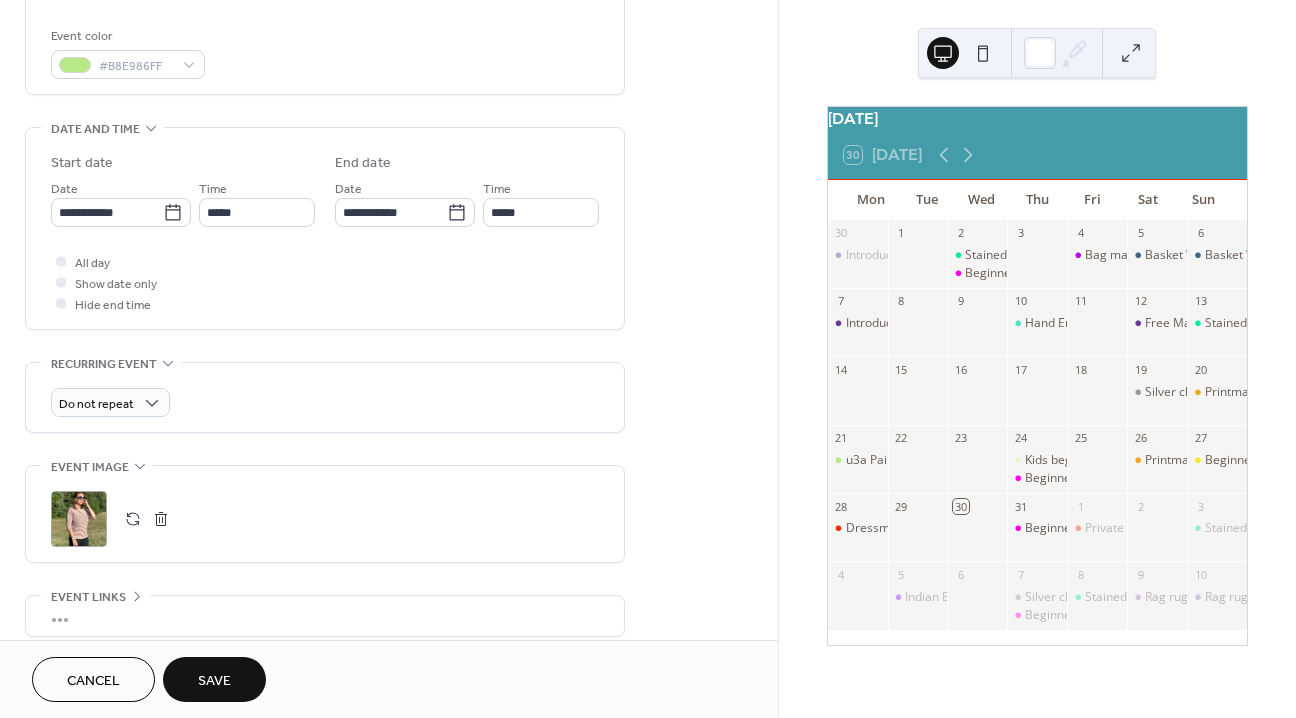 click on "Save" at bounding box center (214, 681) 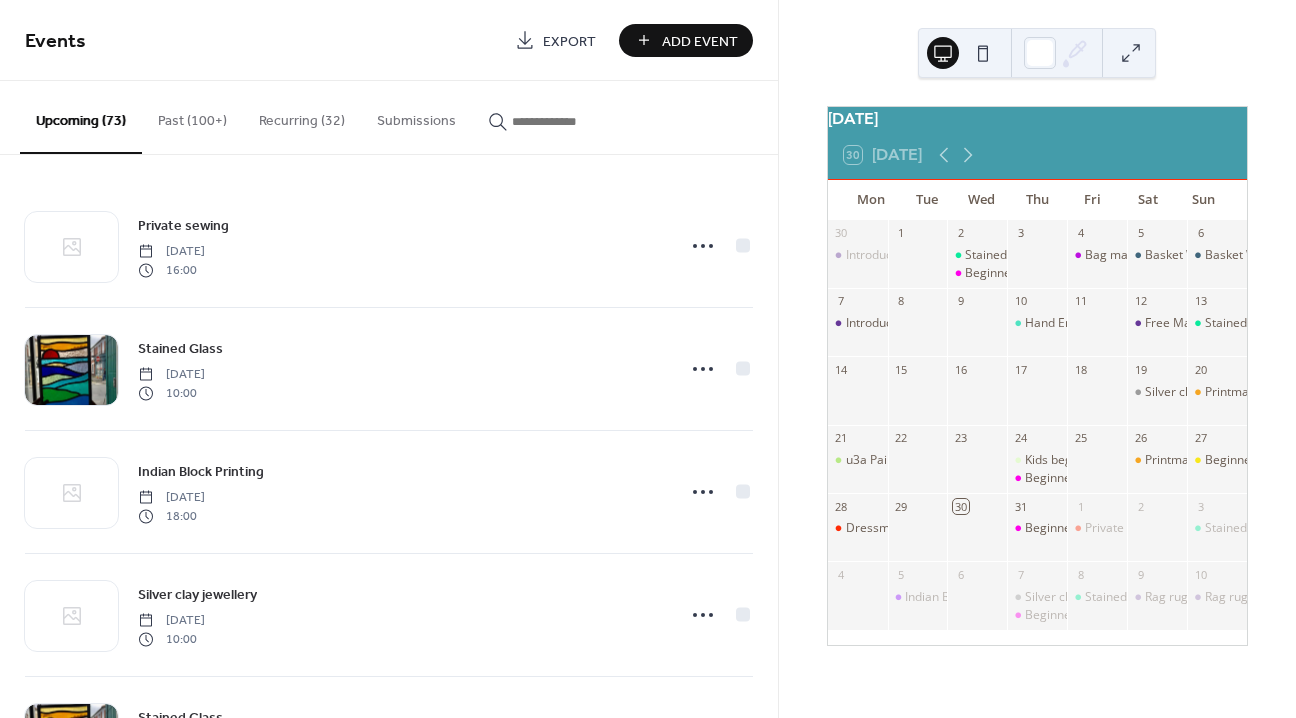 click at bounding box center (572, 121) 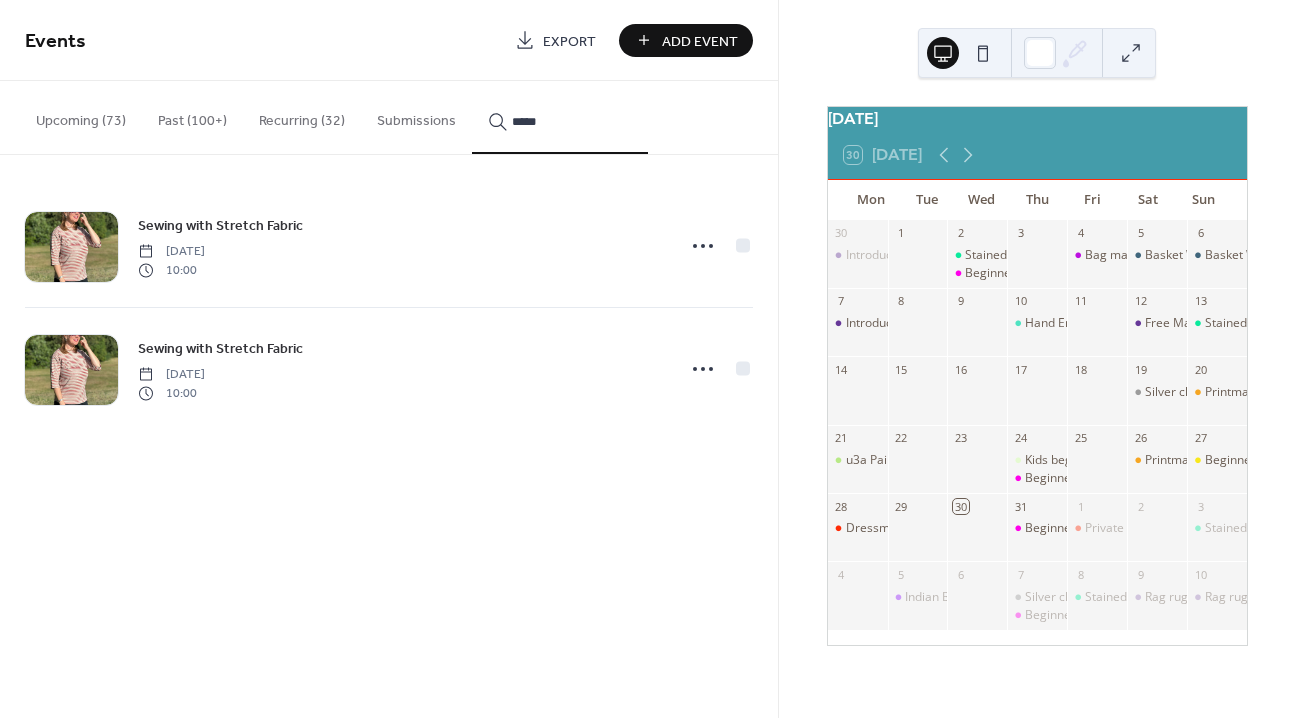 type on "*****" 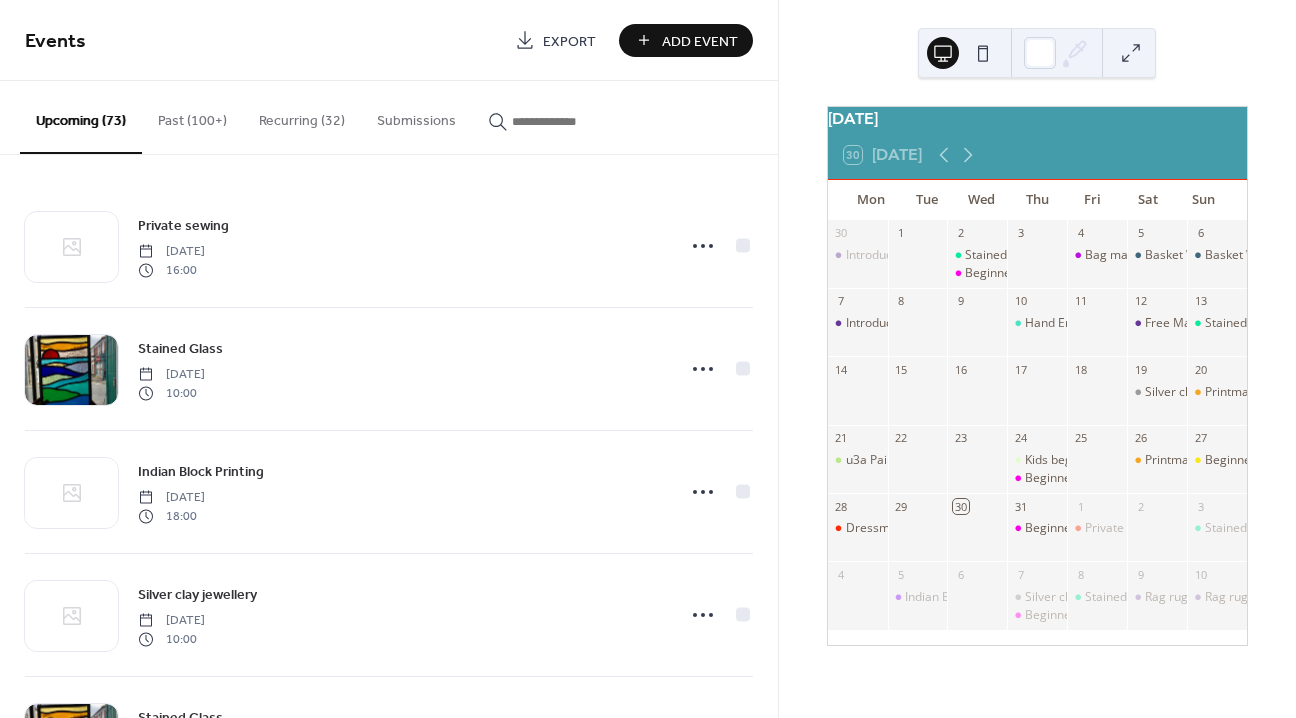 scroll, scrollTop: 0, scrollLeft: 0, axis: both 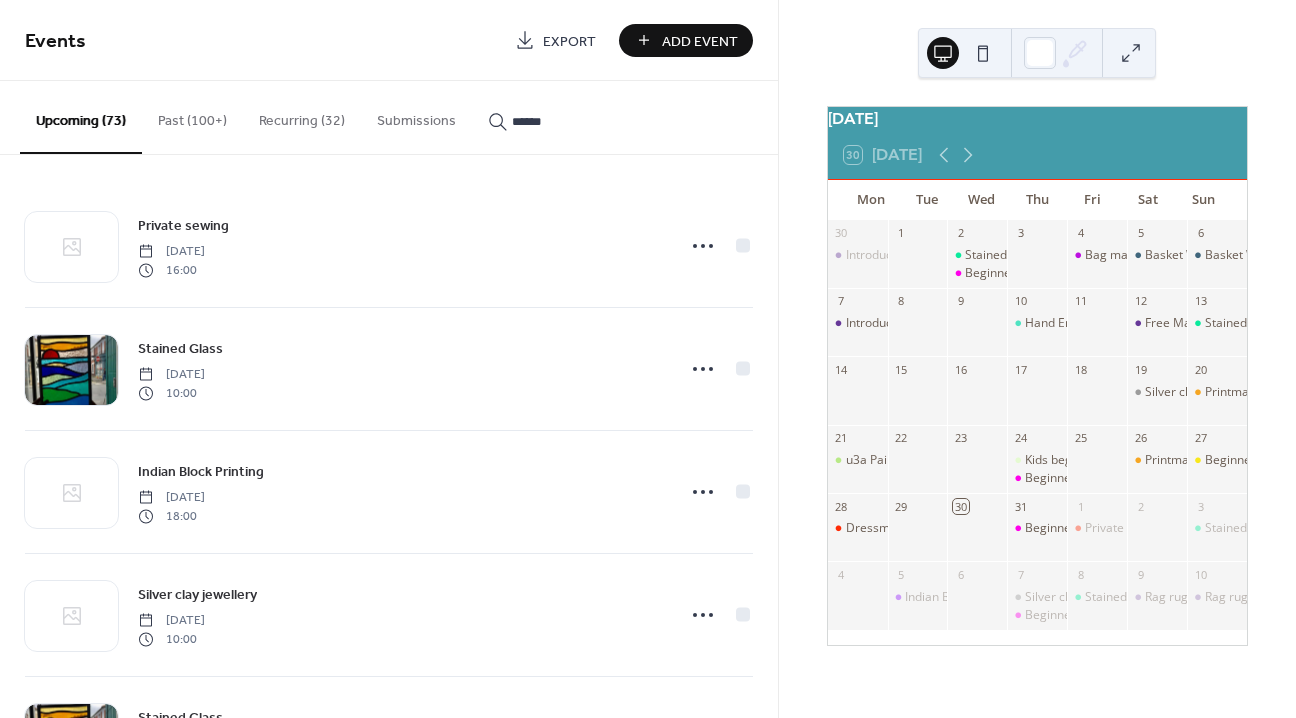 click on "******" at bounding box center [572, 121] 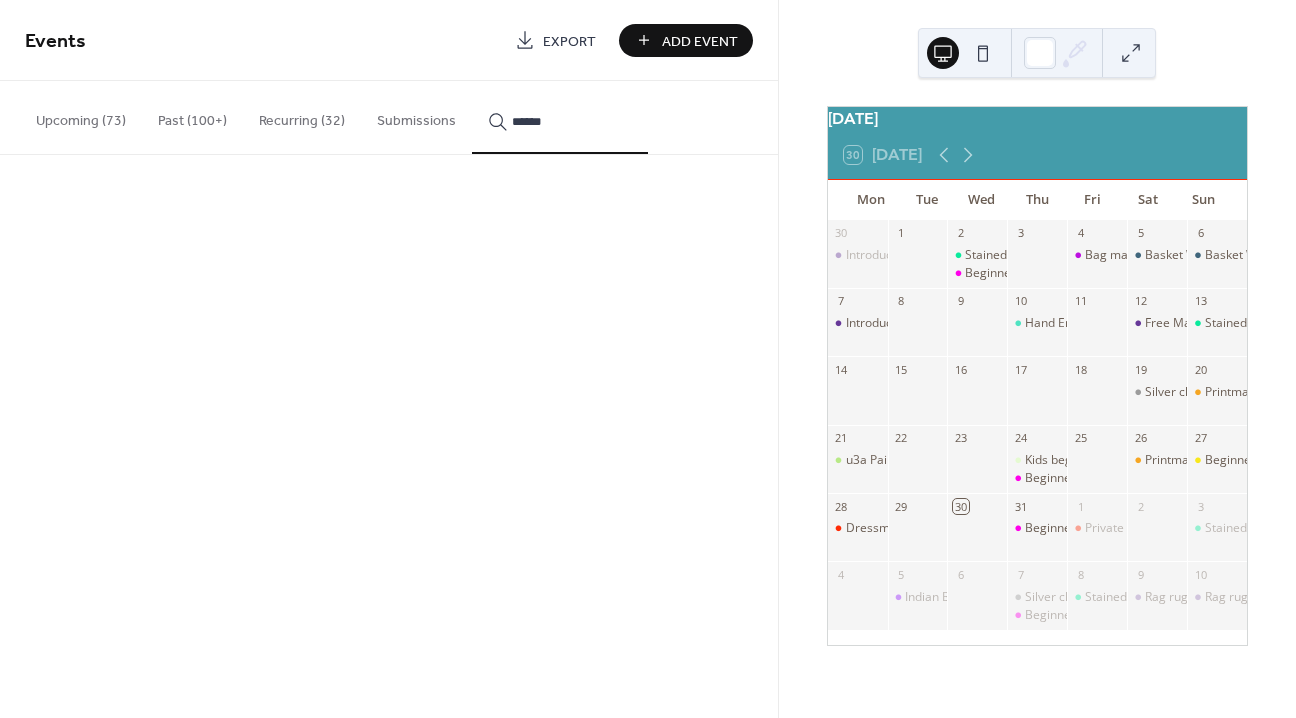click on "******" at bounding box center (572, 121) 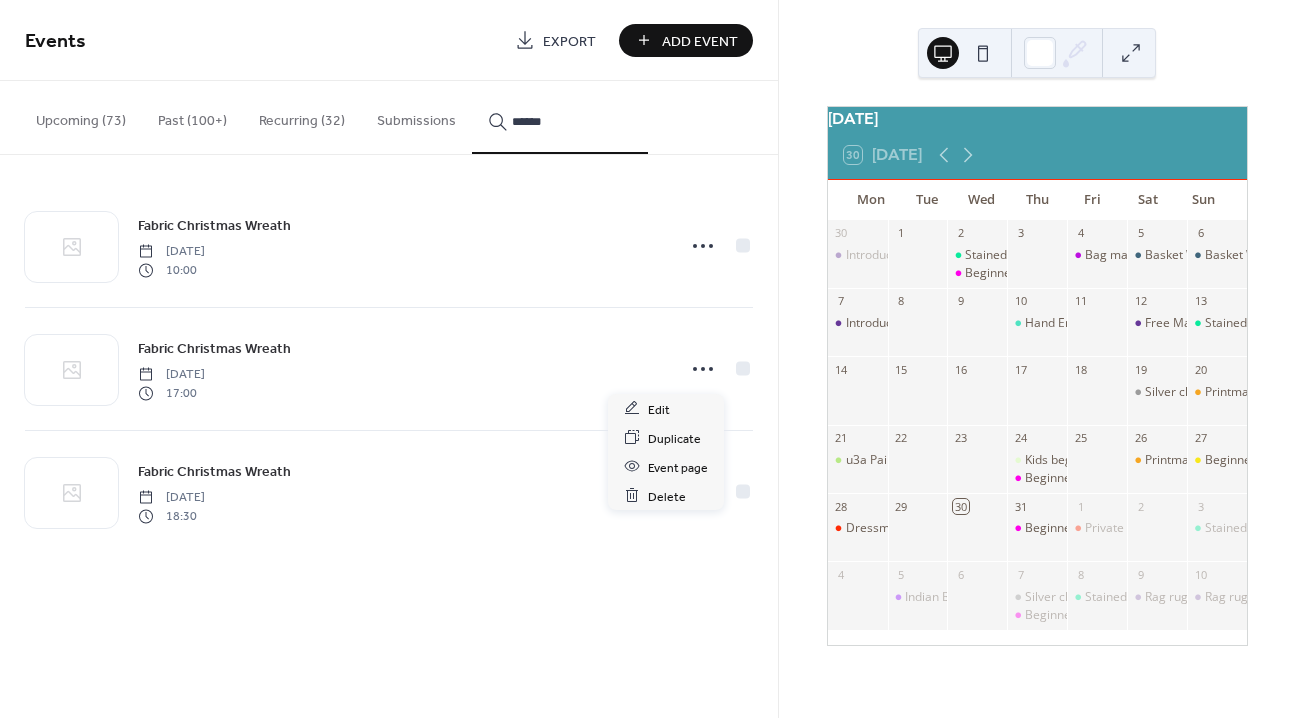 click 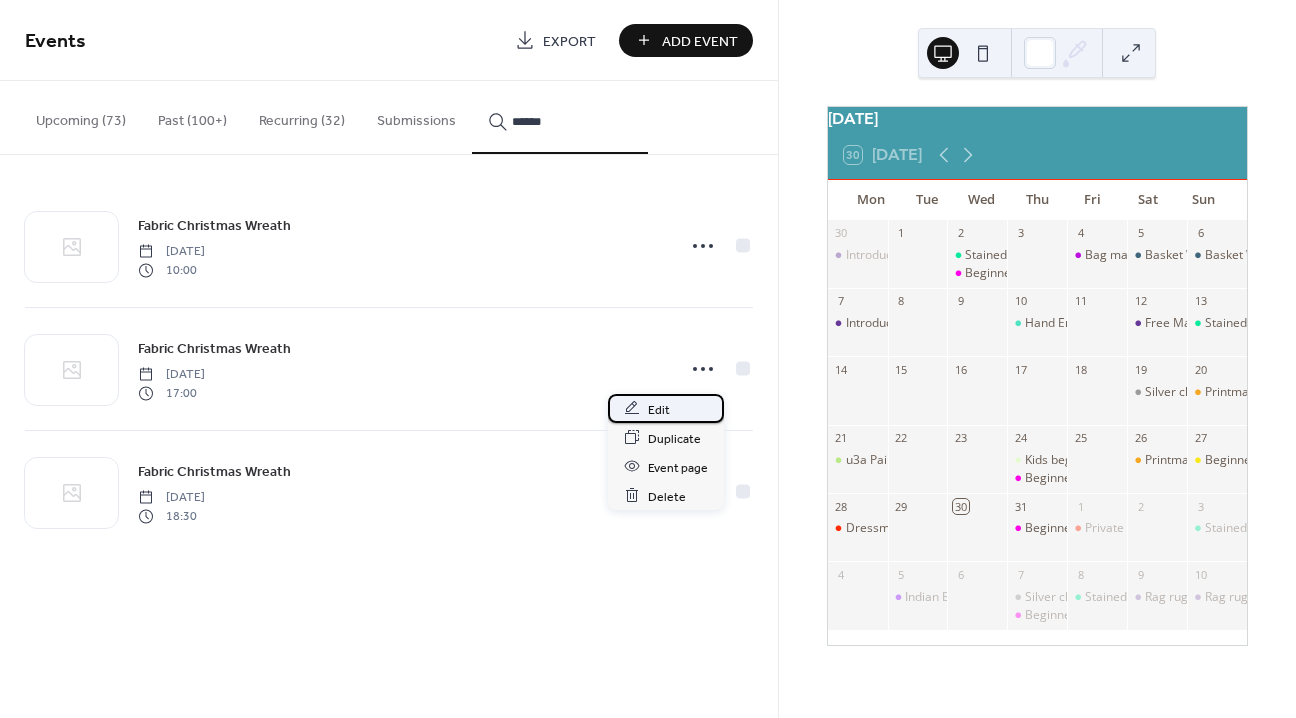 click on "Edit" at bounding box center [659, 409] 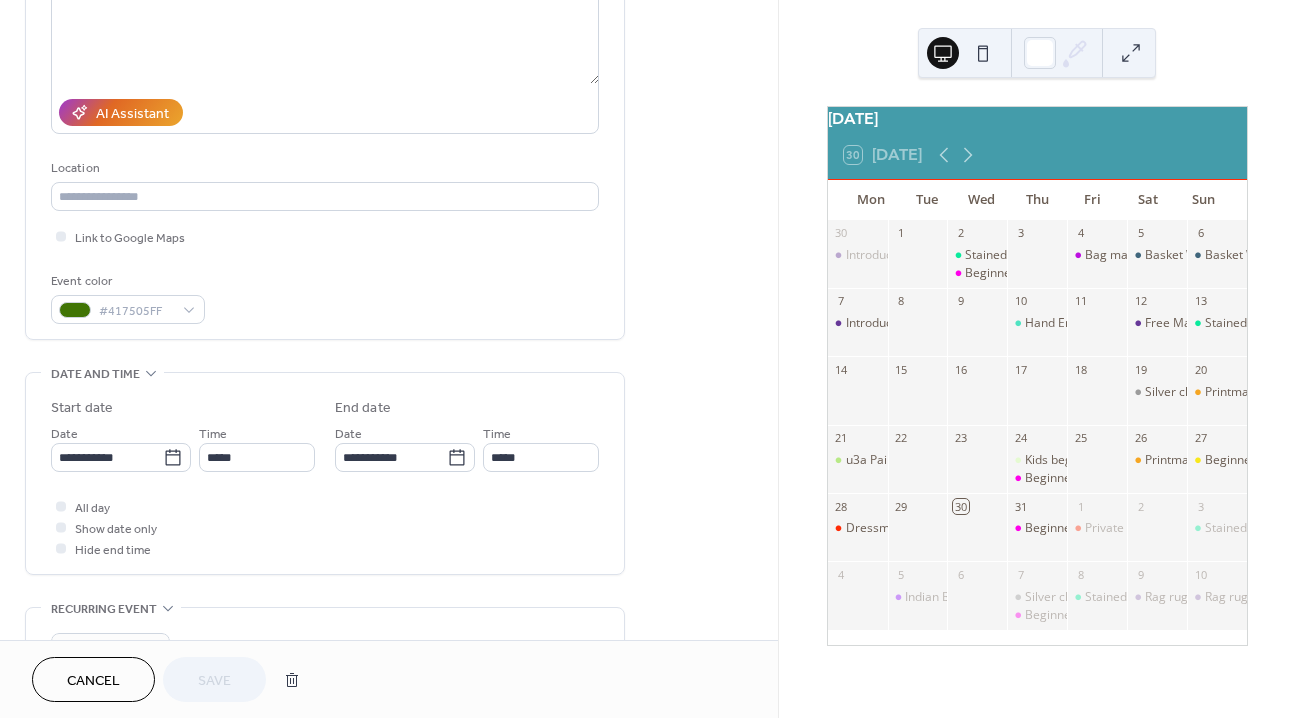 scroll, scrollTop: 372, scrollLeft: 0, axis: vertical 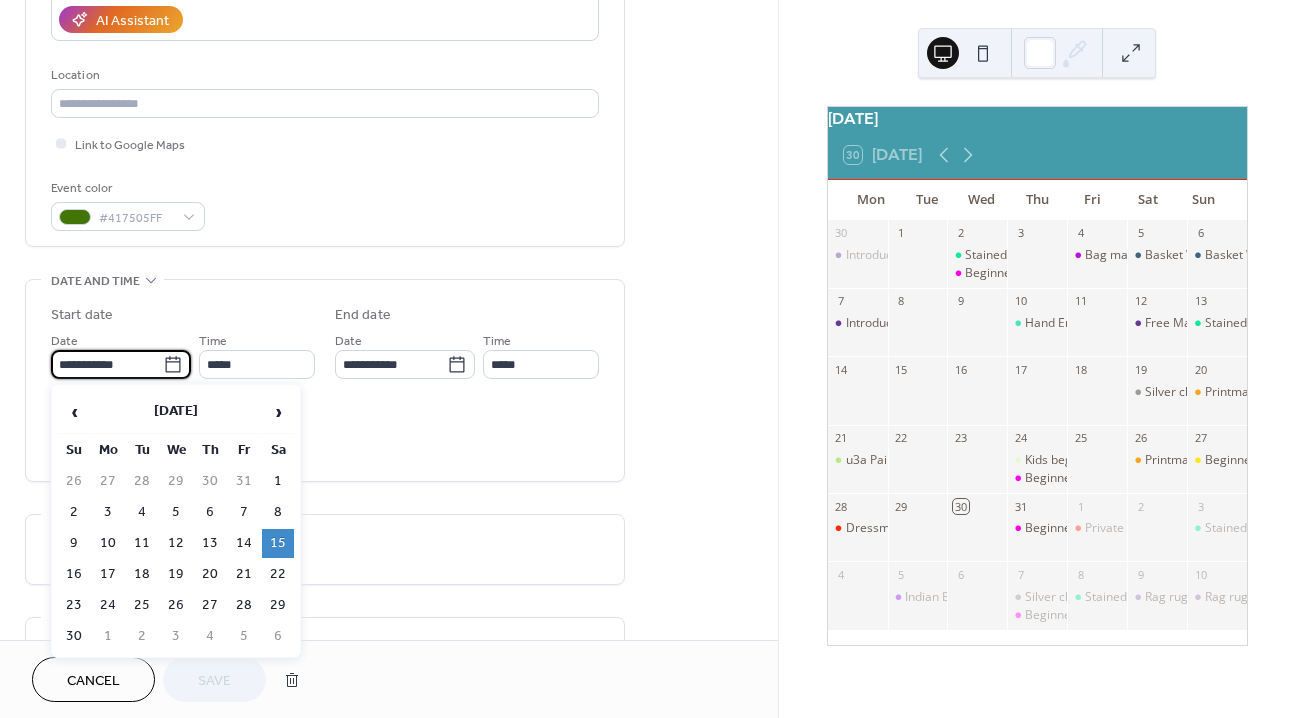 click on "**********" at bounding box center [107, 364] 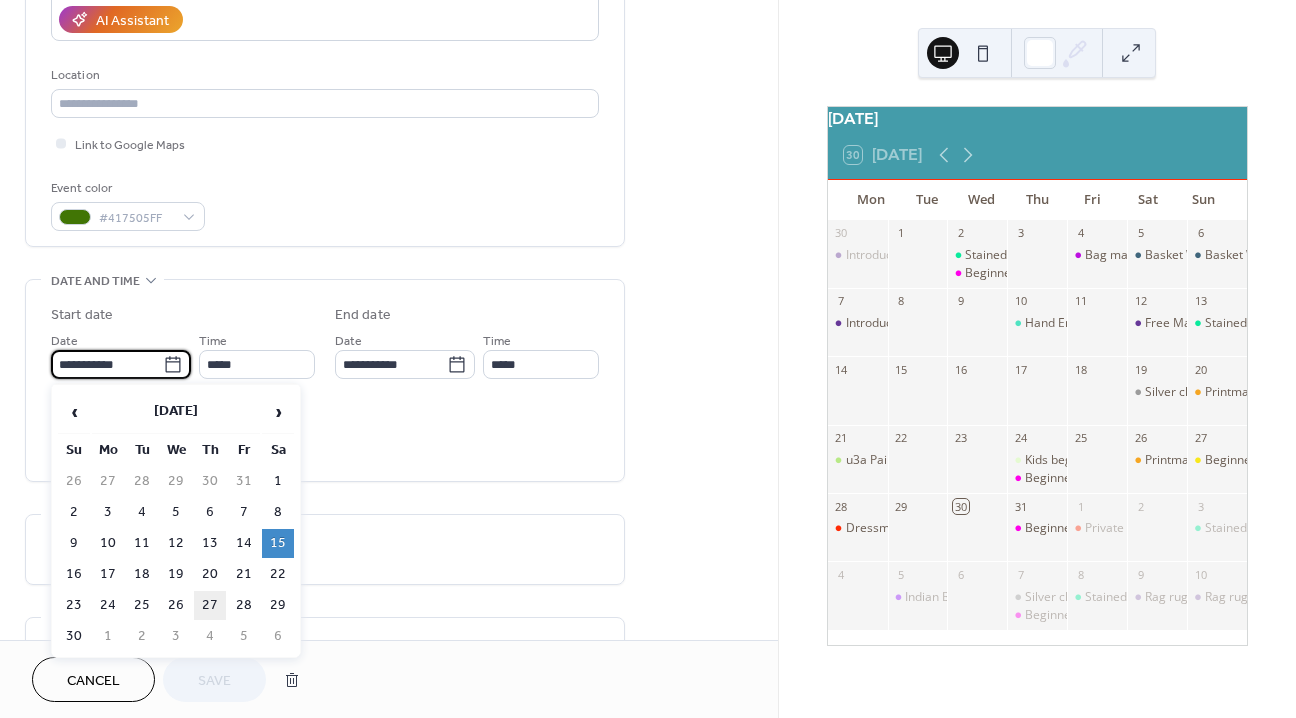 click on "27" at bounding box center (210, 605) 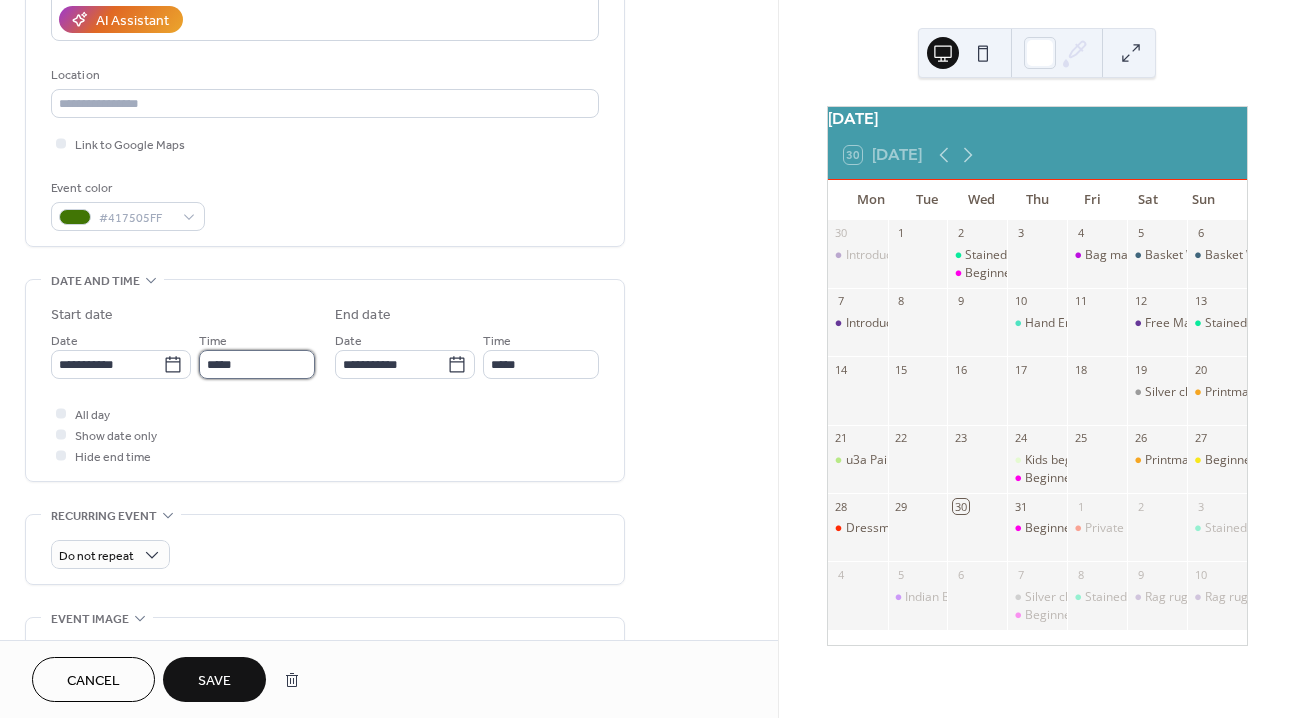 click on "*****" at bounding box center [257, 364] 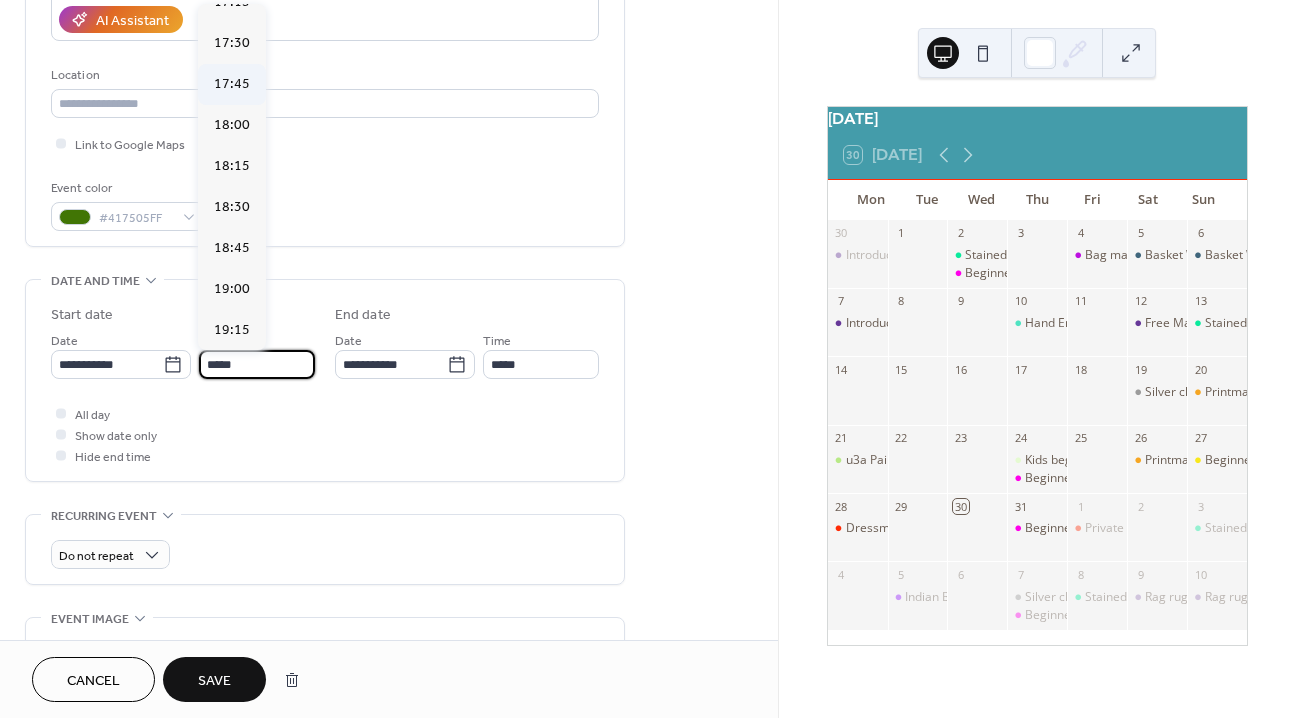 scroll, scrollTop: 2979, scrollLeft: 0, axis: vertical 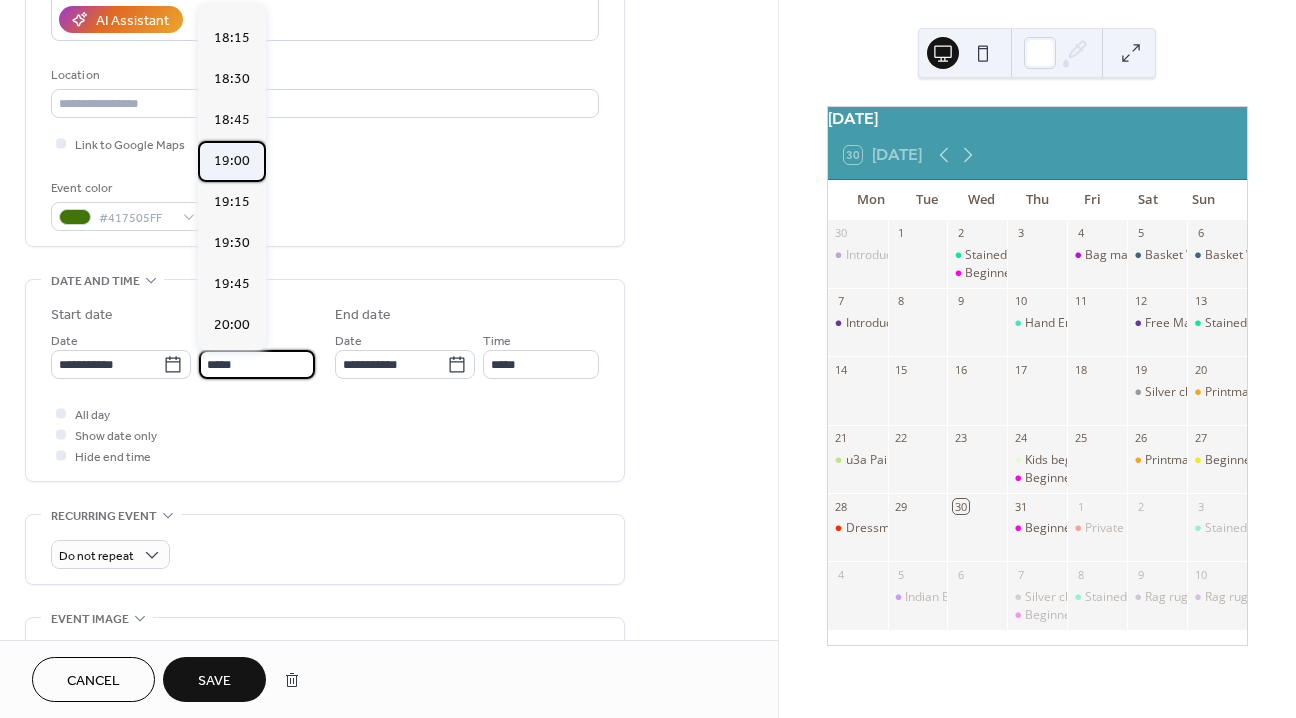 click on "19:00" at bounding box center (232, 161) 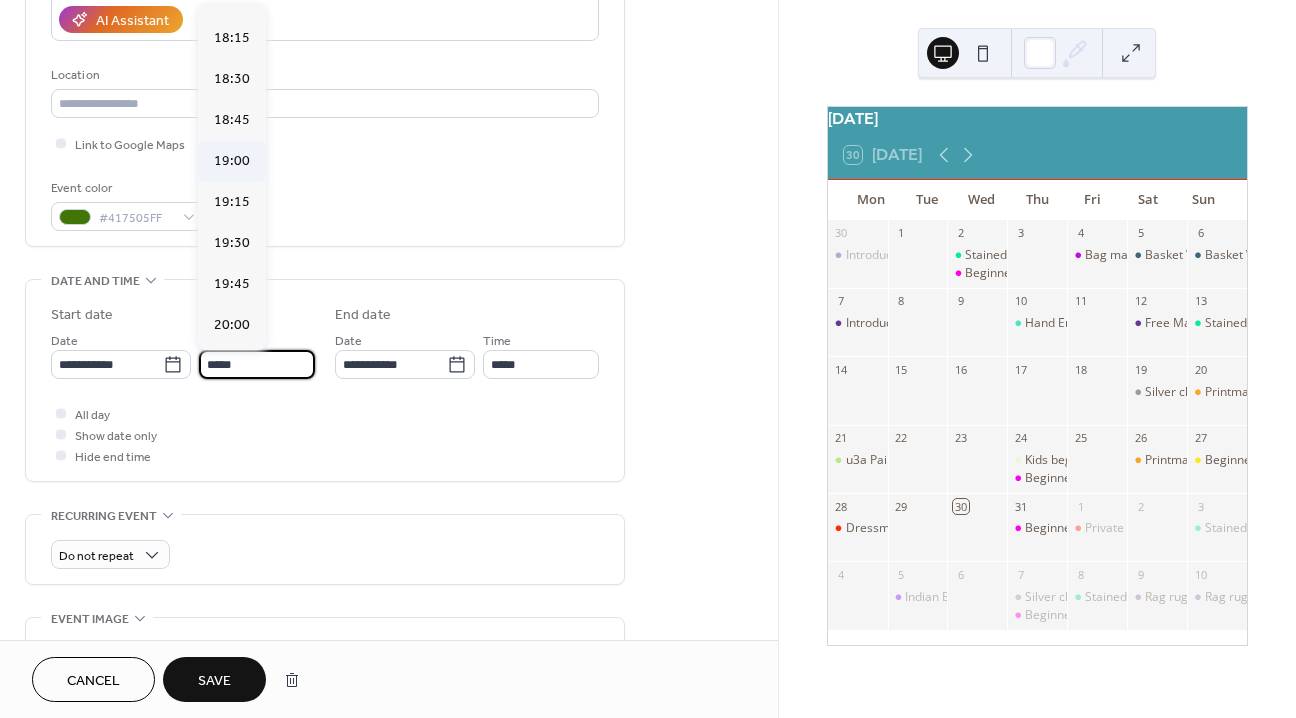 type on "*****" 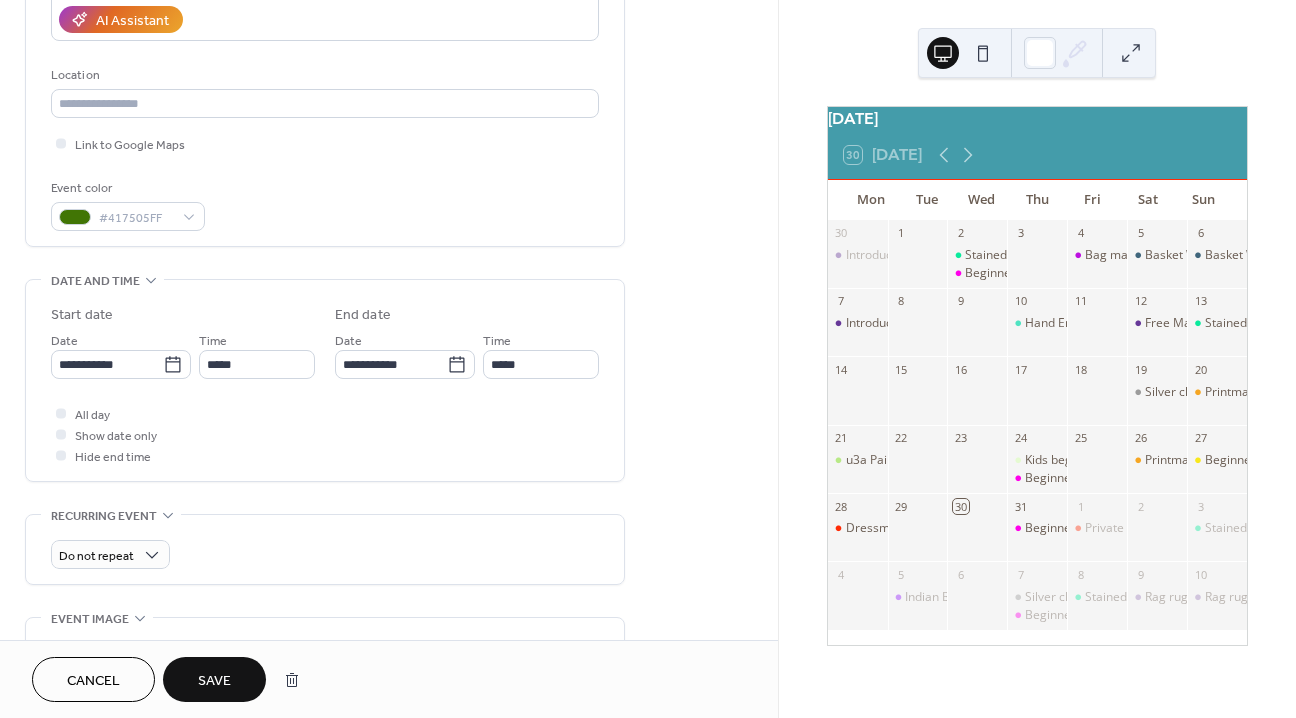 click on "Save" at bounding box center (214, 681) 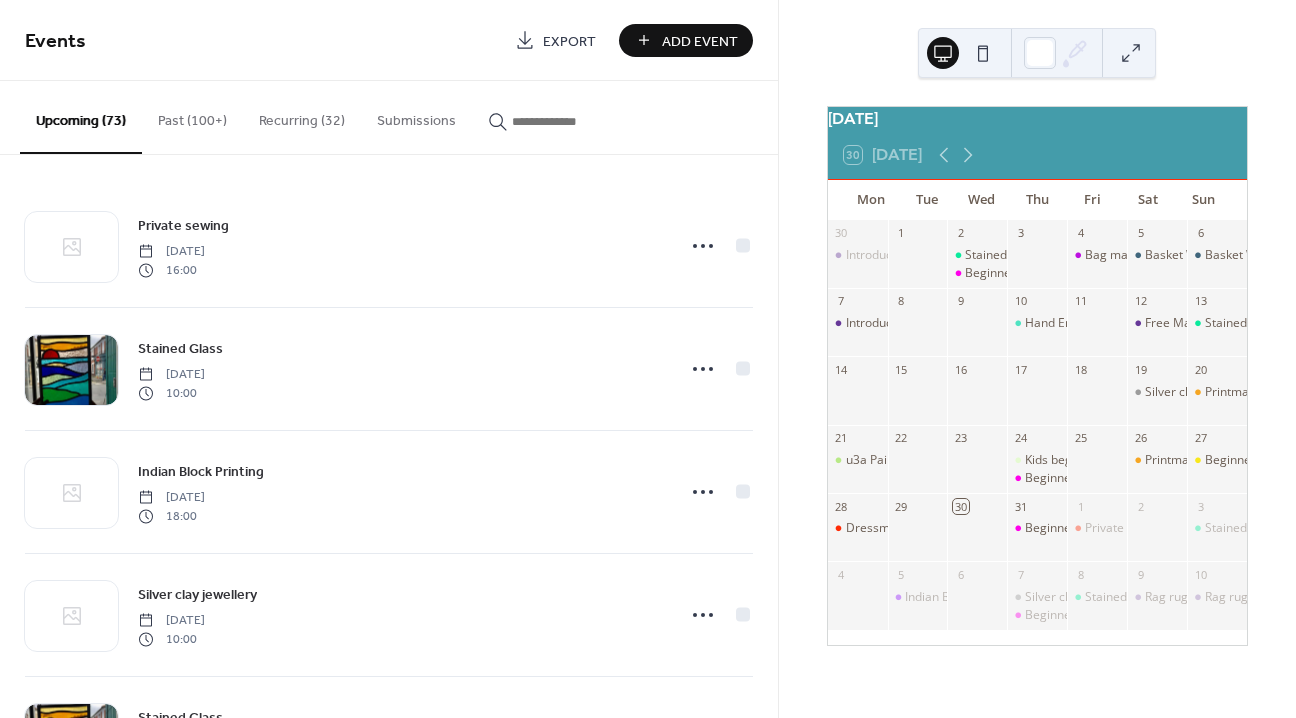 click at bounding box center (572, 121) 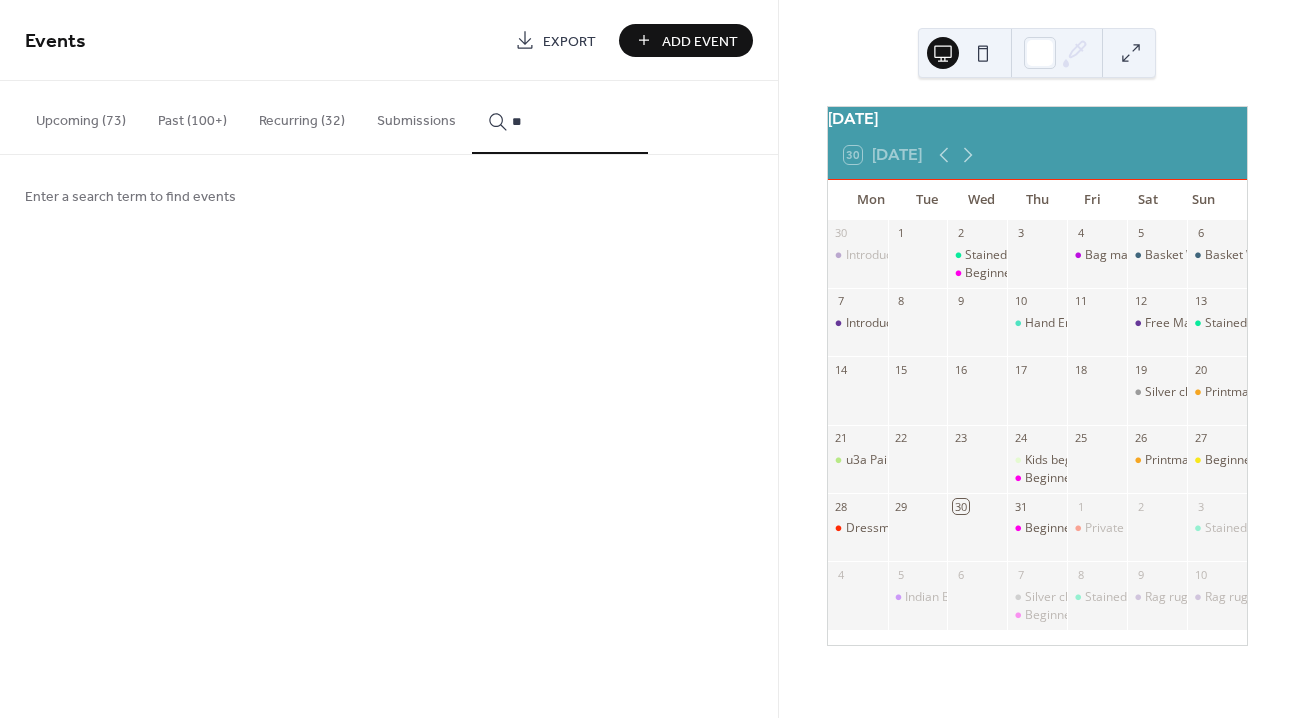 type on "*" 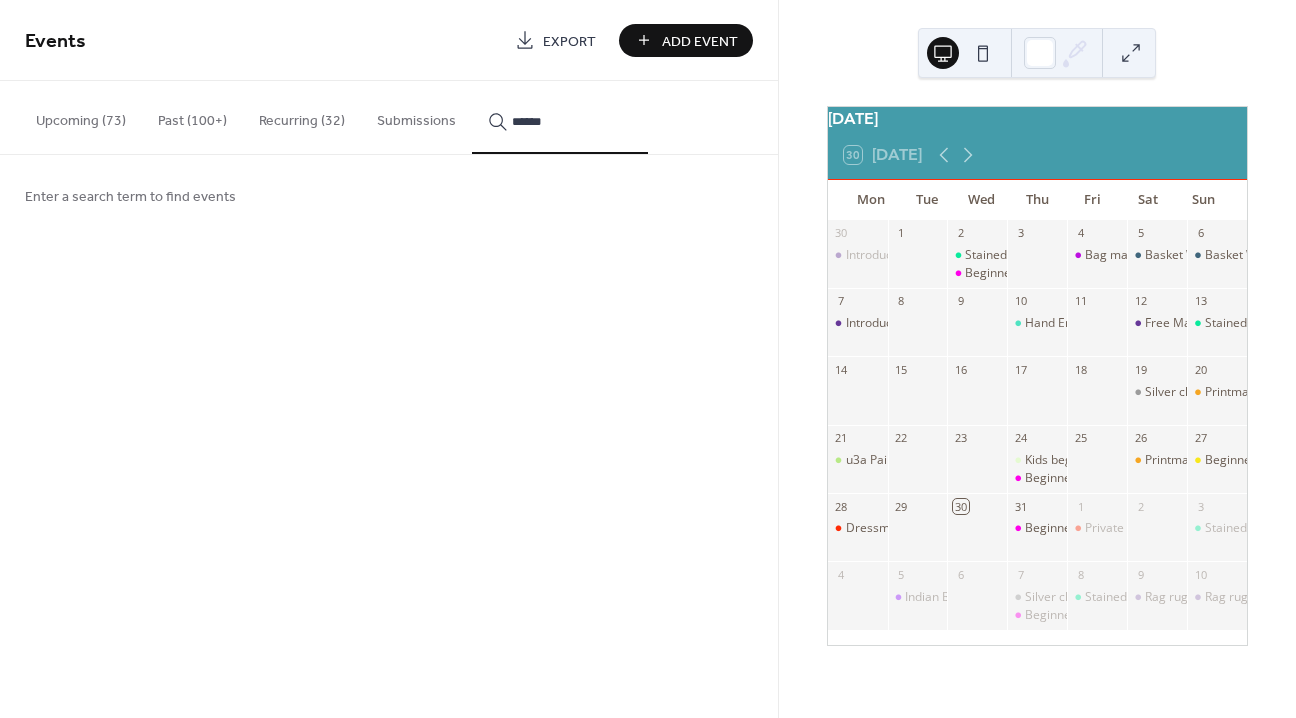type on "******" 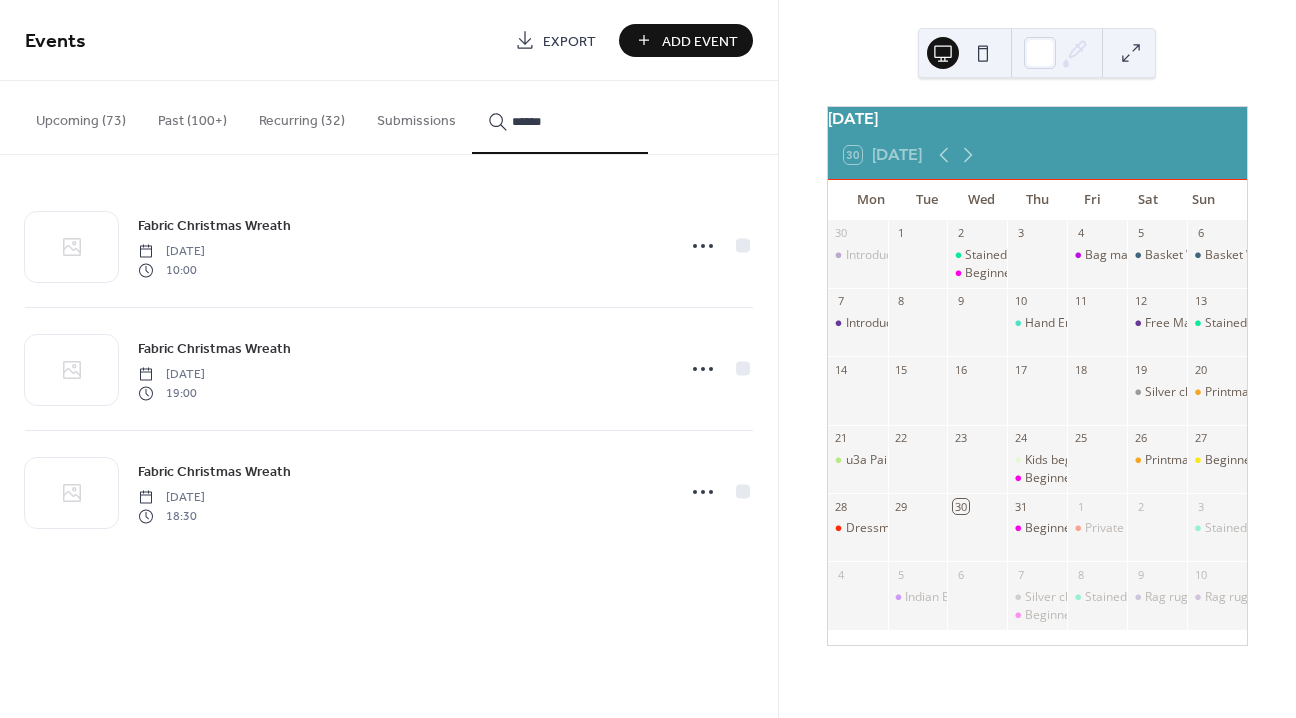 click 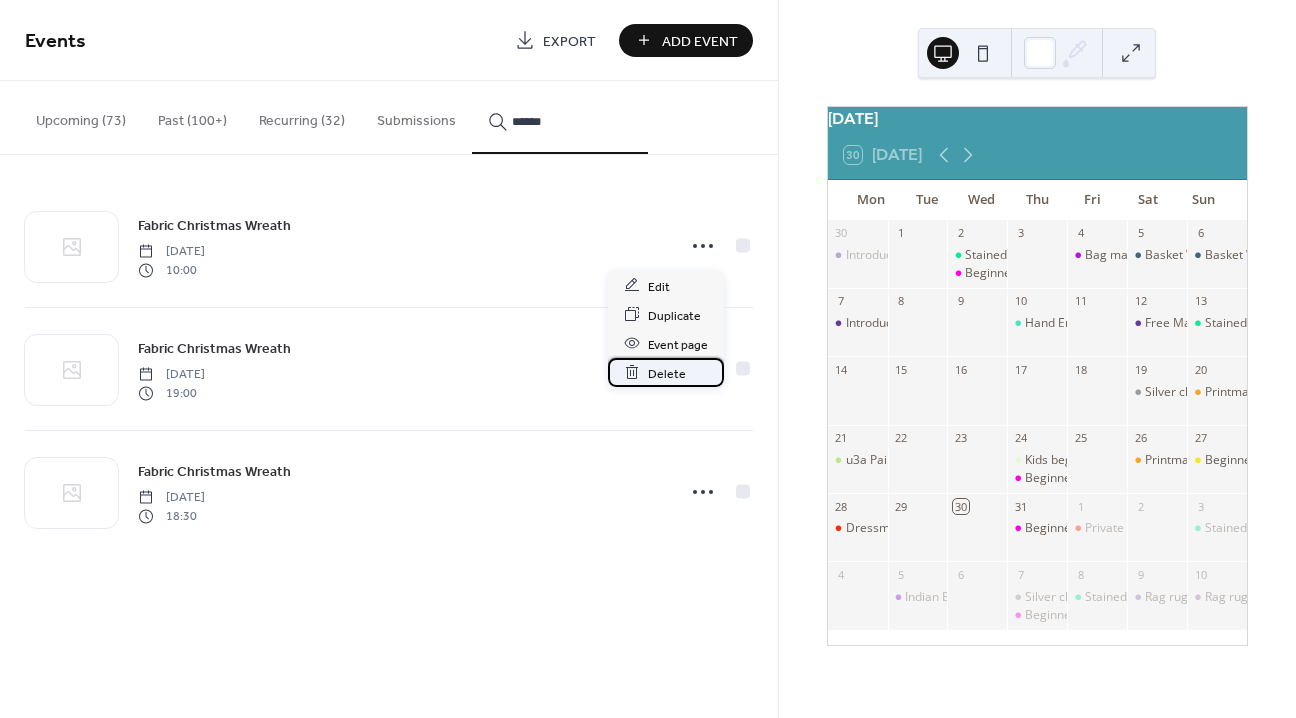 click on "Delete" at bounding box center [667, 373] 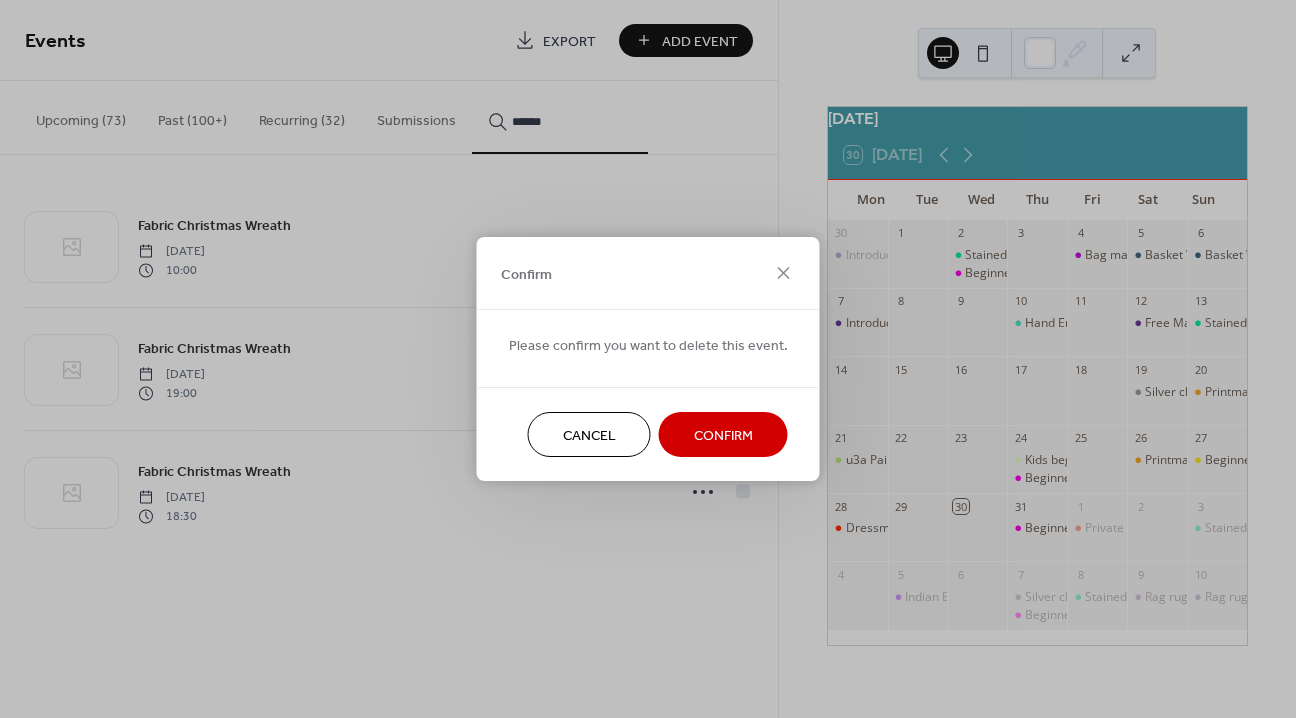 click on "Confirm" at bounding box center [723, 436] 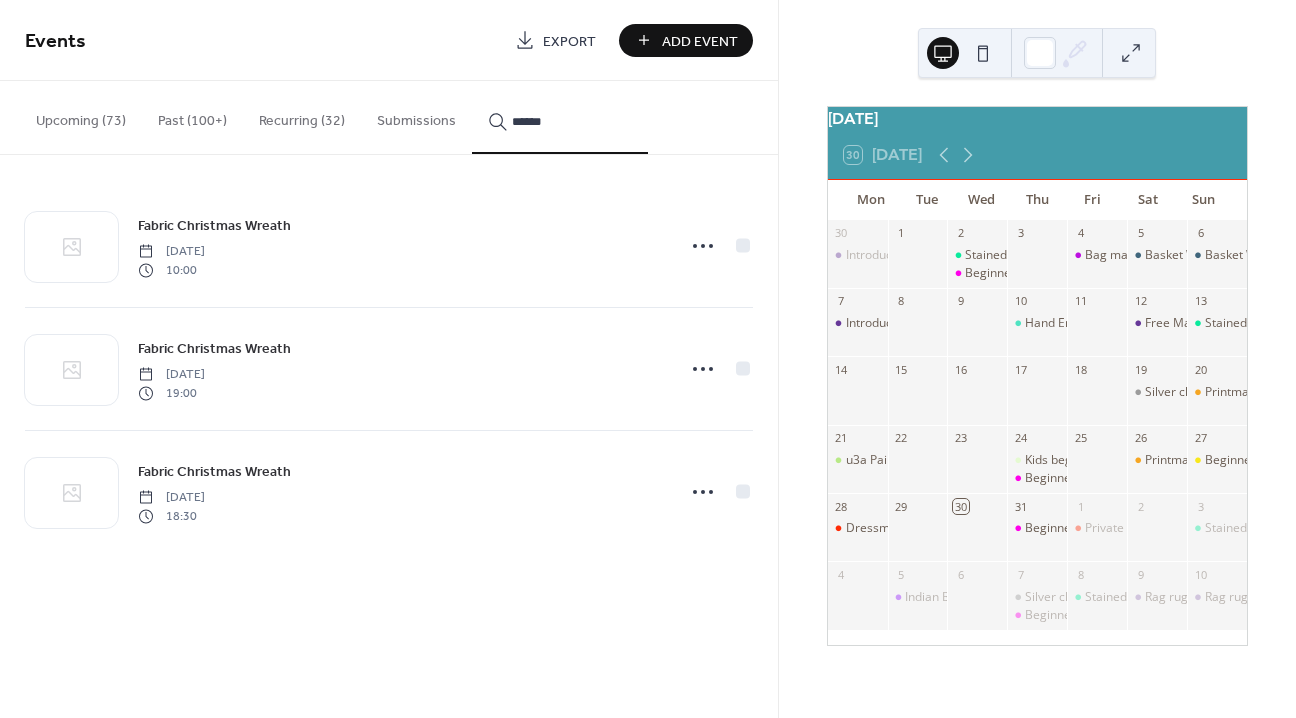 click 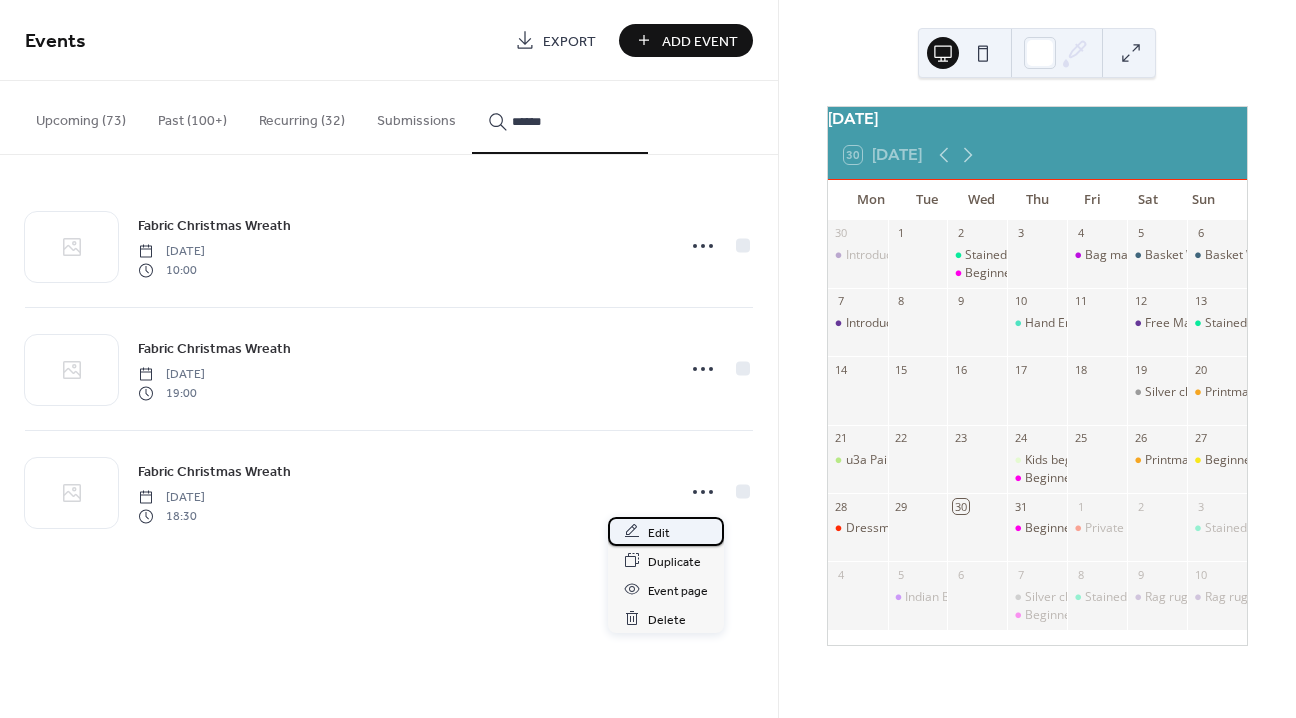 click on "Edit" at bounding box center [666, 531] 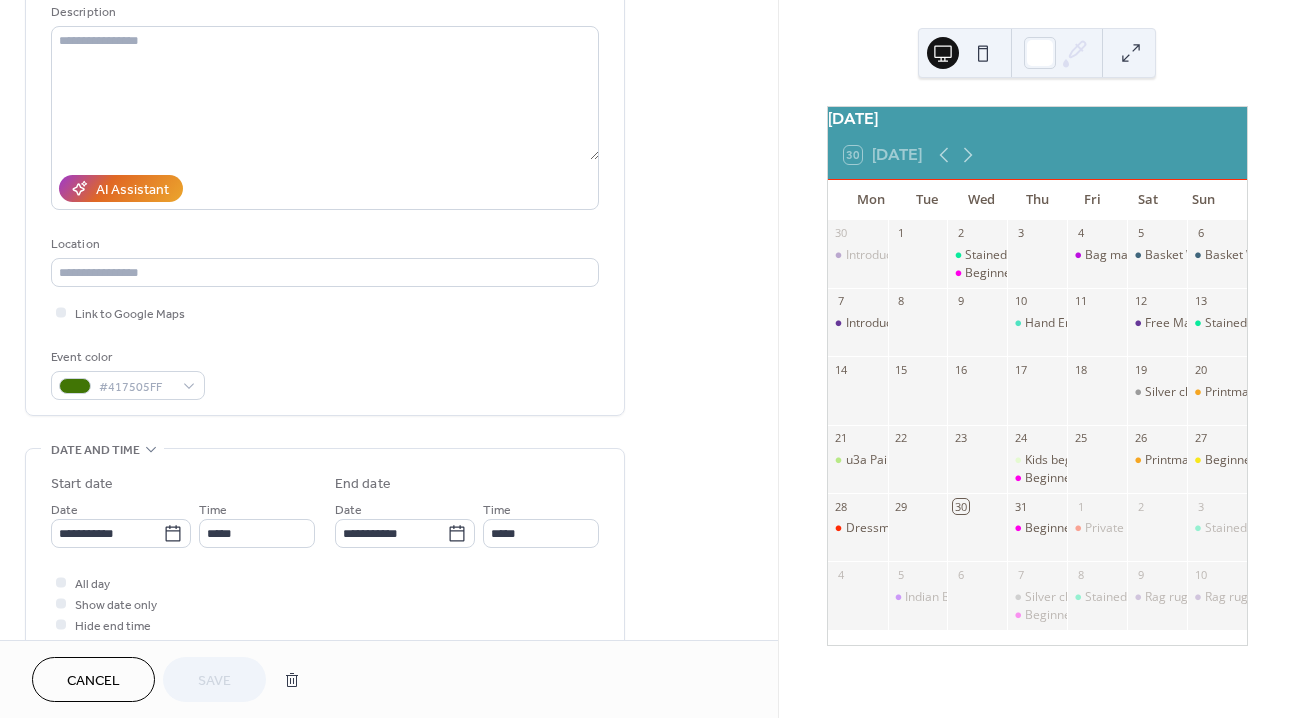 scroll, scrollTop: 605, scrollLeft: 0, axis: vertical 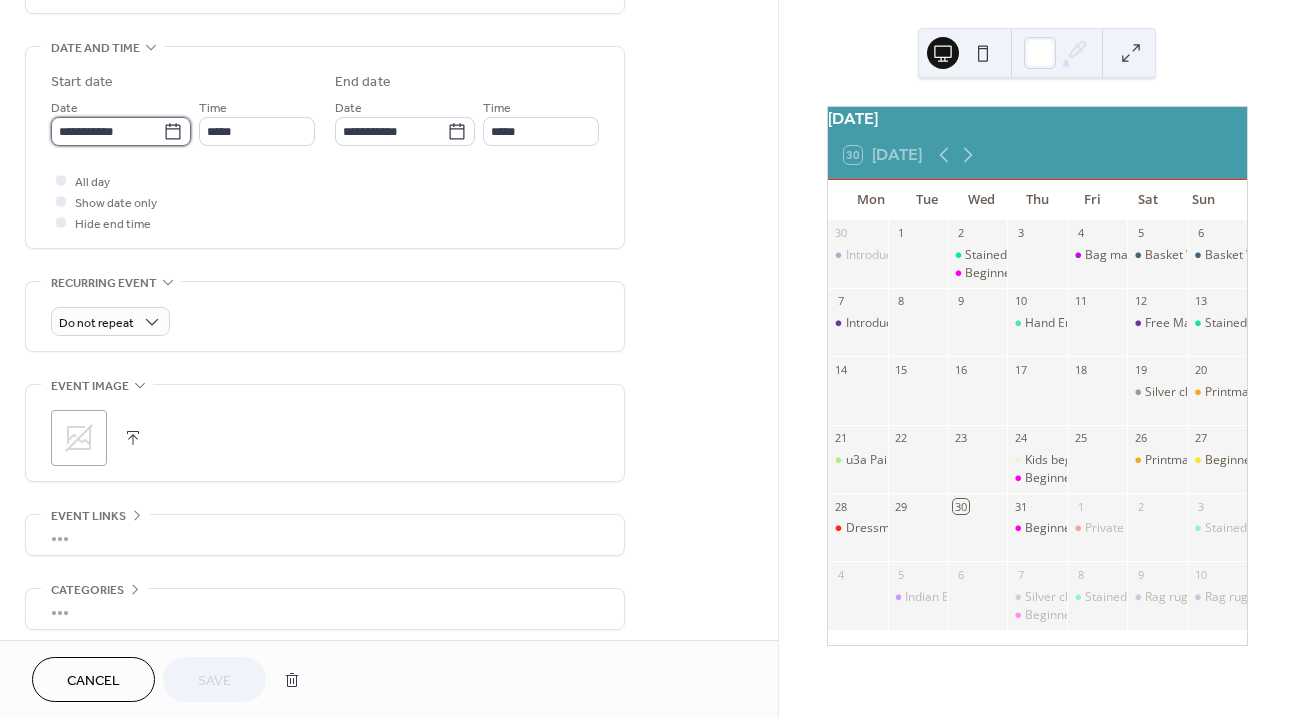 click on "**********" at bounding box center (107, 131) 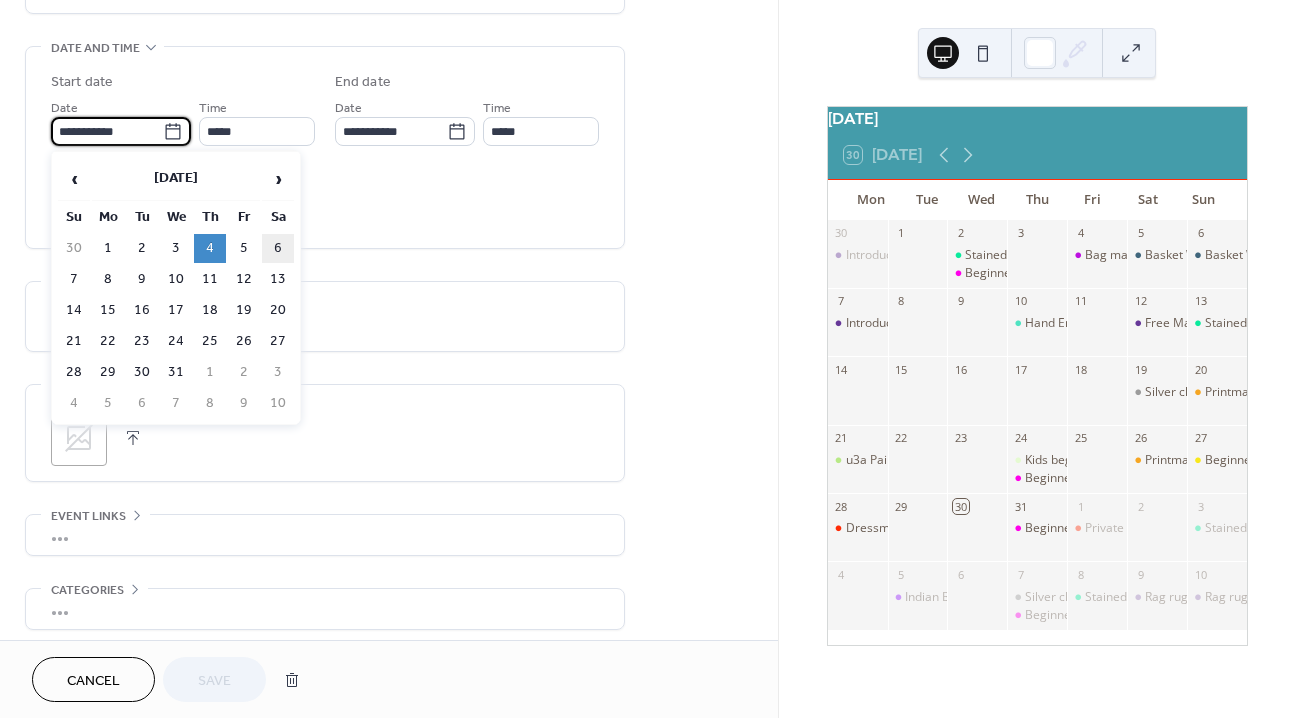 click on "6" at bounding box center [278, 248] 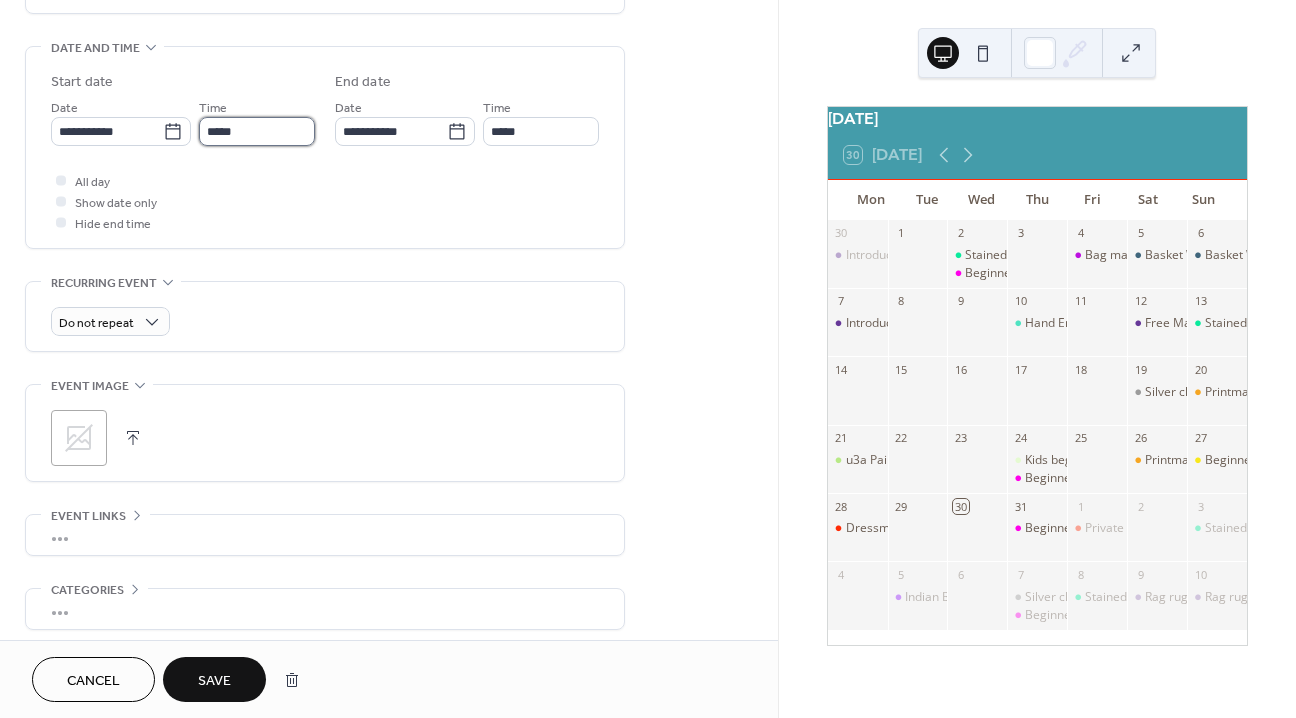 click on "*****" at bounding box center (257, 131) 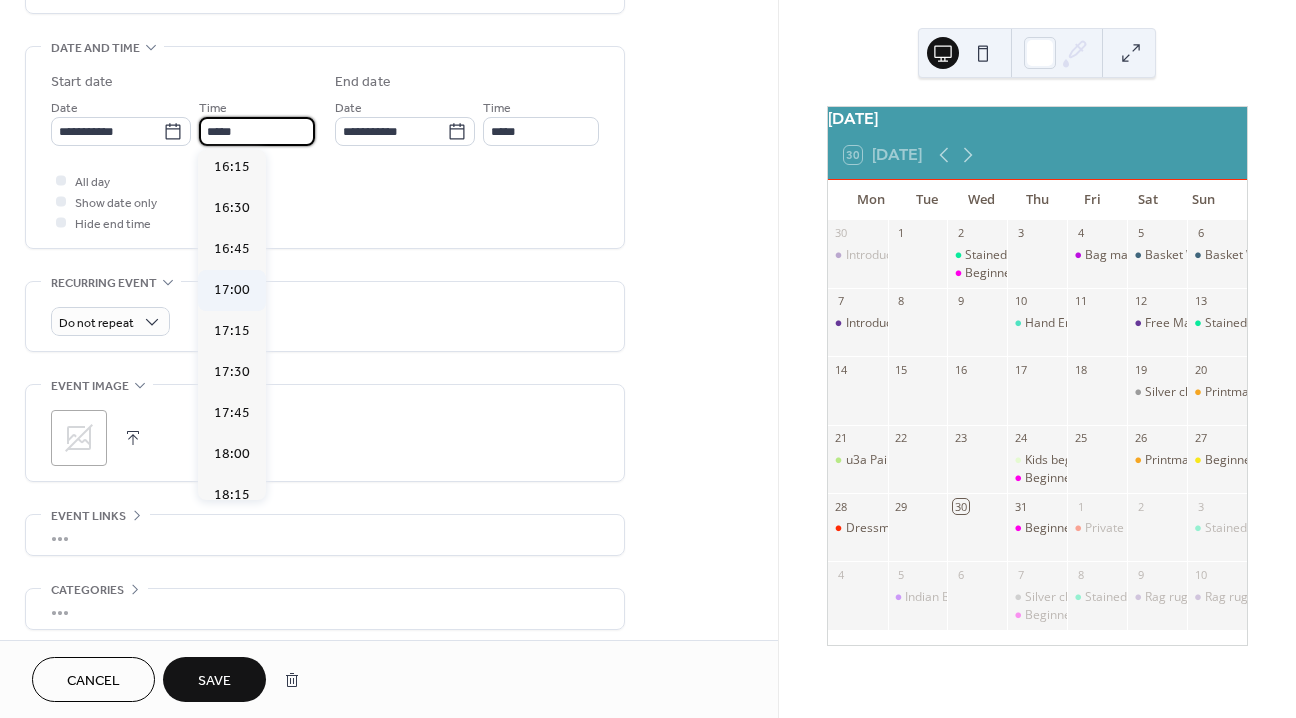 scroll, scrollTop: 2667, scrollLeft: 0, axis: vertical 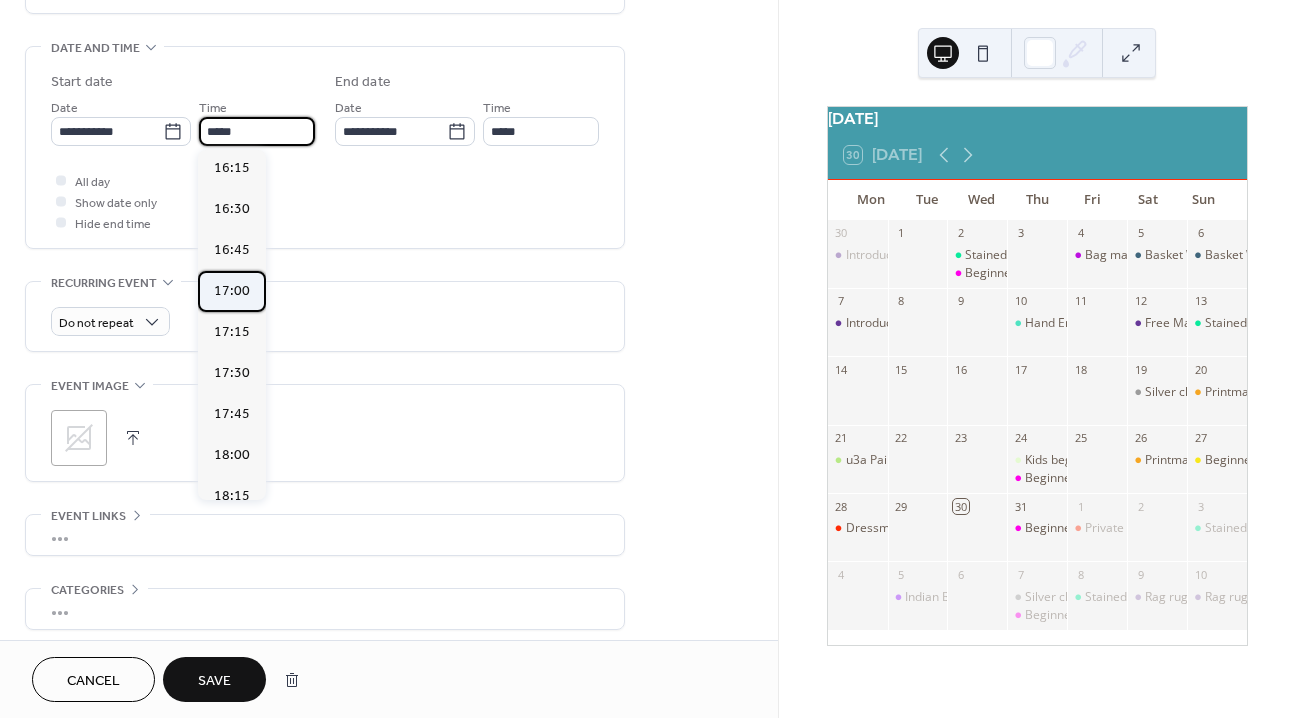click on "17:00" at bounding box center [232, 290] 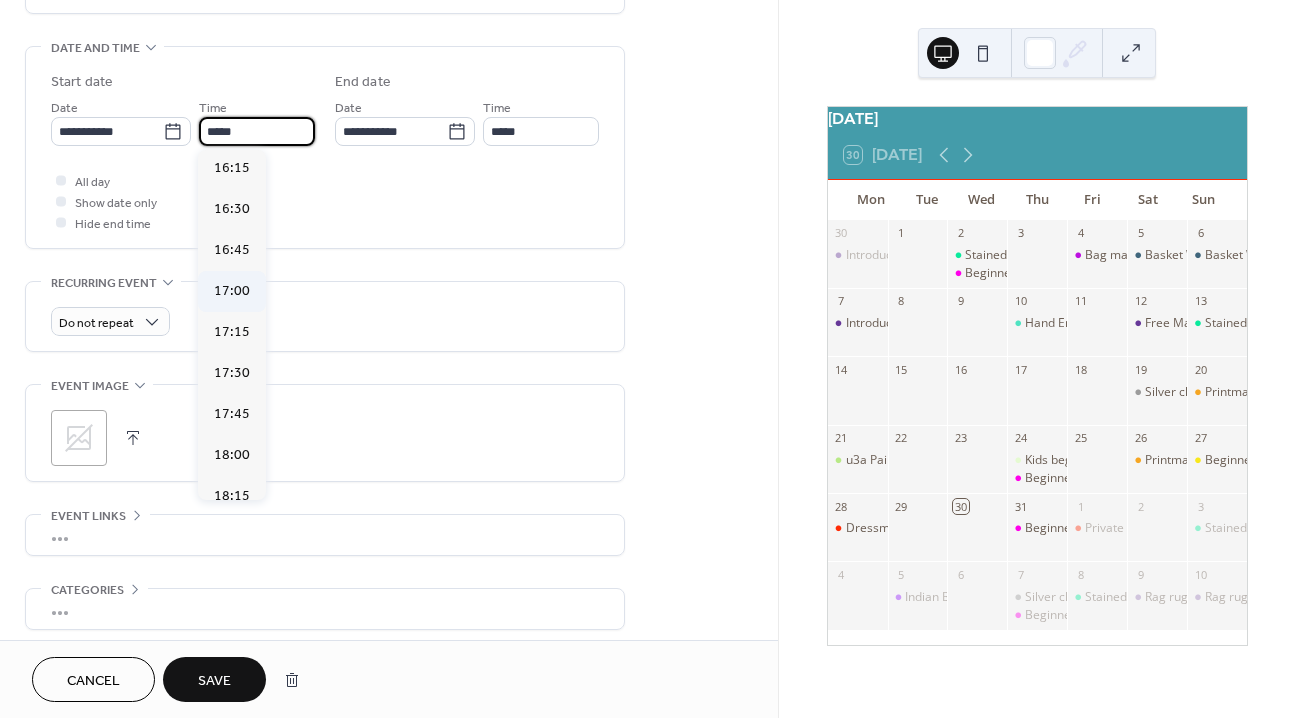 type on "*****" 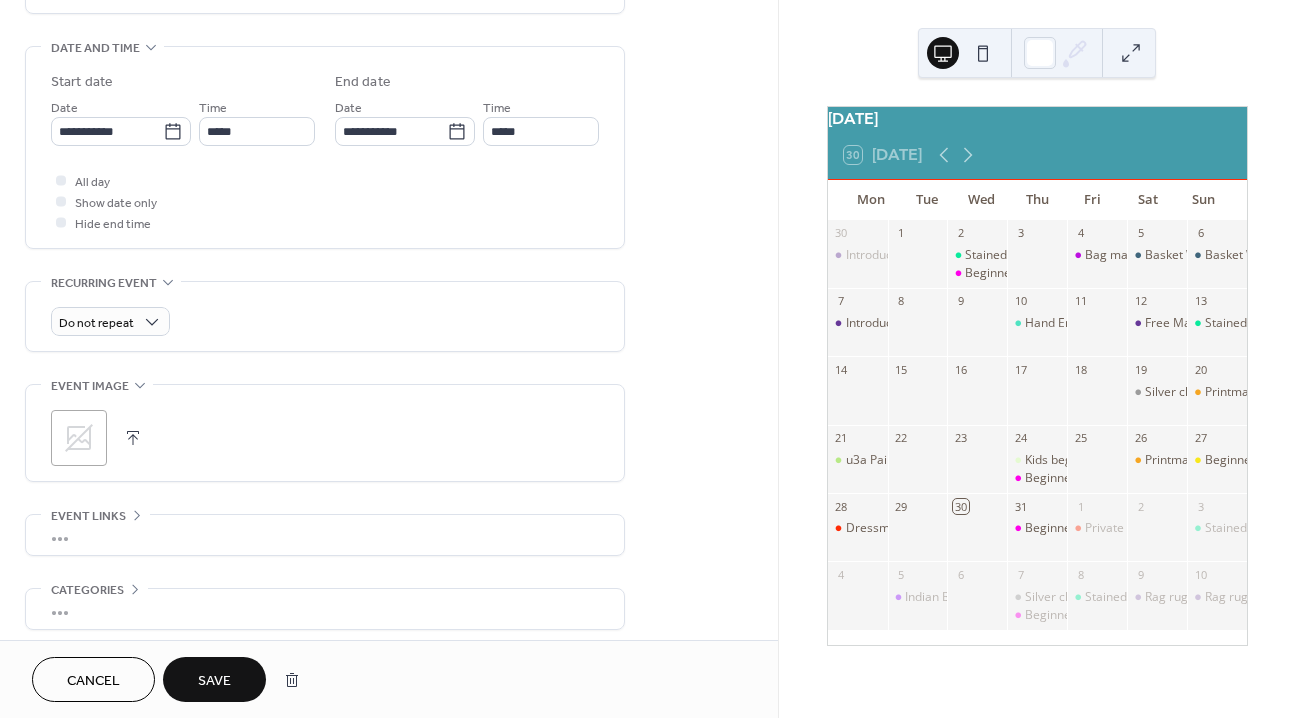 click on "Save" at bounding box center (214, 679) 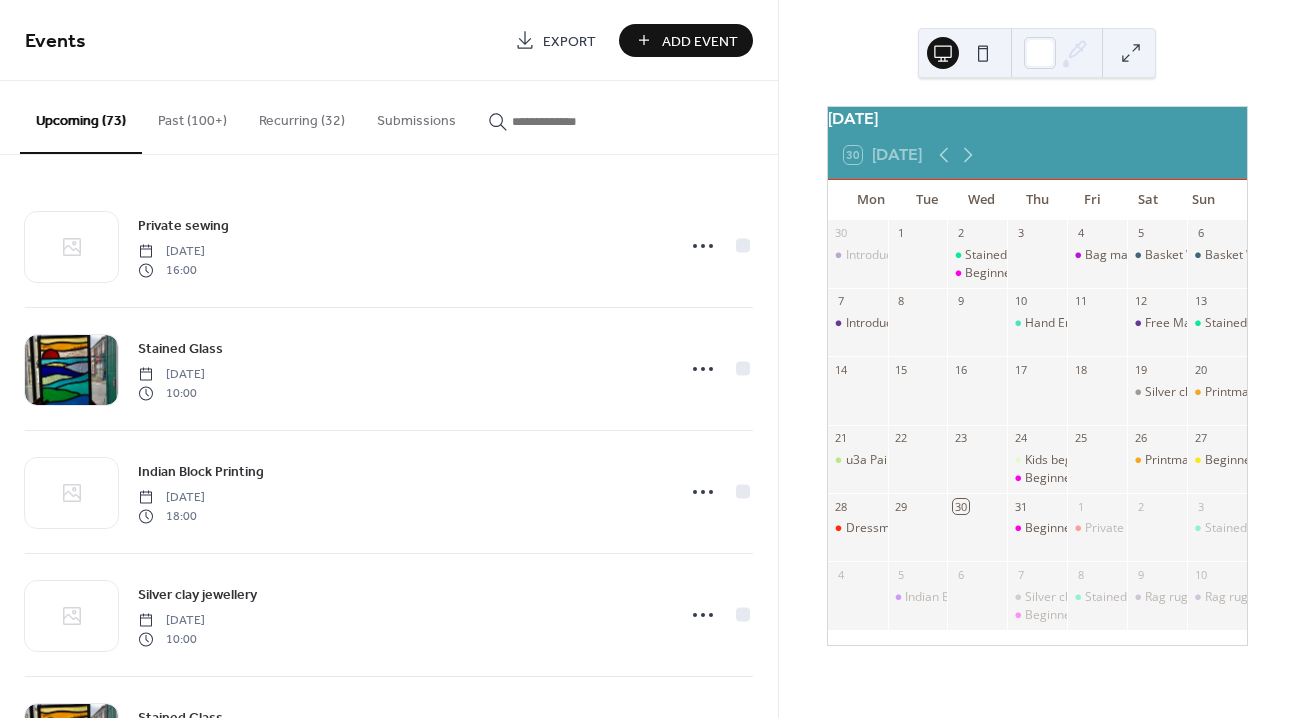 click at bounding box center (572, 121) 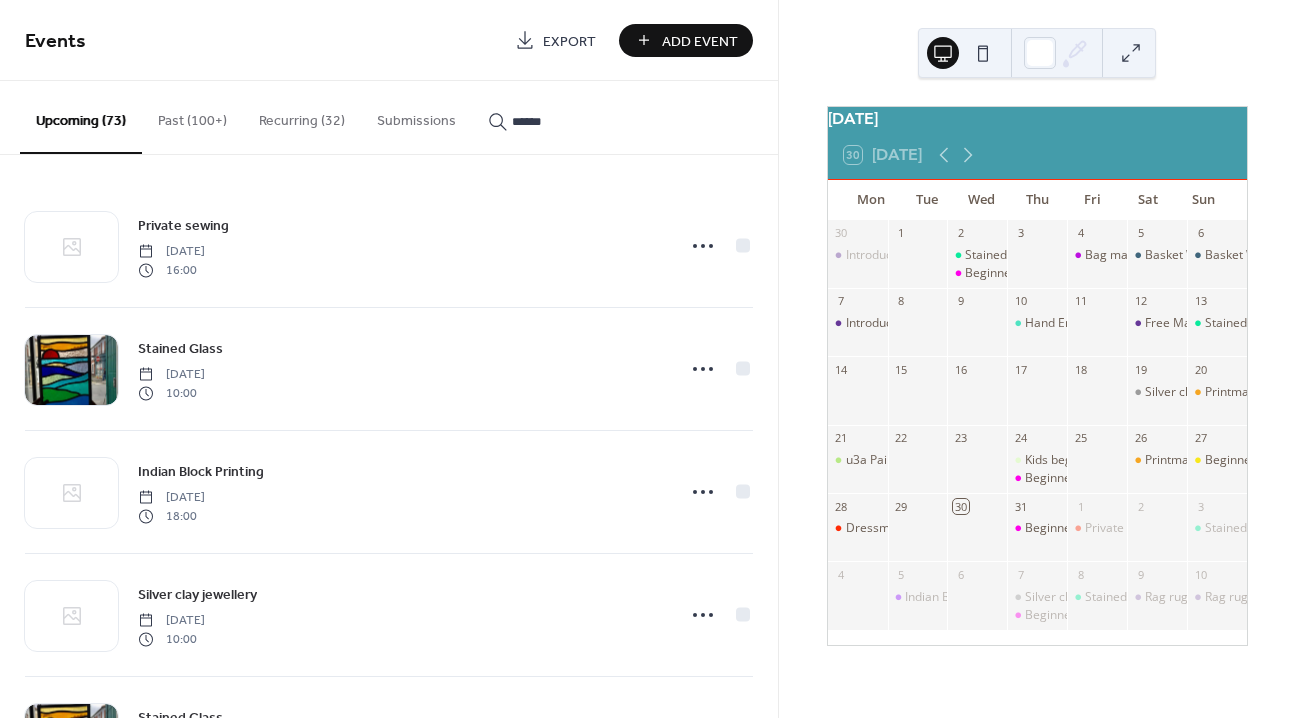 type on "******" 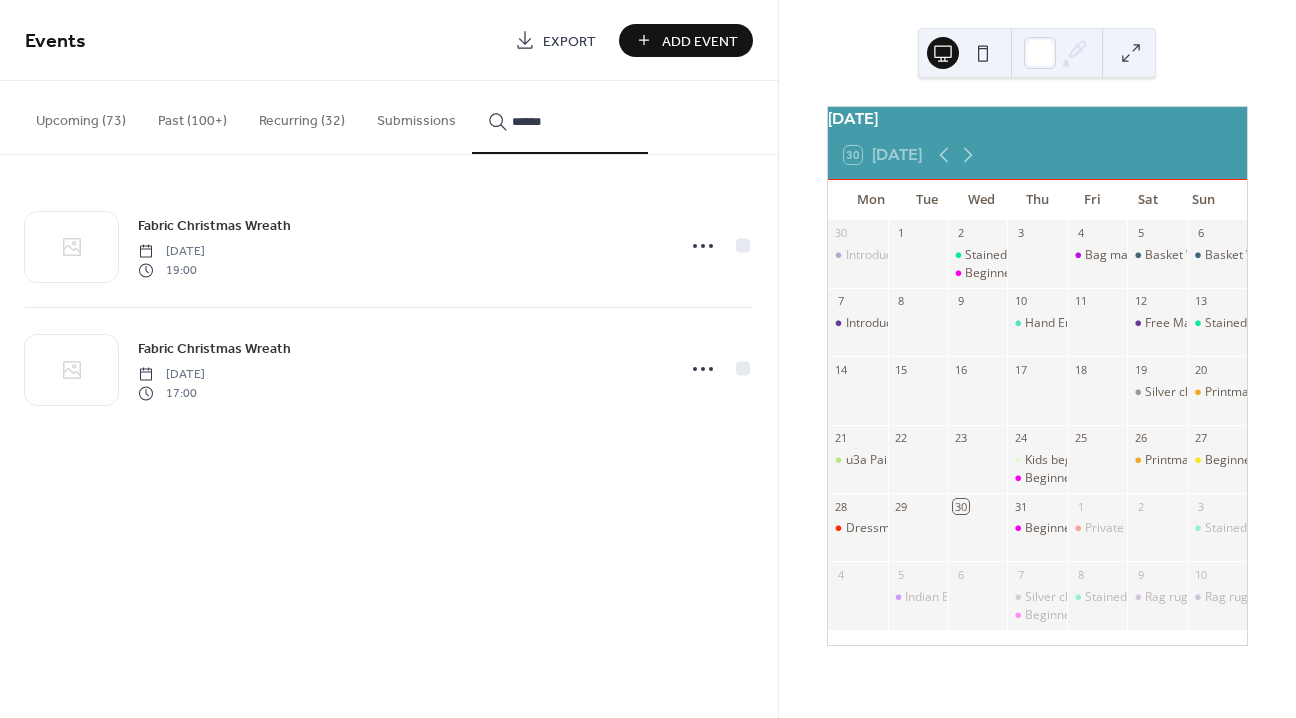 click 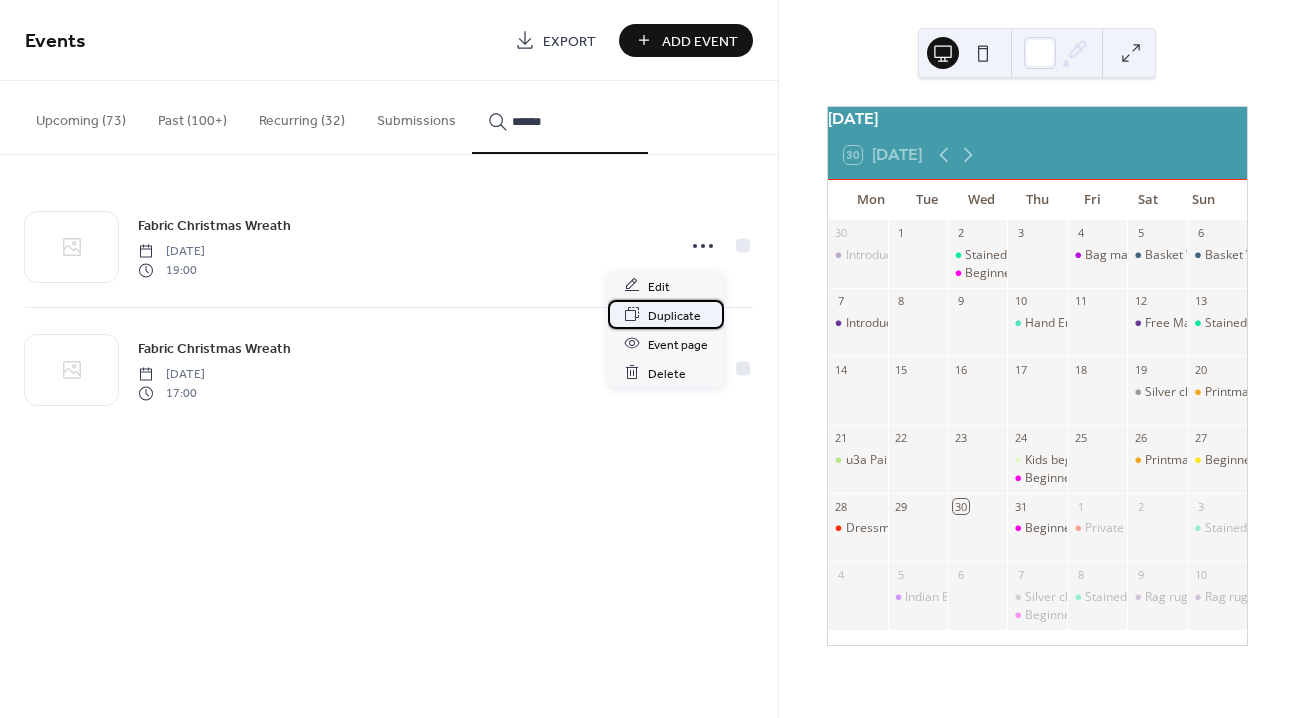 click on "Duplicate" at bounding box center (674, 315) 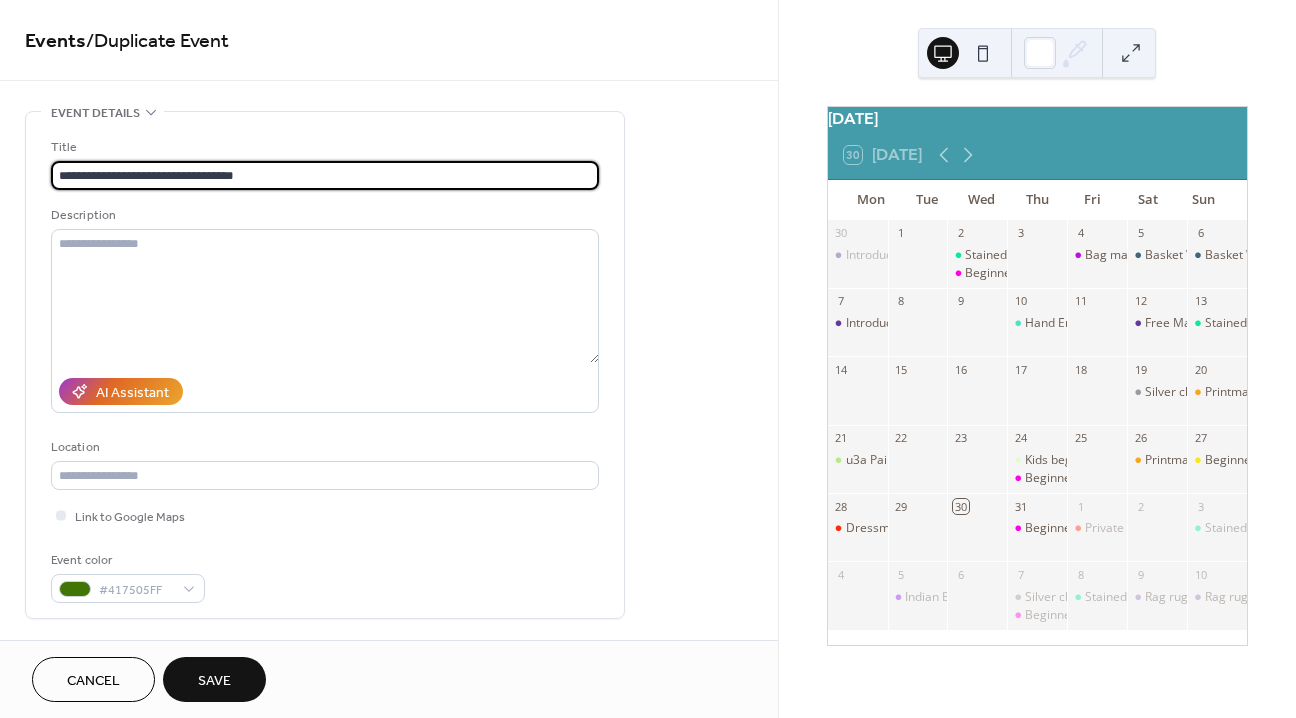 type on "**********" 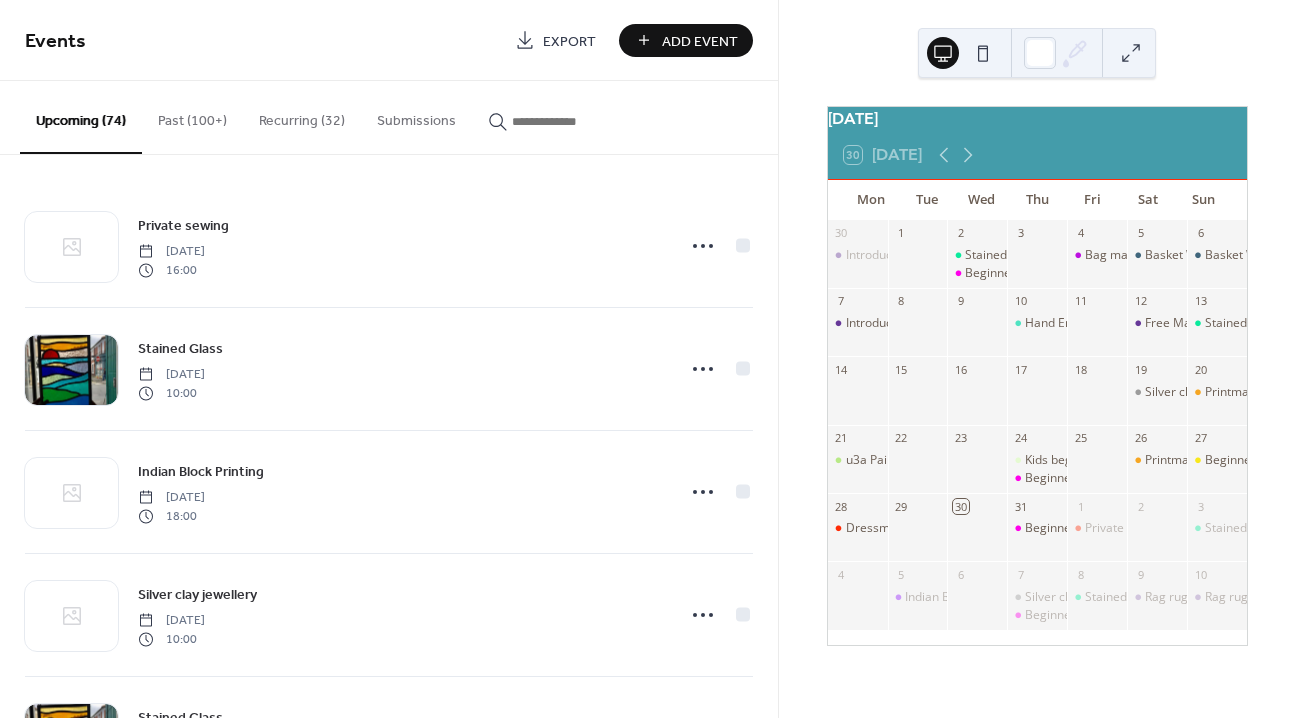 click at bounding box center (572, 121) 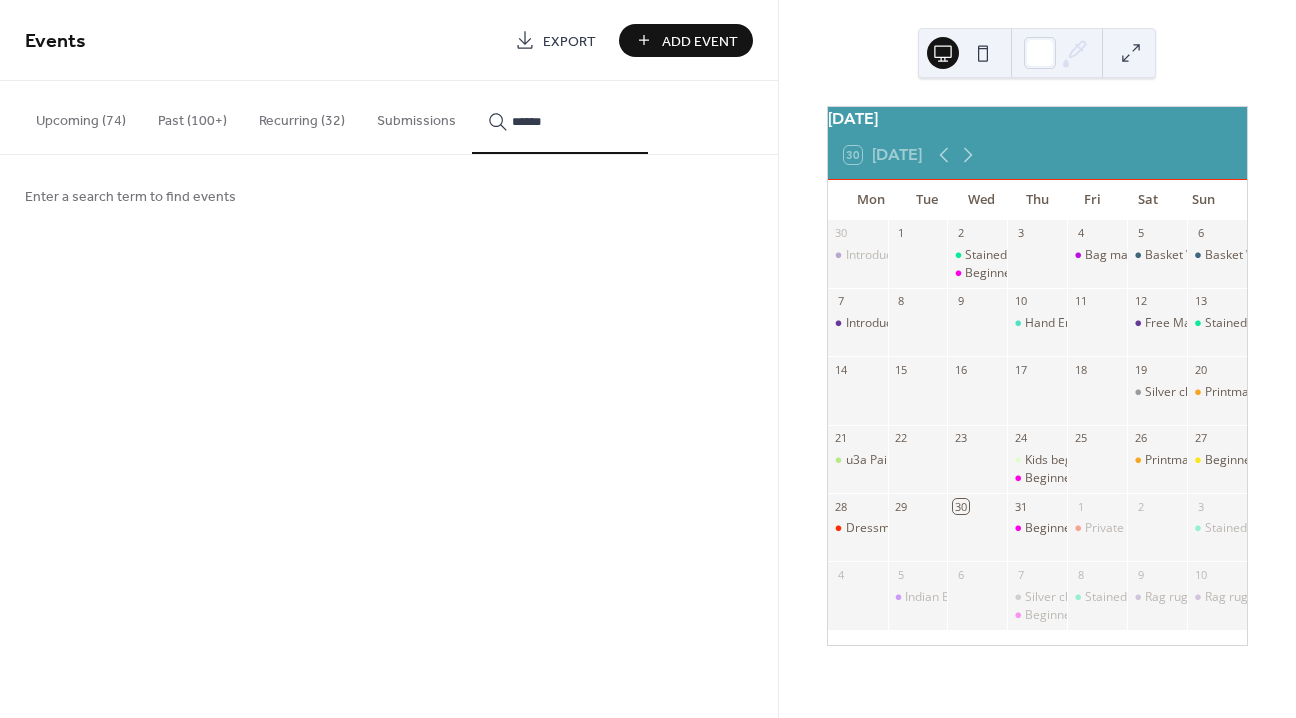 type on "******" 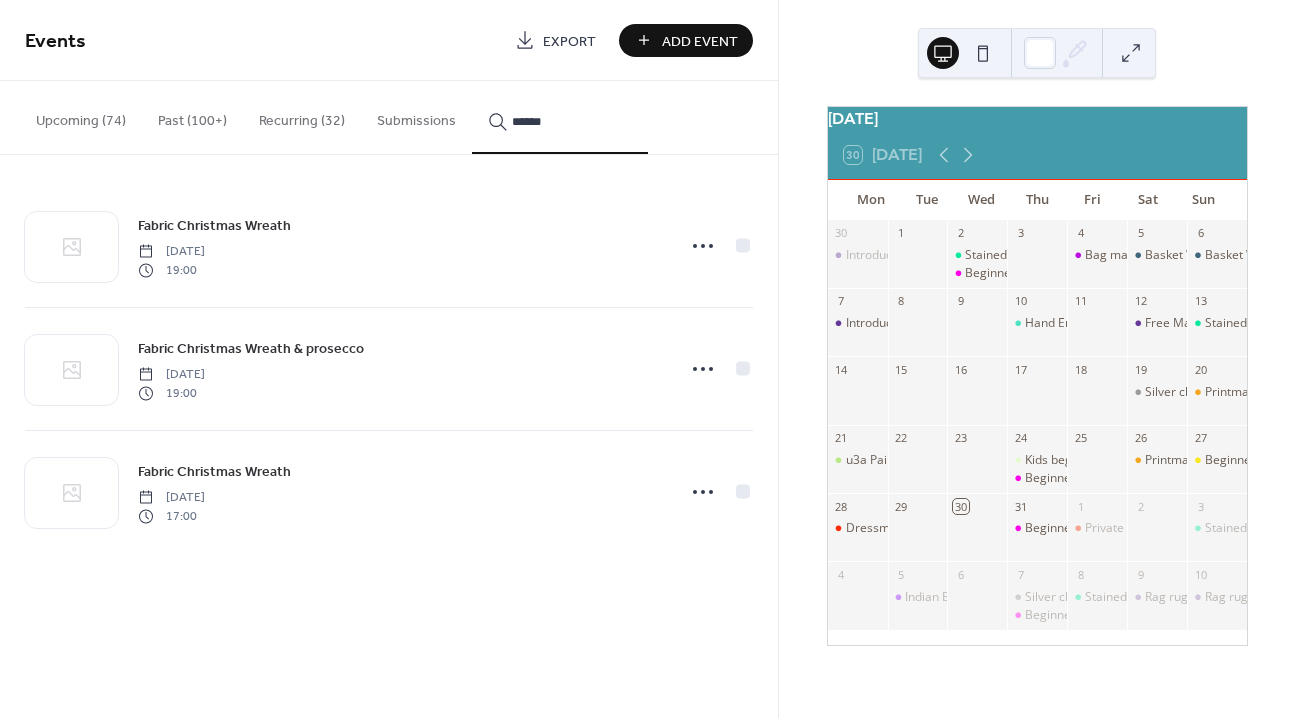 click 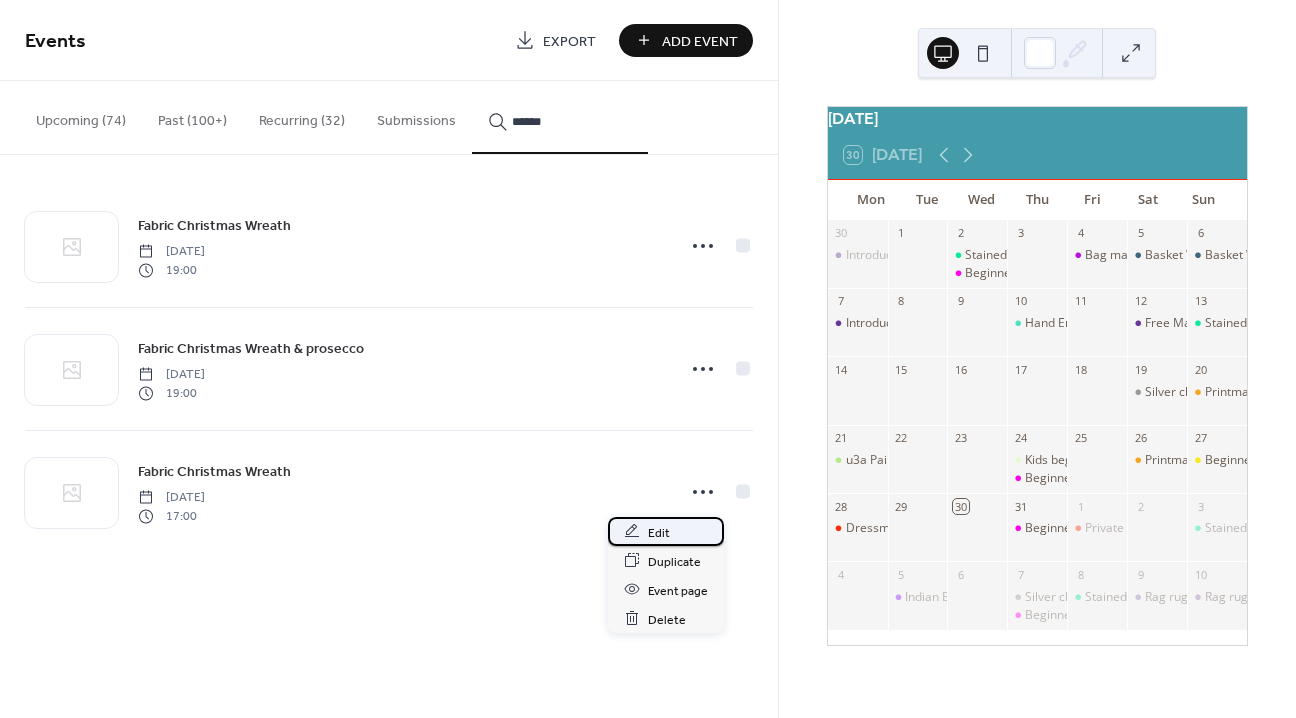 click on "Edit" at bounding box center (659, 532) 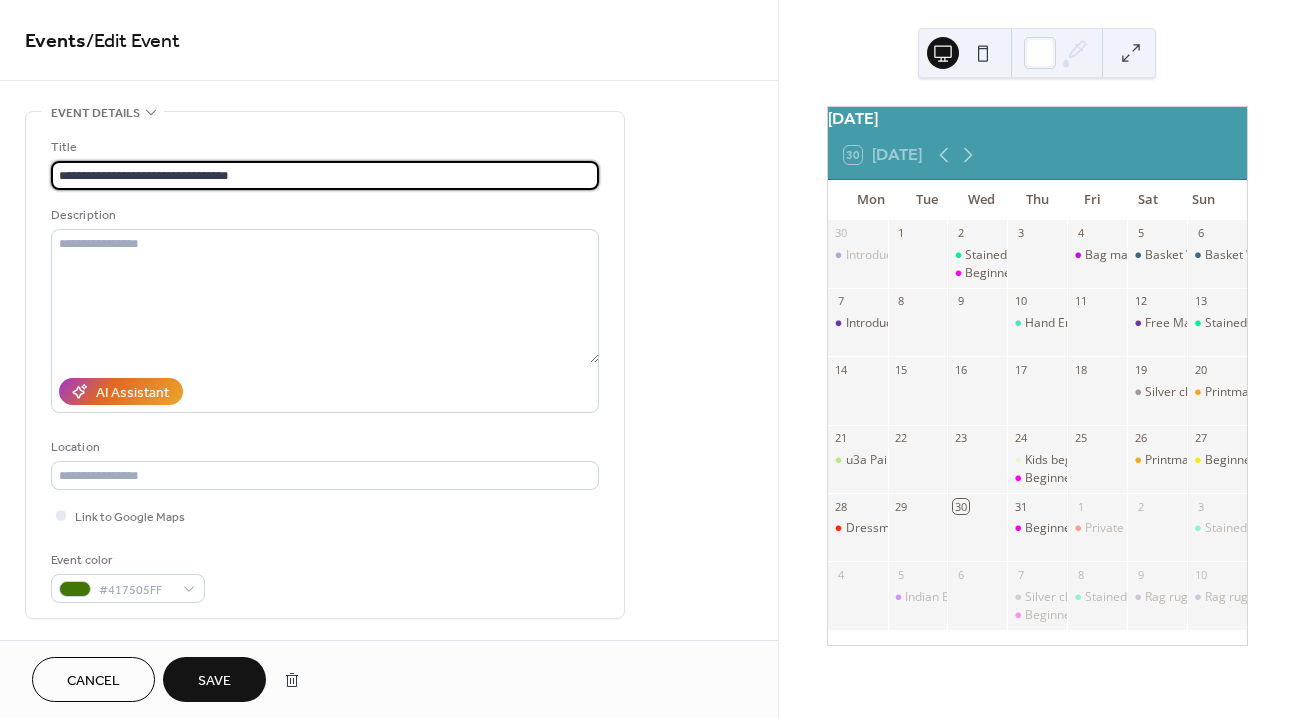 type on "**********" 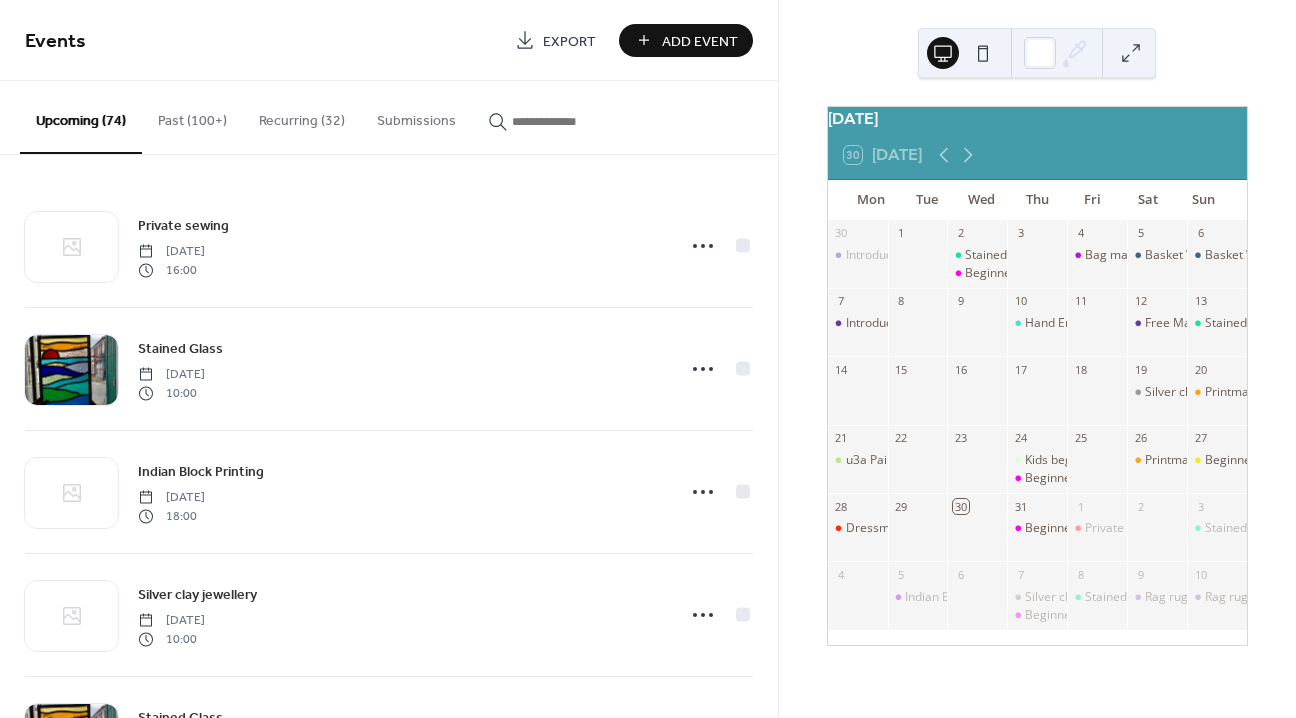 click at bounding box center (560, 116) 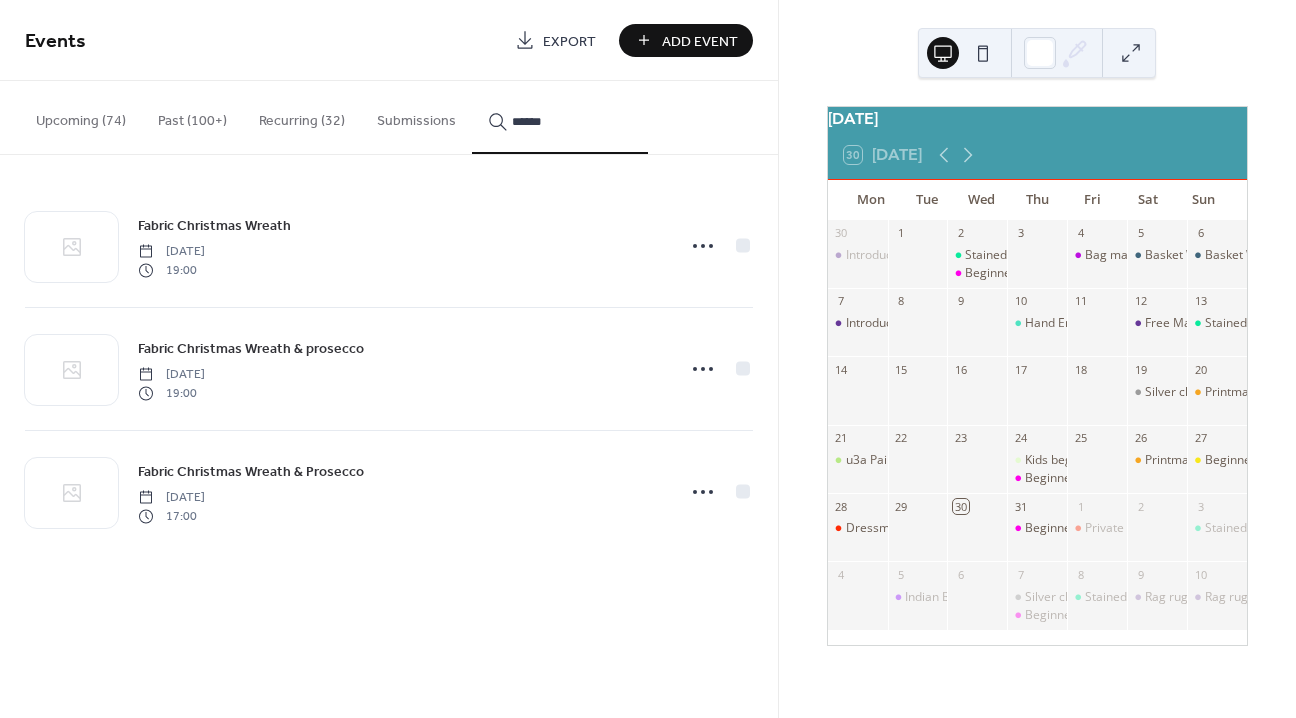 click 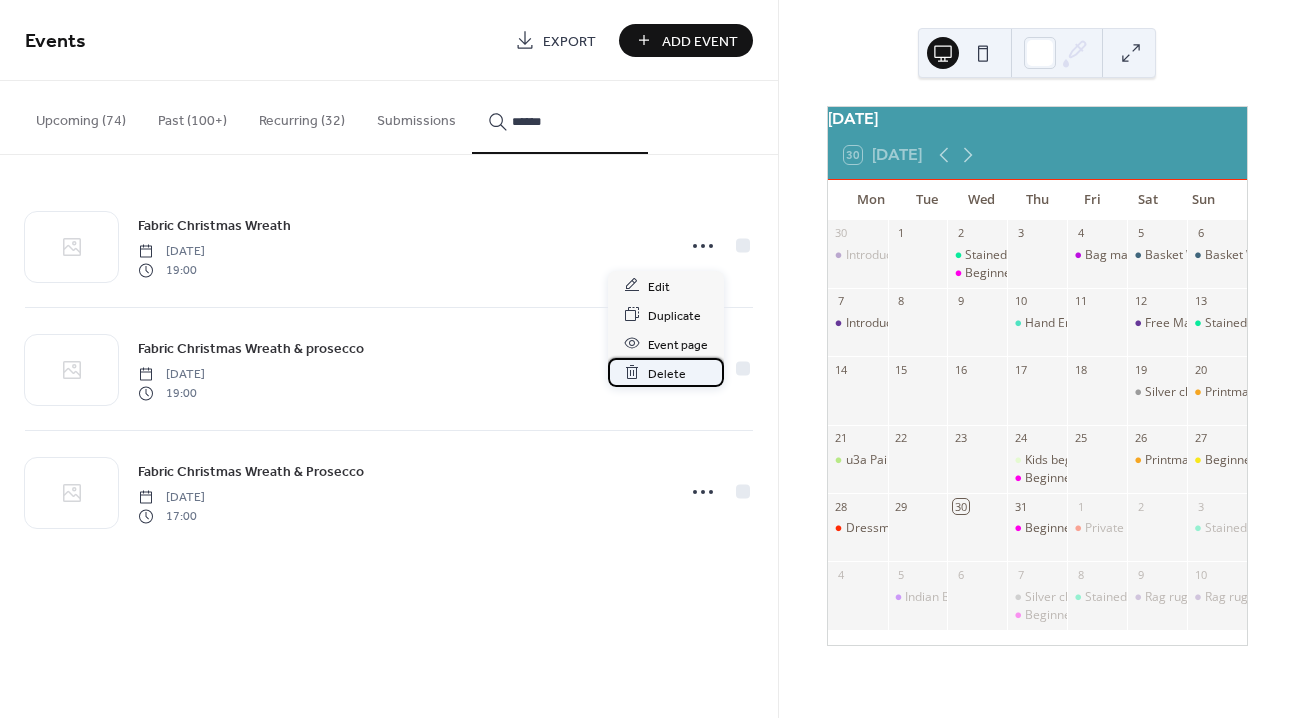 click on "Delete" at bounding box center [667, 373] 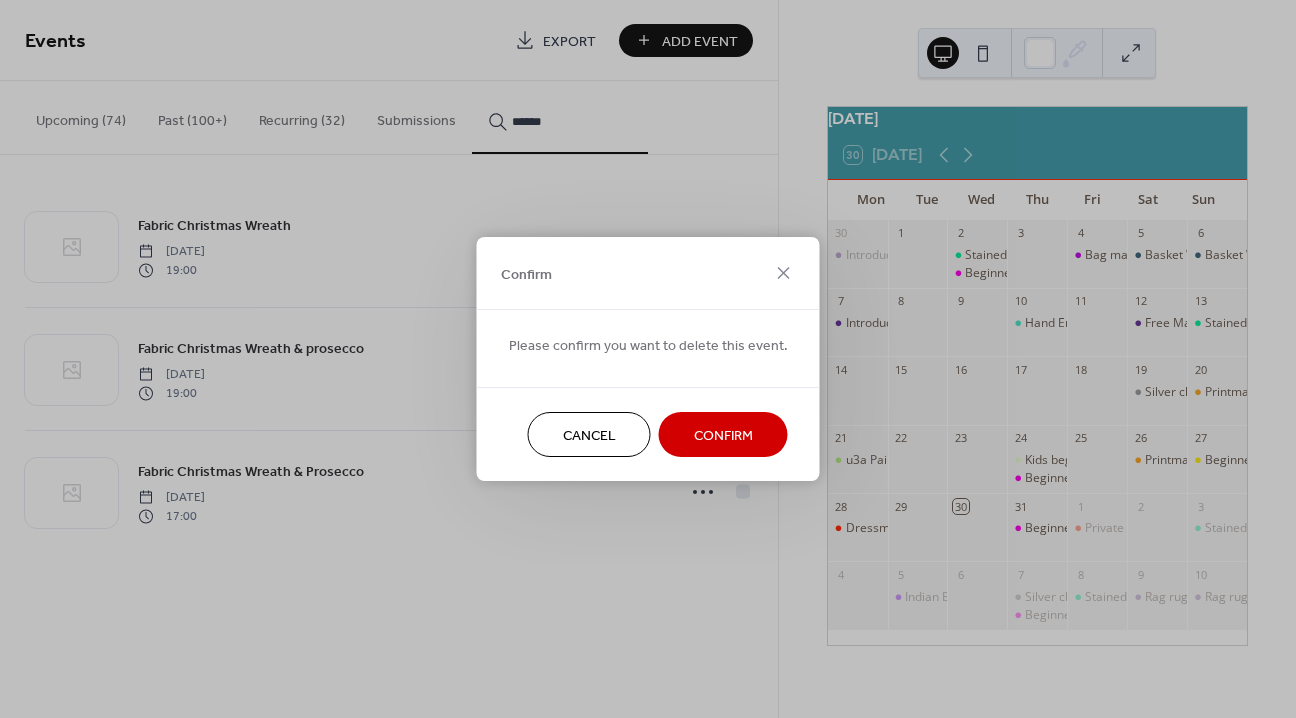 click on "Confirm" at bounding box center (723, 434) 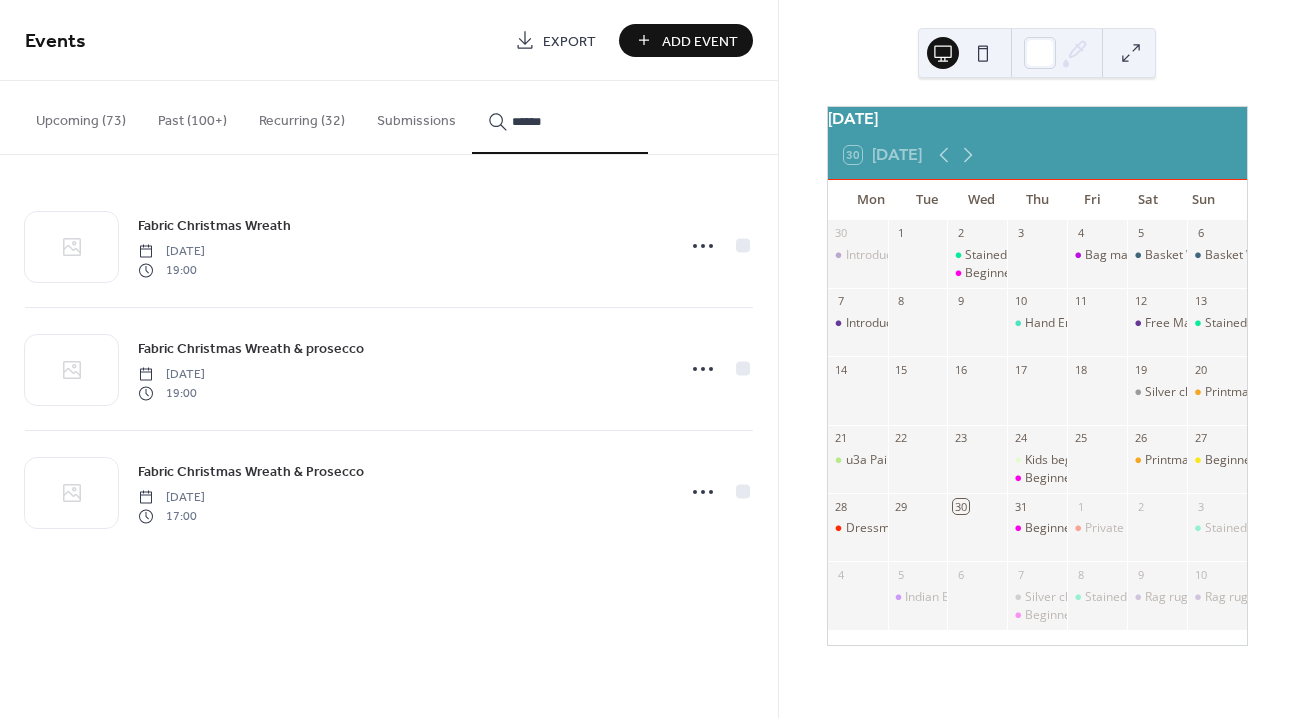 click on "******" at bounding box center [572, 121] 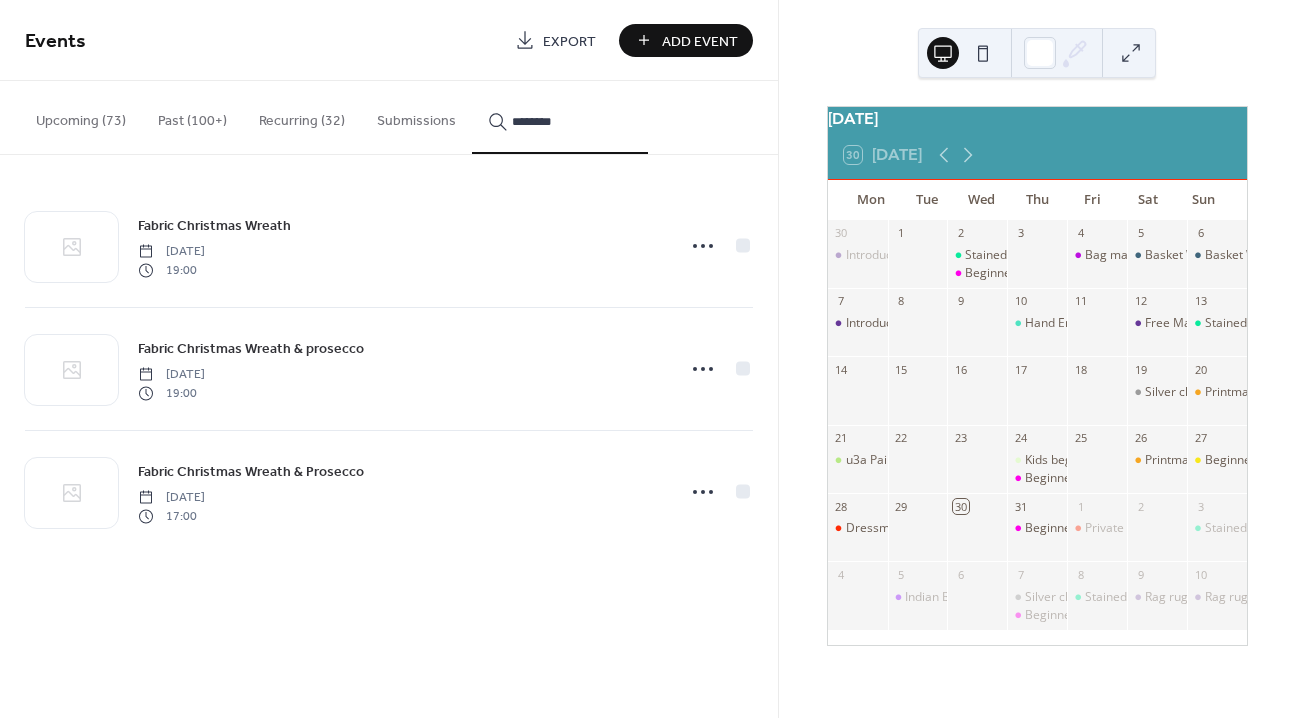 type on "********" 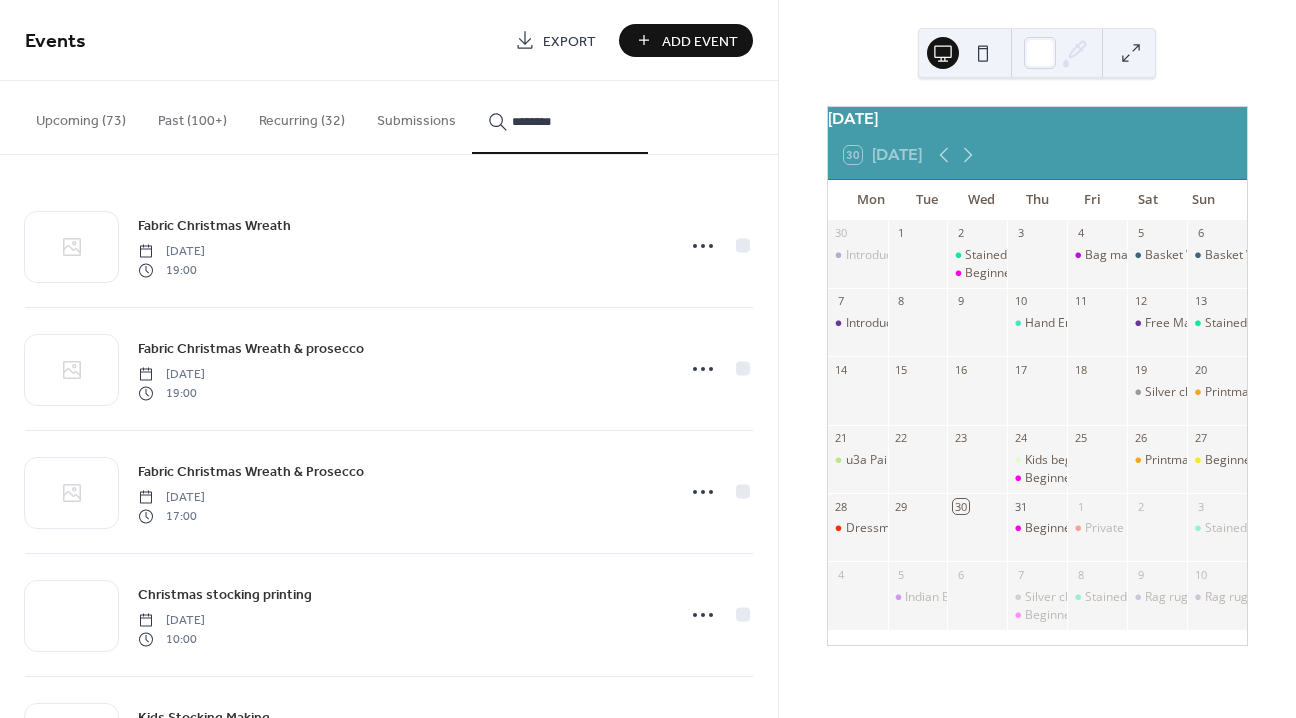 scroll, scrollTop: 111, scrollLeft: 0, axis: vertical 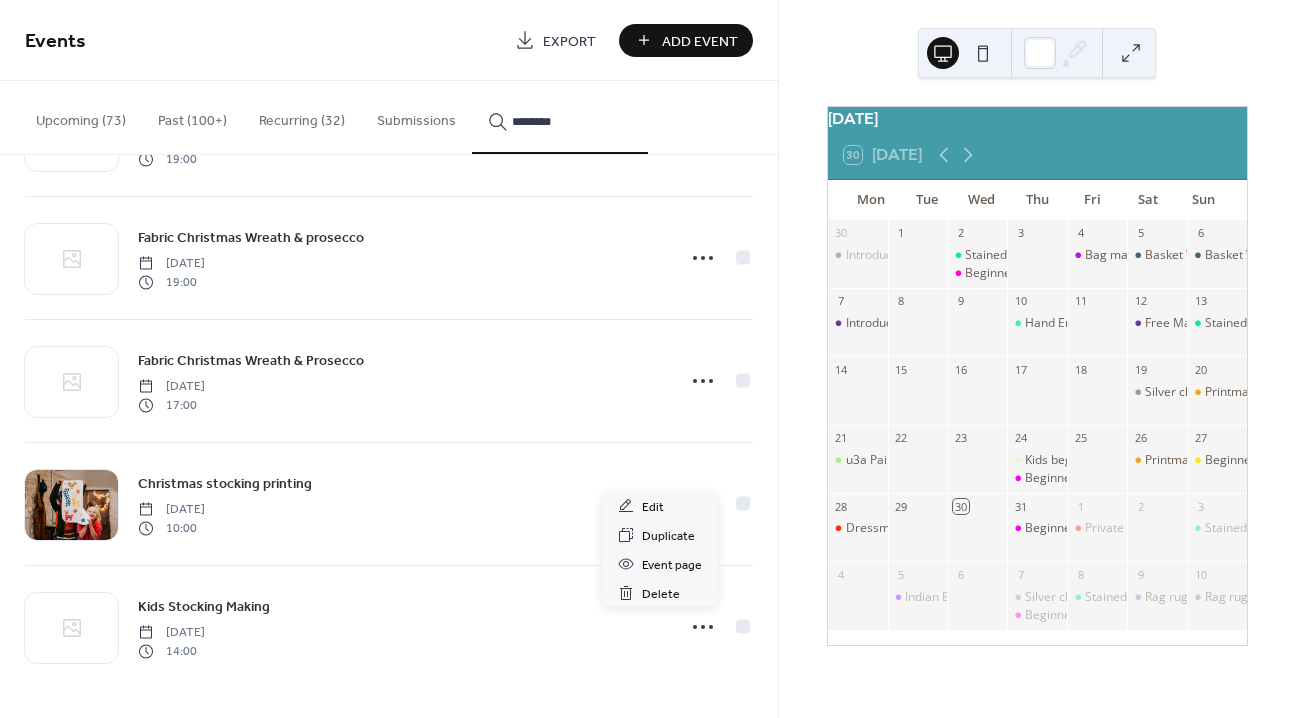 click 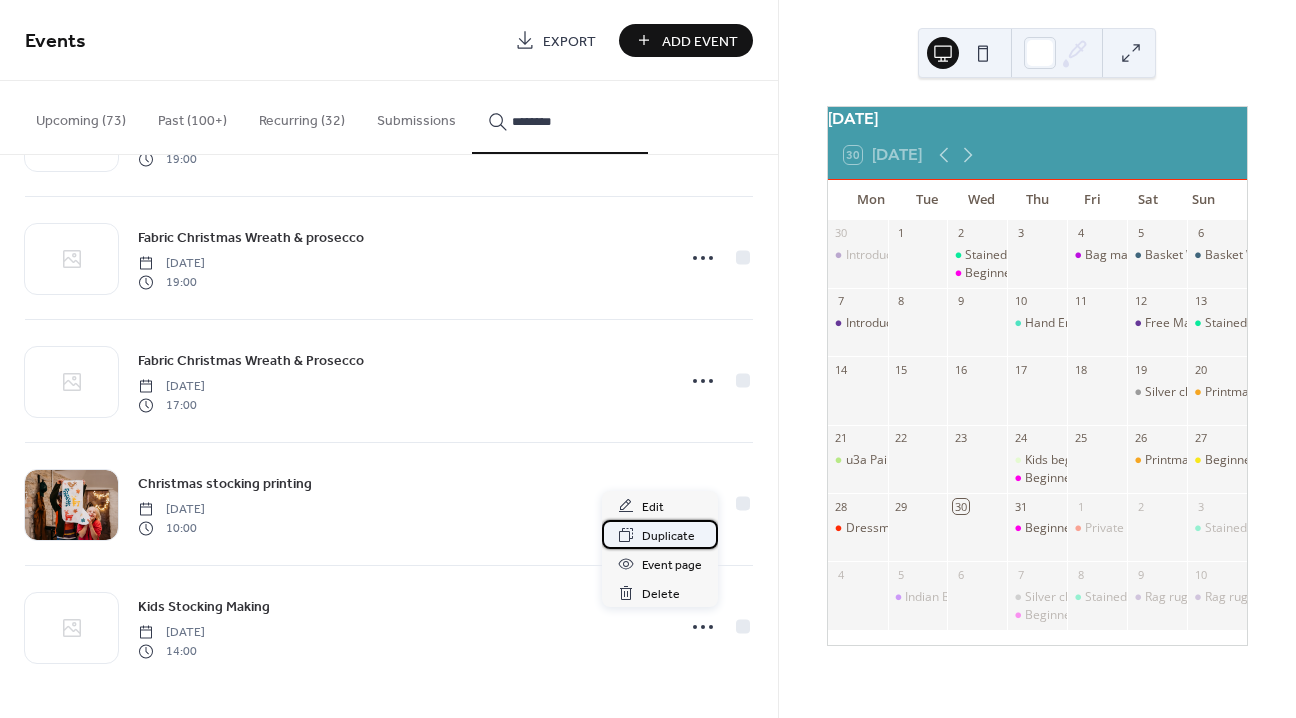 click on "Duplicate" at bounding box center (668, 536) 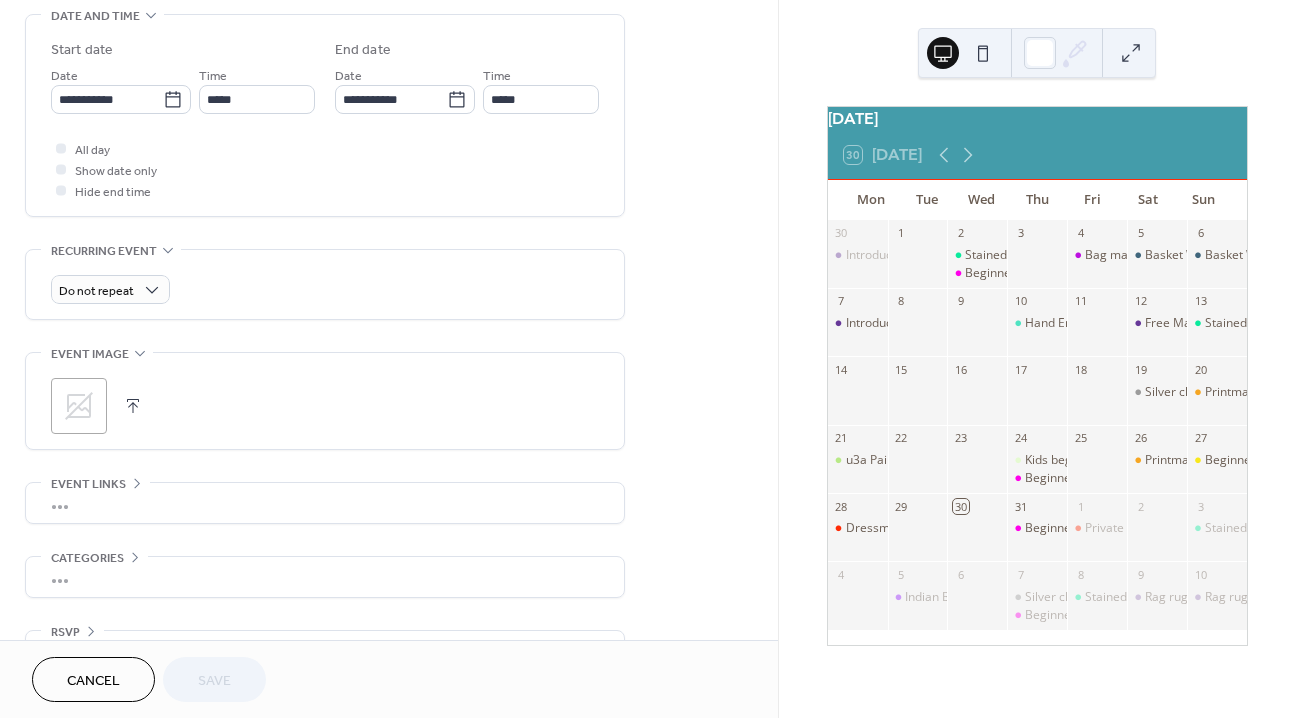 scroll, scrollTop: 689, scrollLeft: 0, axis: vertical 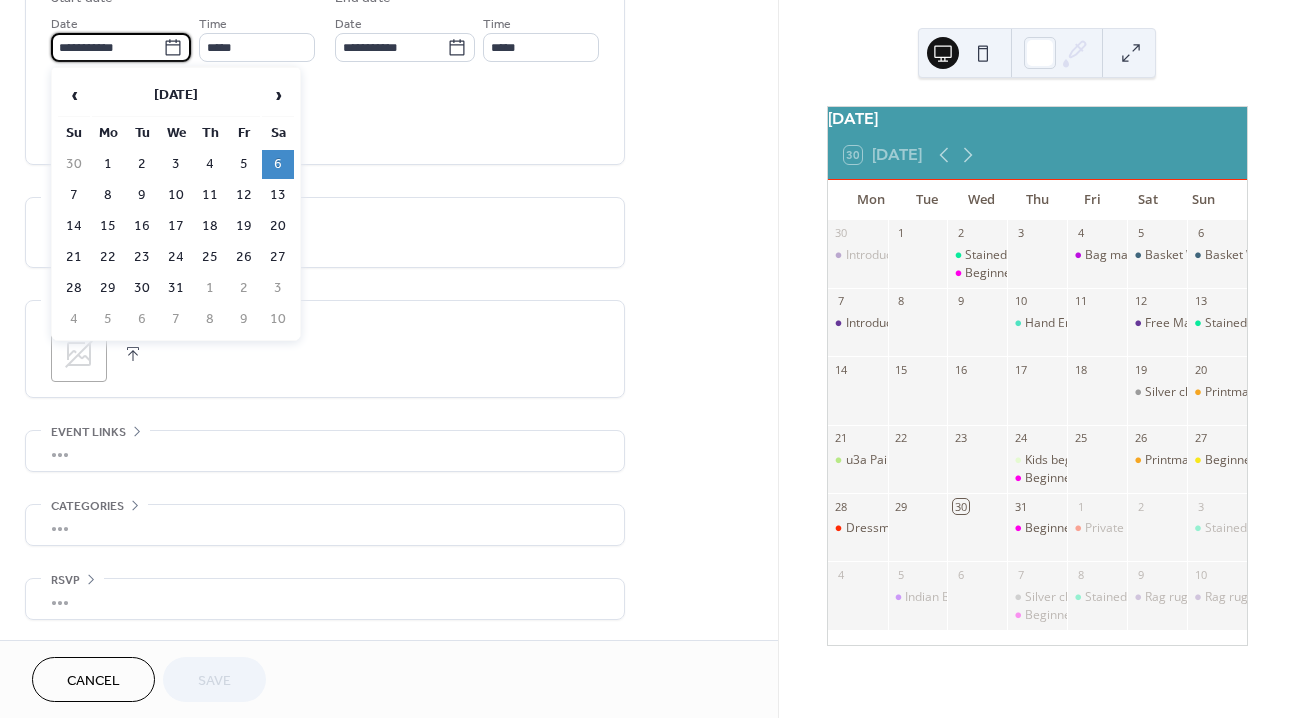 click on "**********" at bounding box center (107, 47) 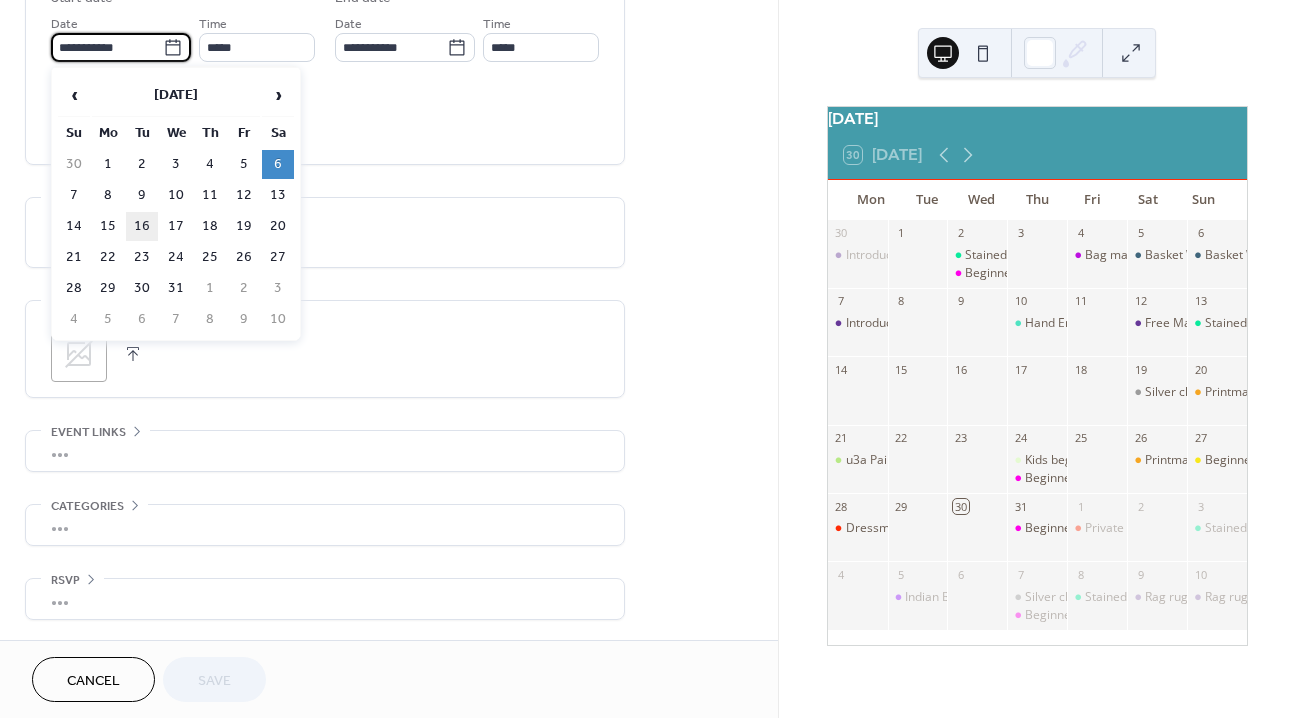 click on "16" at bounding box center [142, 226] 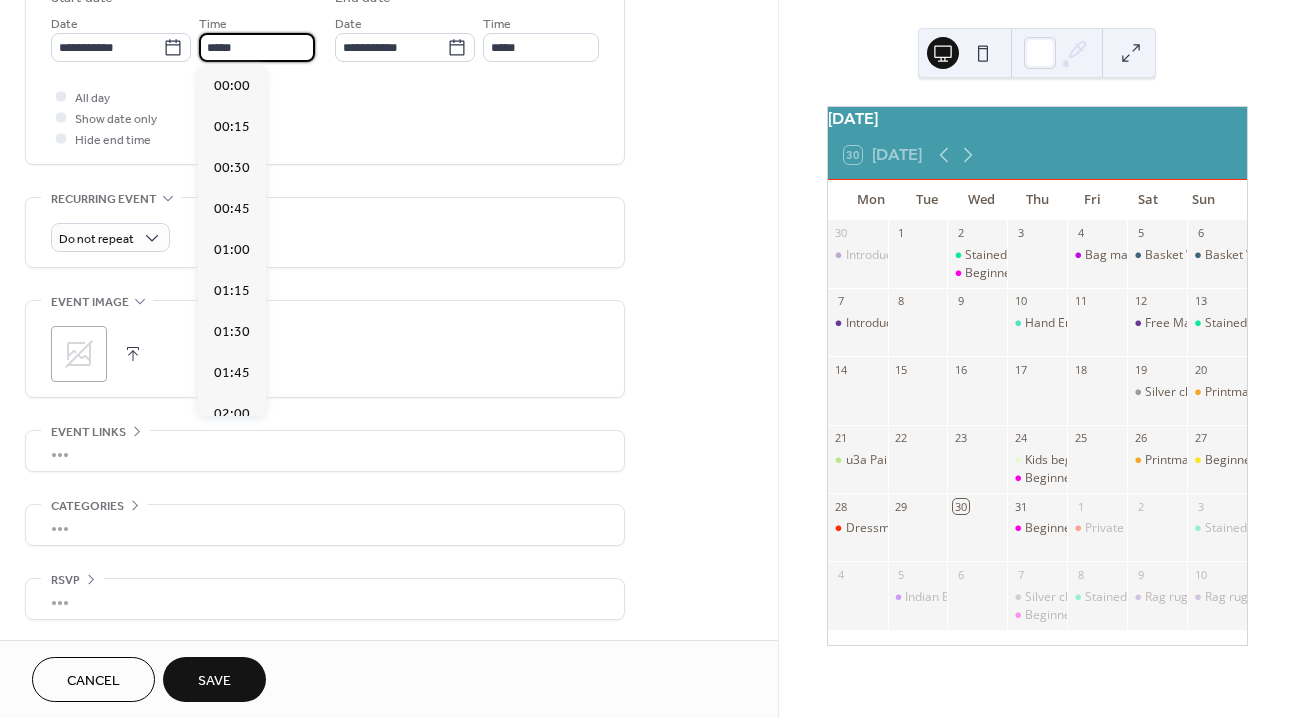 click on "*****" at bounding box center (257, 47) 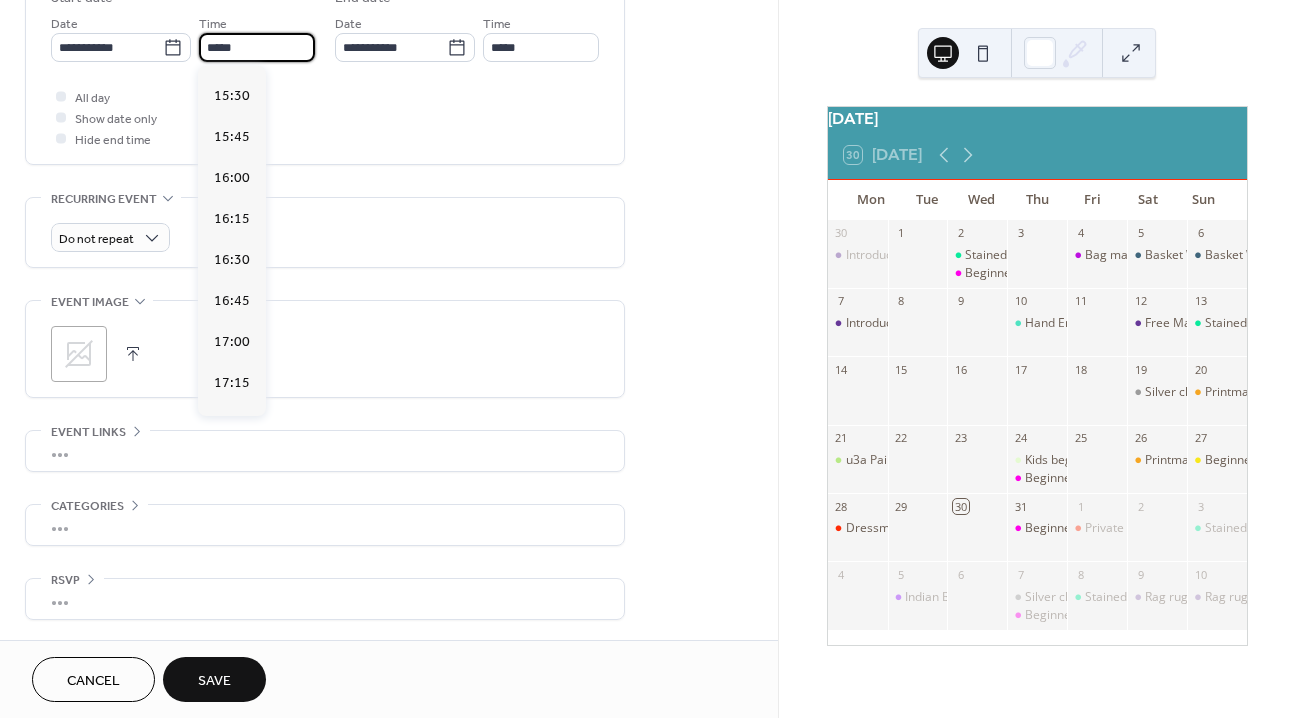scroll, scrollTop: 2686, scrollLeft: 0, axis: vertical 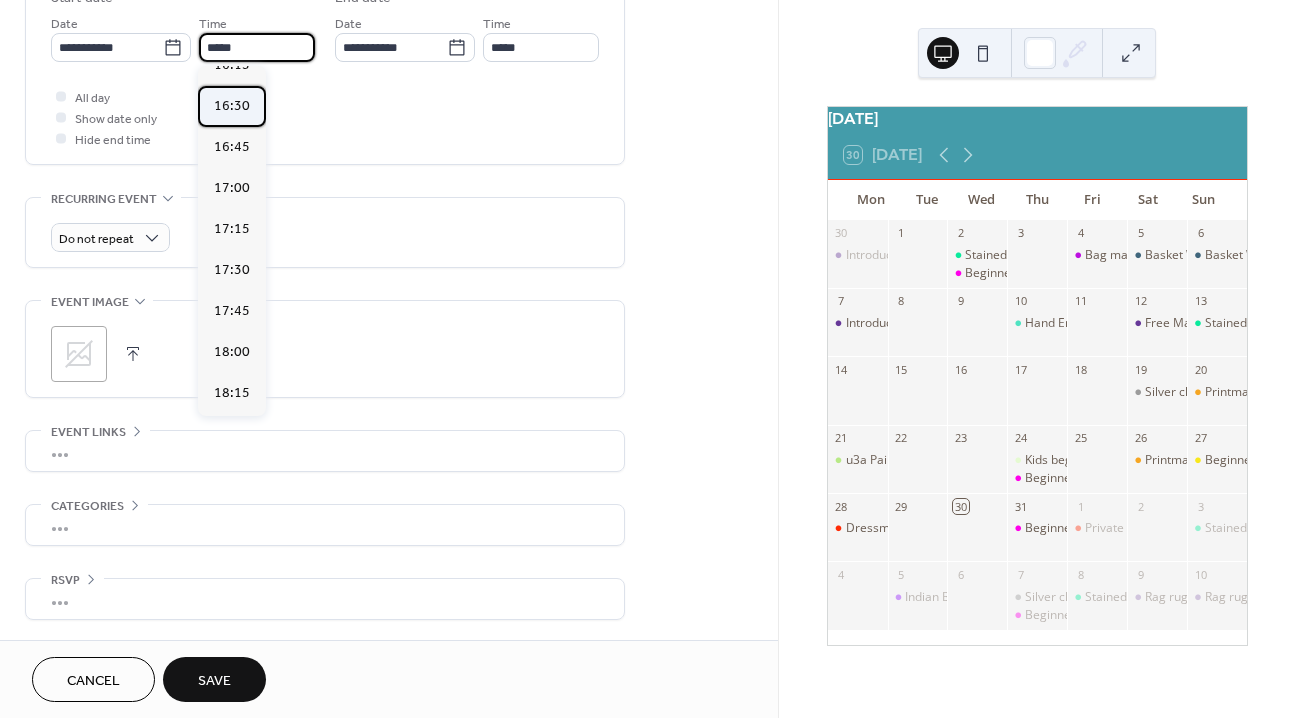 click on "16:30" at bounding box center (232, 106) 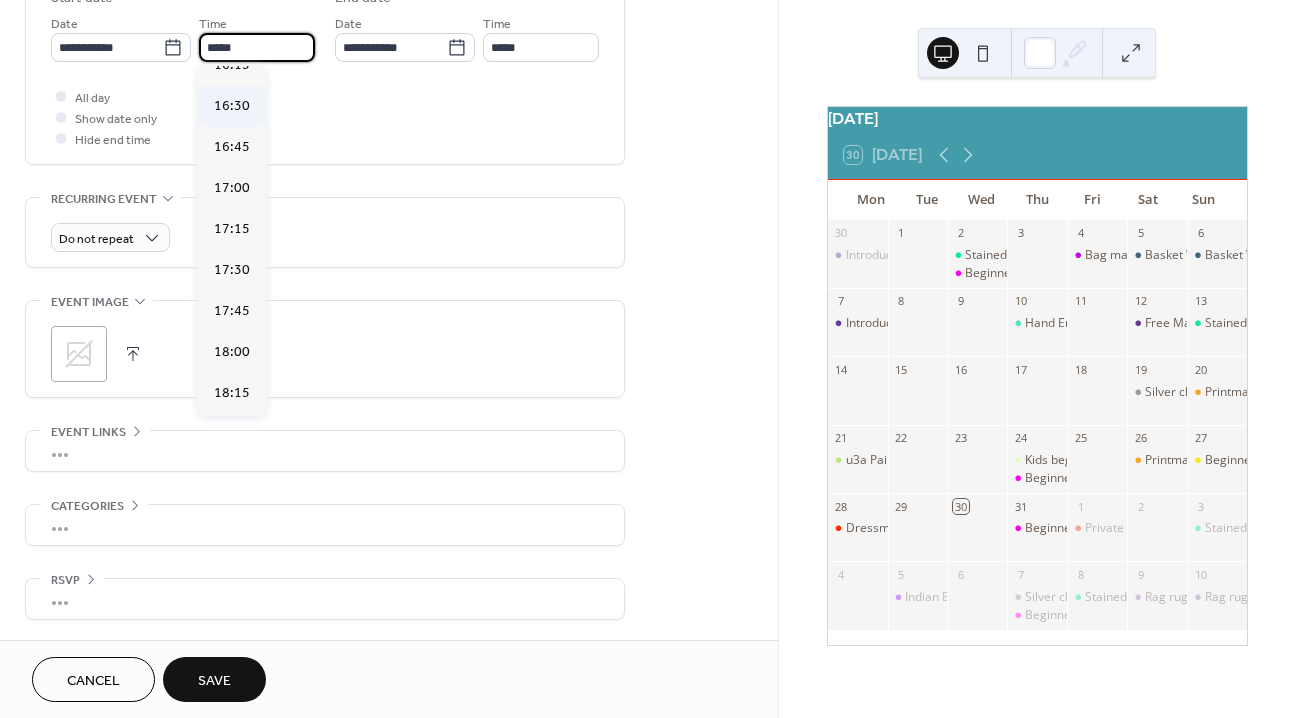 type on "*****" 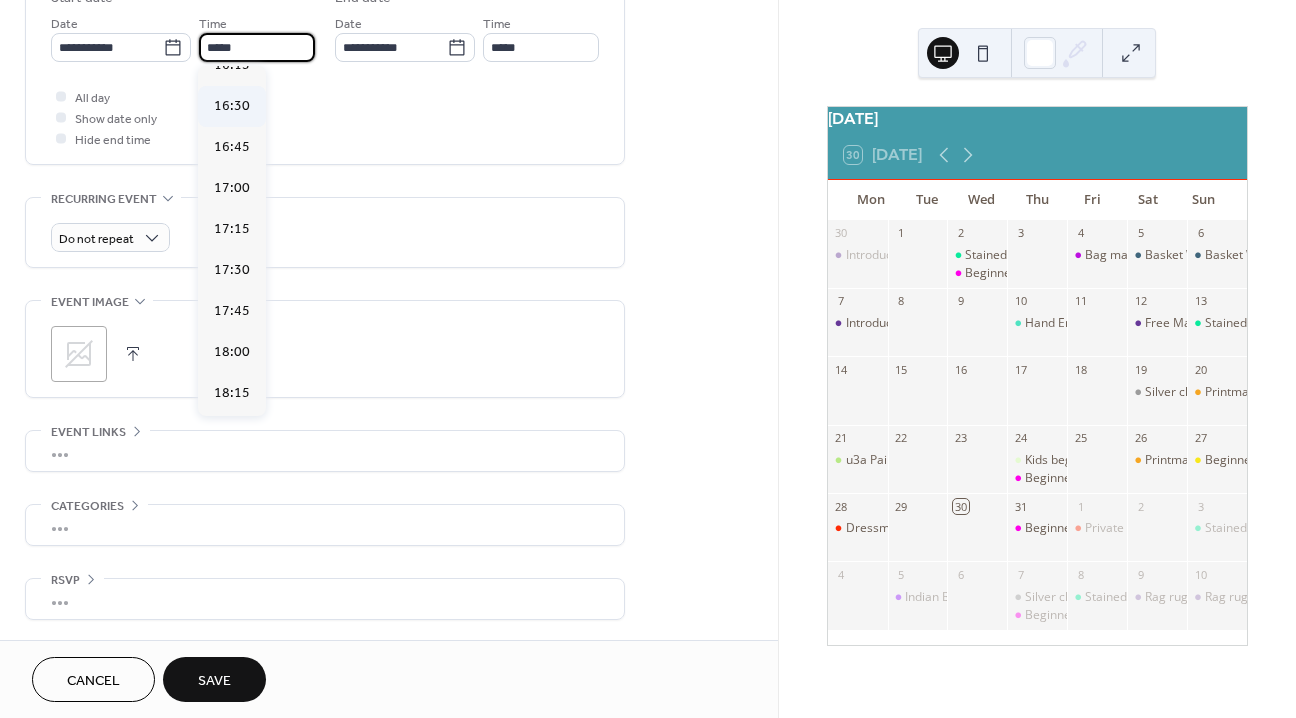type on "*****" 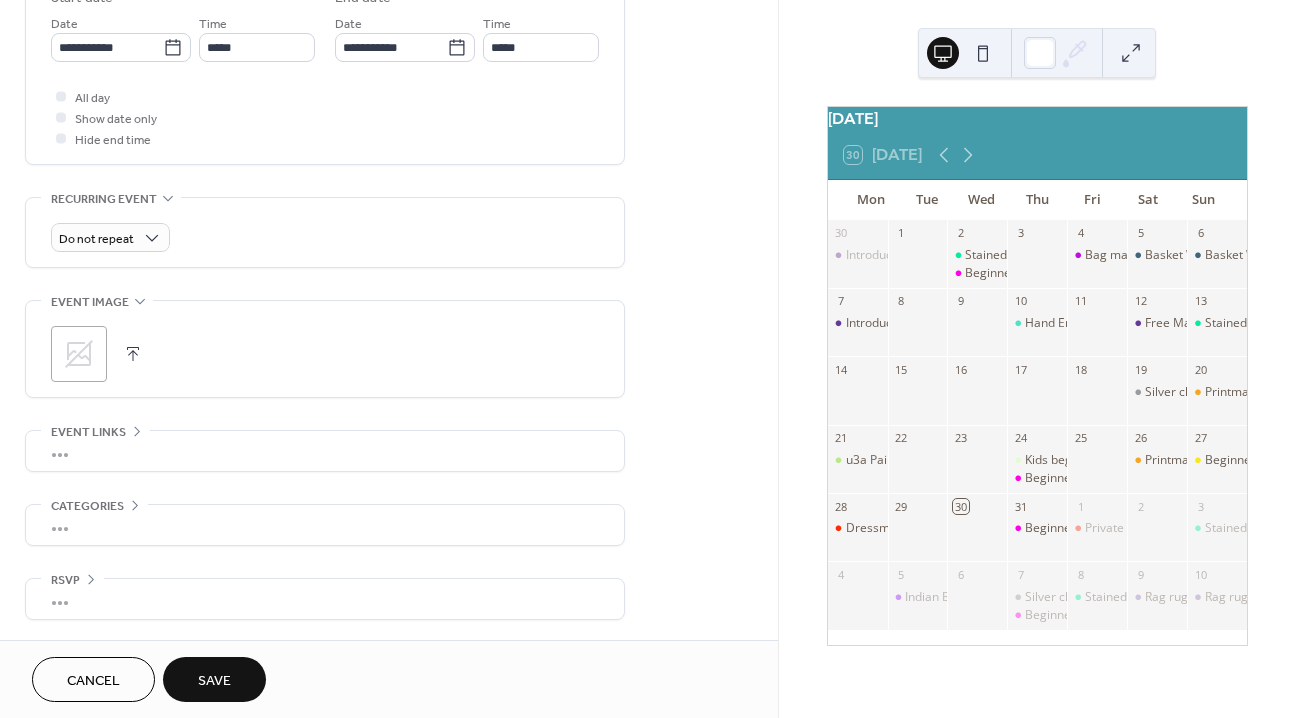 click on "Save" at bounding box center (214, 679) 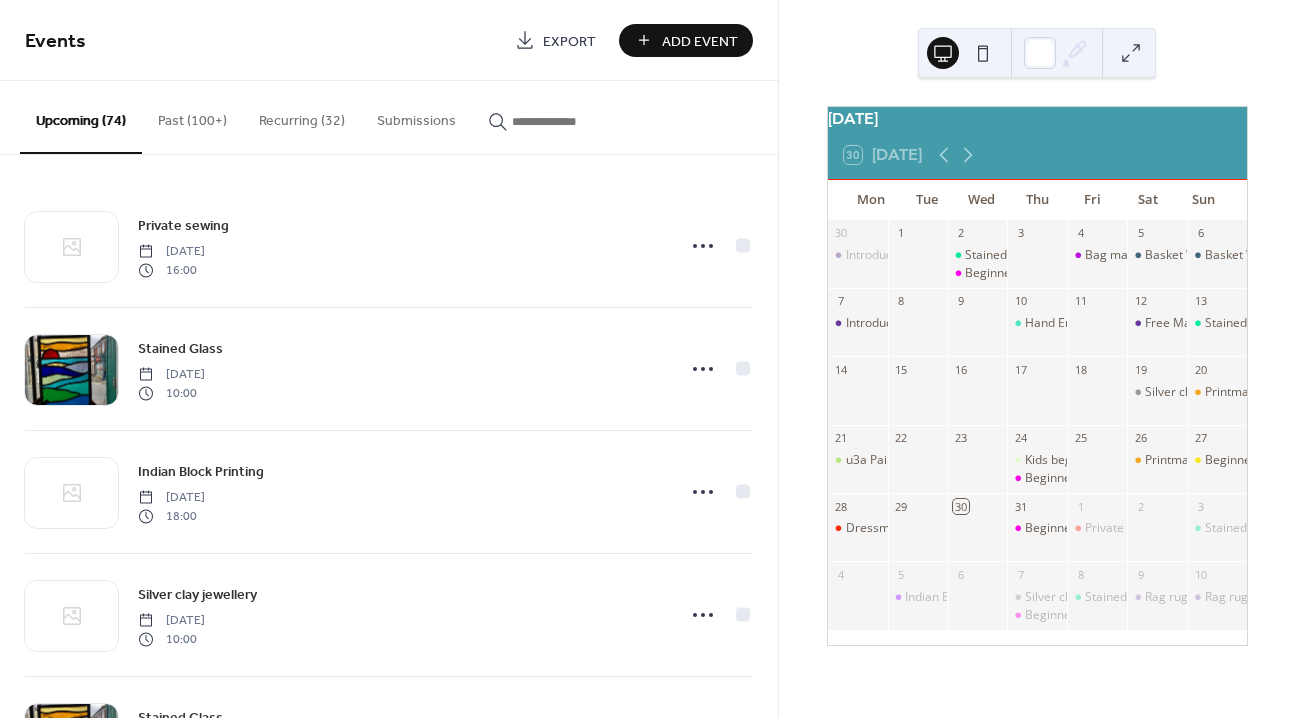click at bounding box center [572, 121] 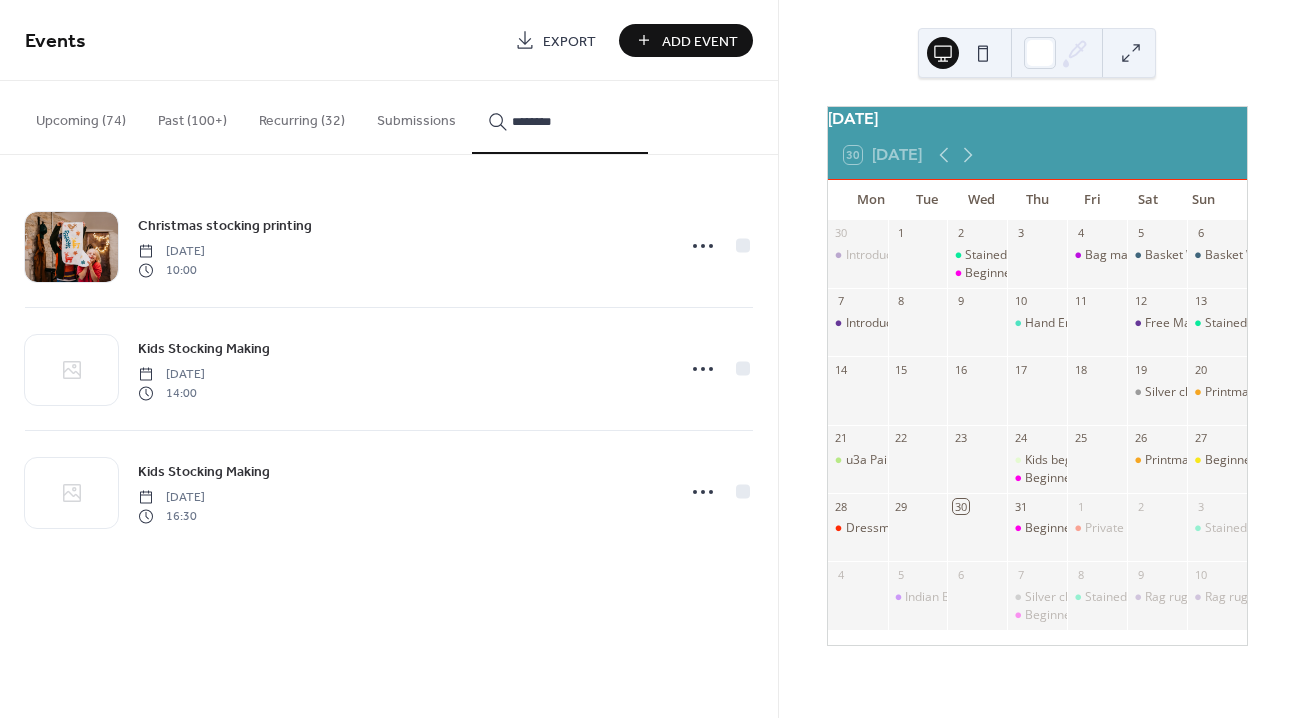 drag, startPoint x: 566, startPoint y: 121, endPoint x: 412, endPoint y: 120, distance: 154.00325 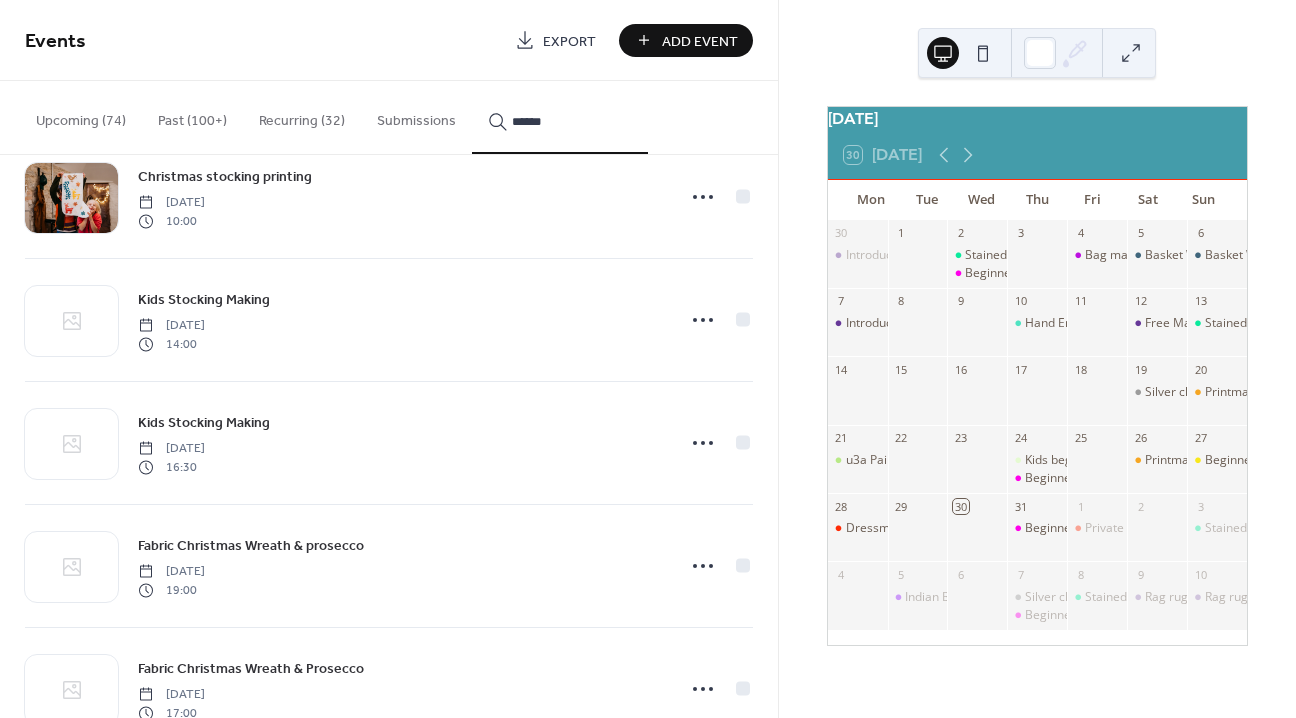 scroll, scrollTop: 111, scrollLeft: 0, axis: vertical 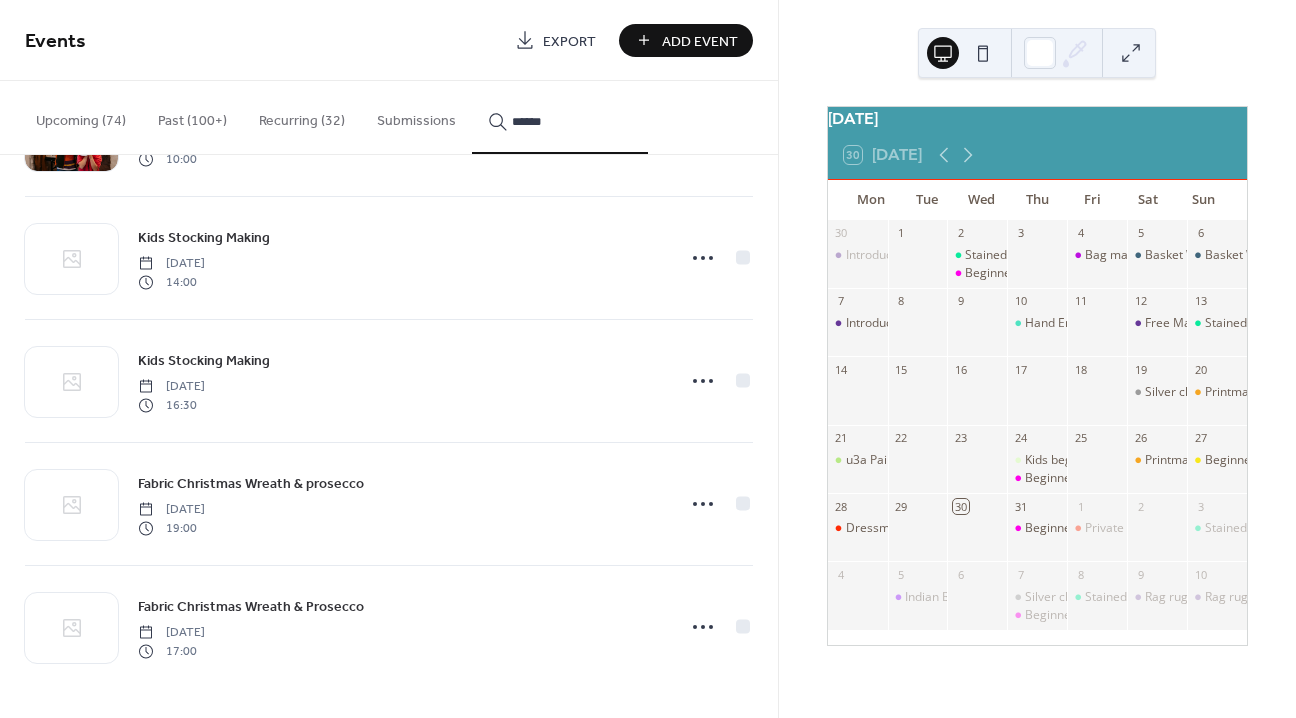 type on "******" 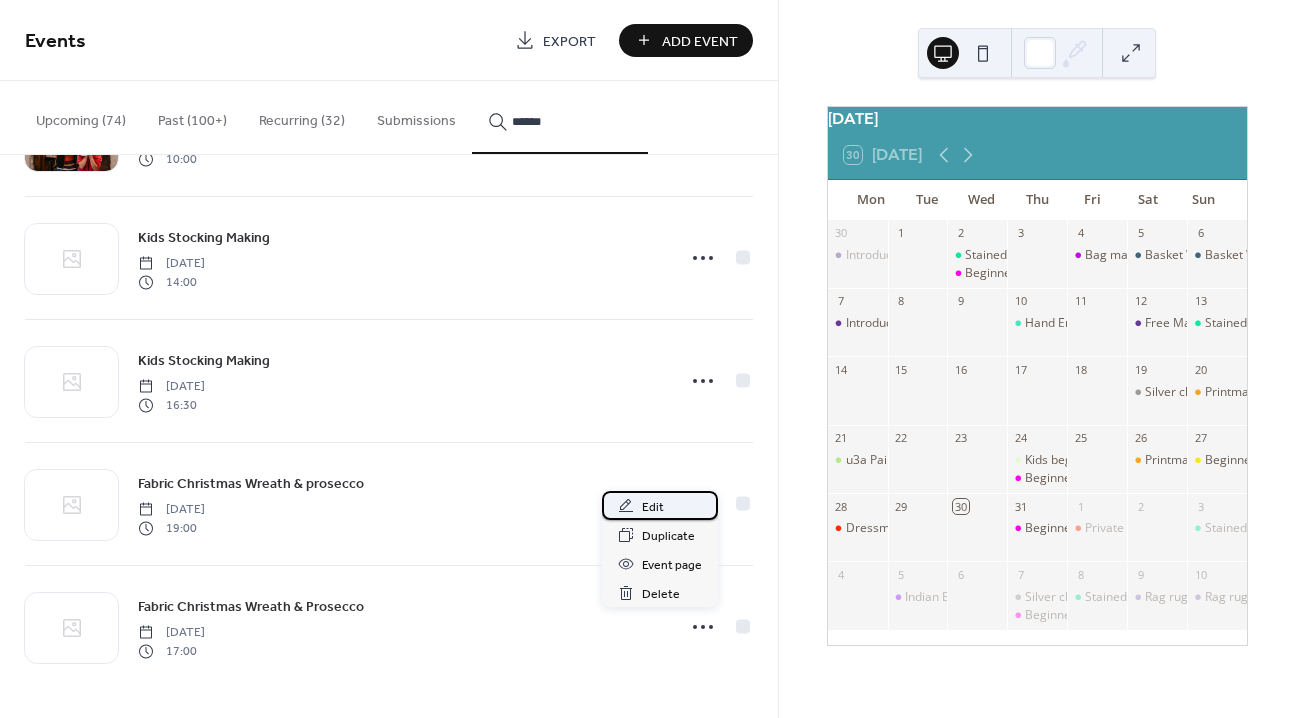 click on "Edit" at bounding box center [653, 507] 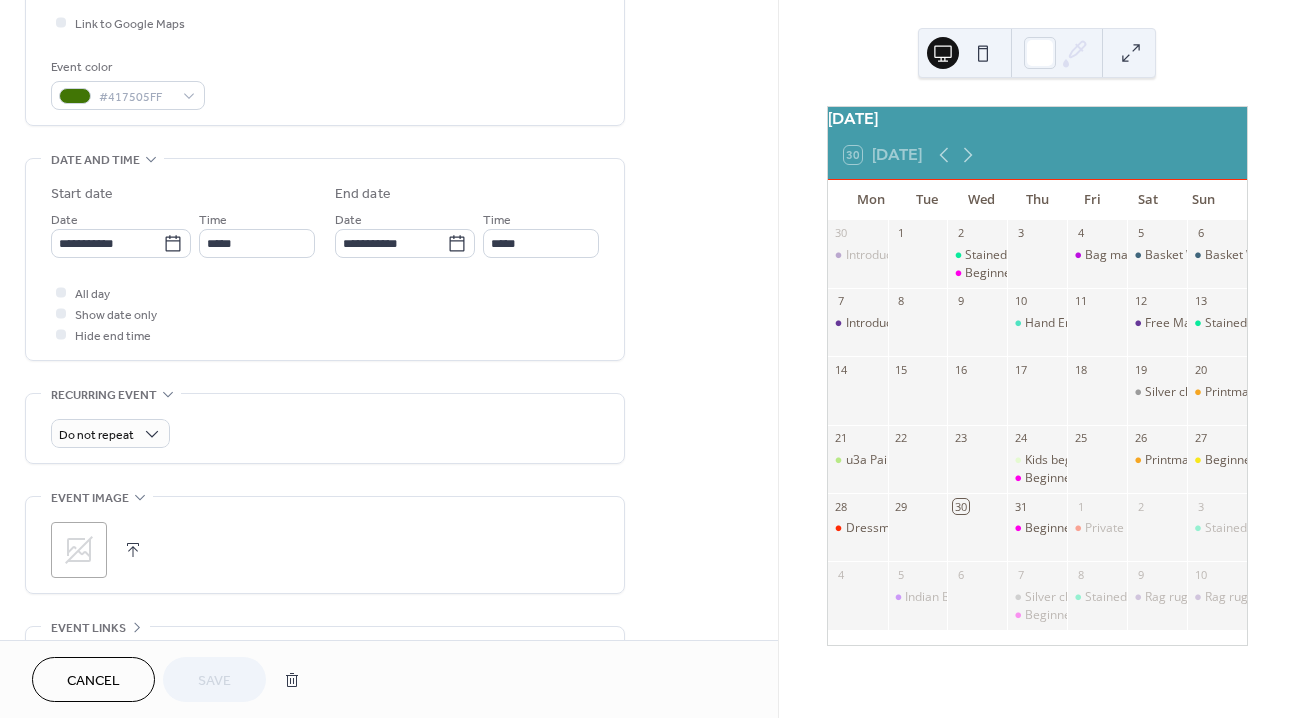 scroll, scrollTop: 689, scrollLeft: 0, axis: vertical 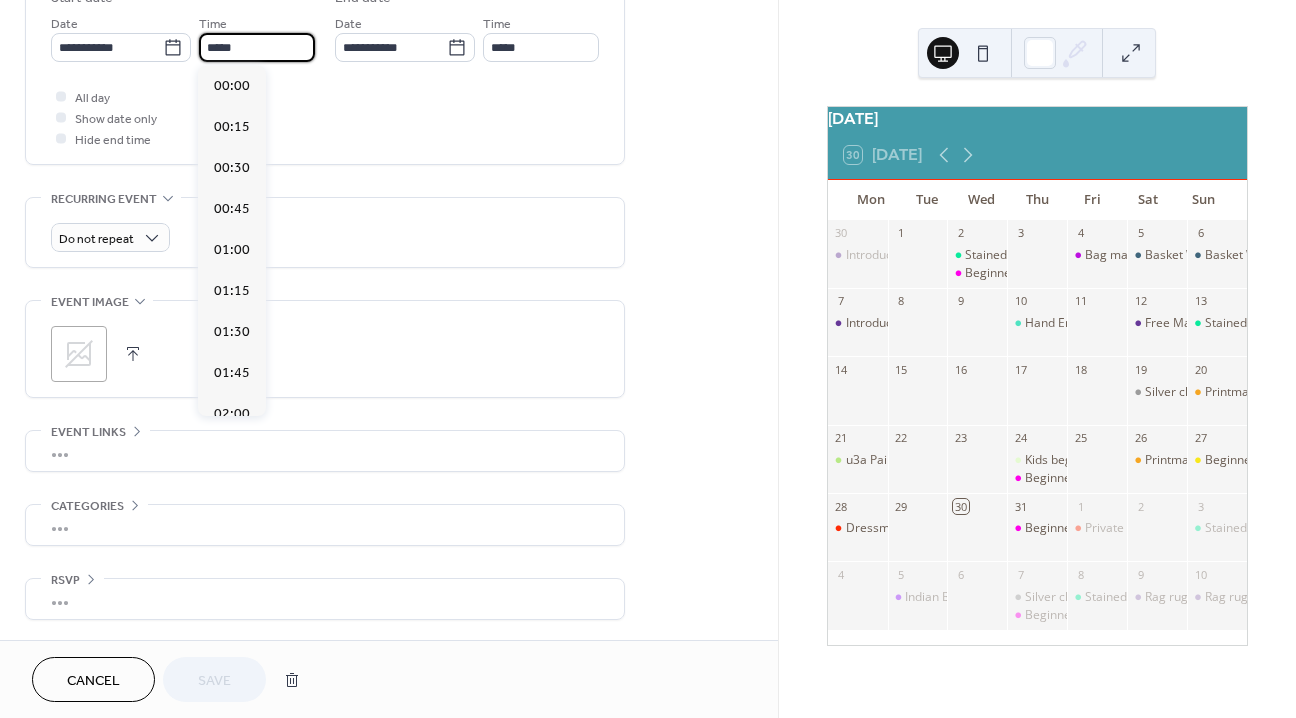 click on "*****" at bounding box center (257, 47) 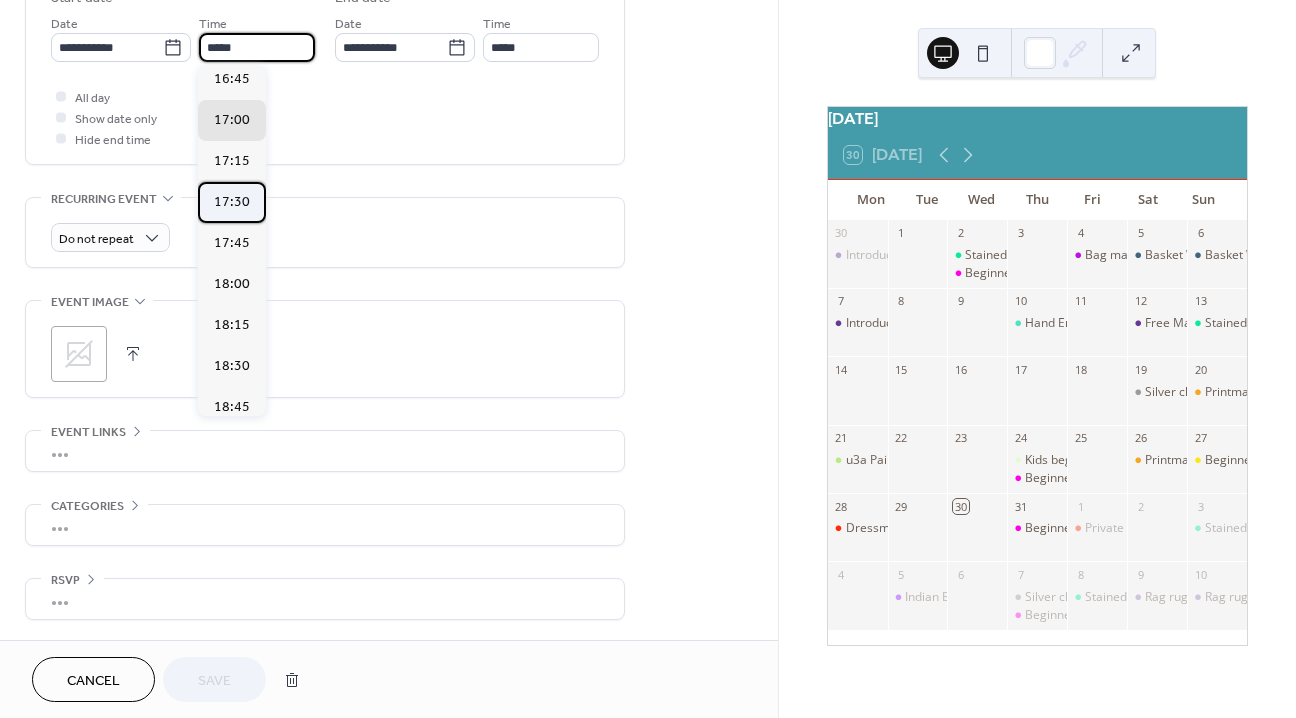 click on "17:30" at bounding box center [232, 202] 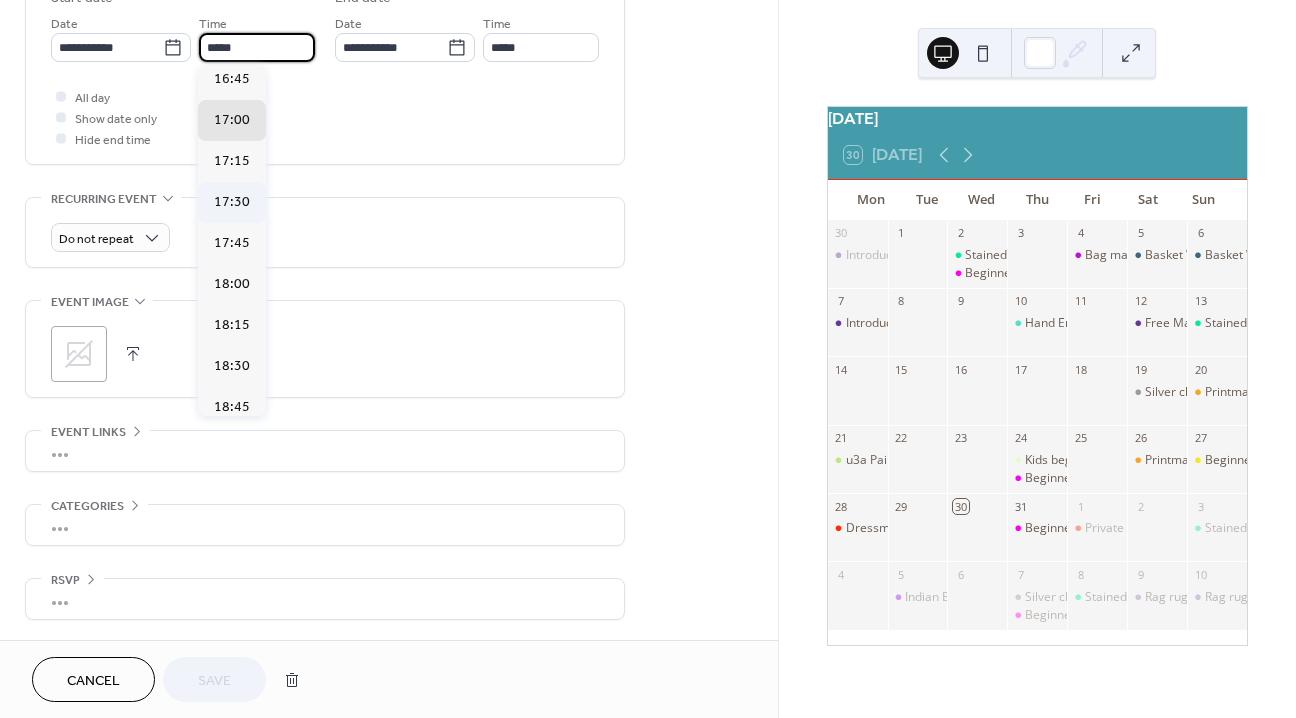 type on "*****" 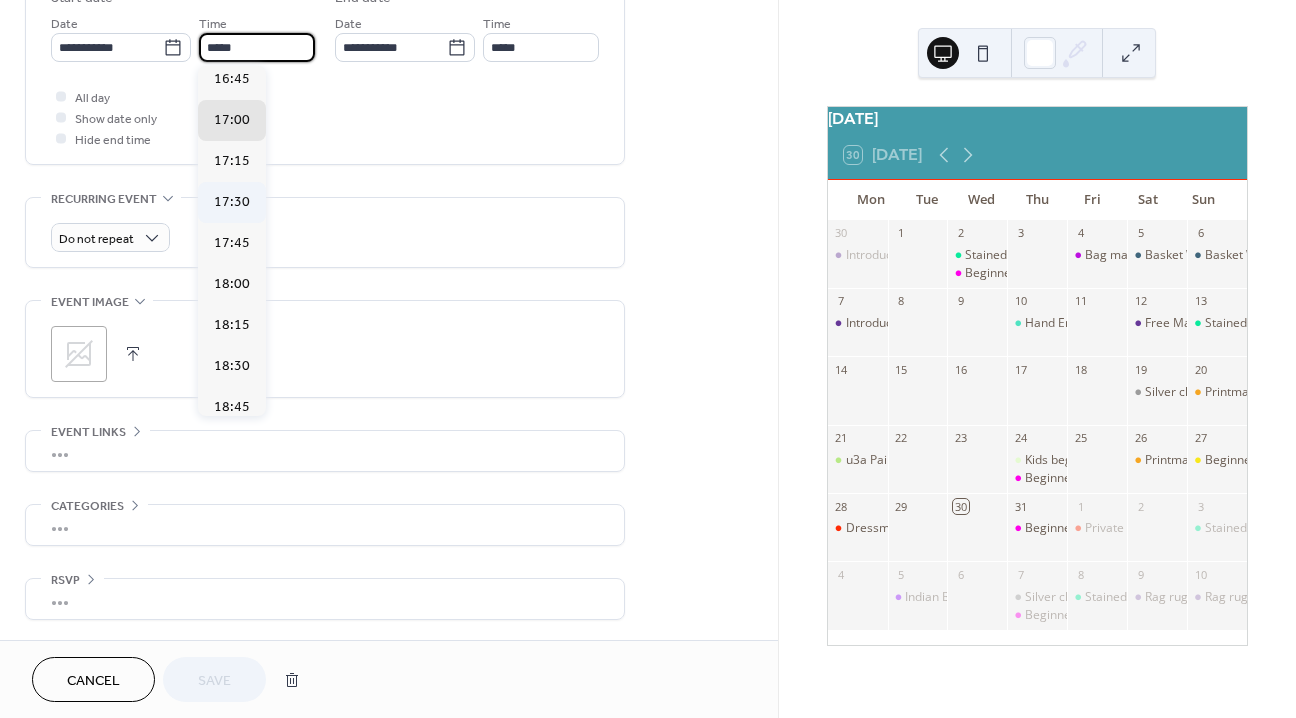 type on "*****" 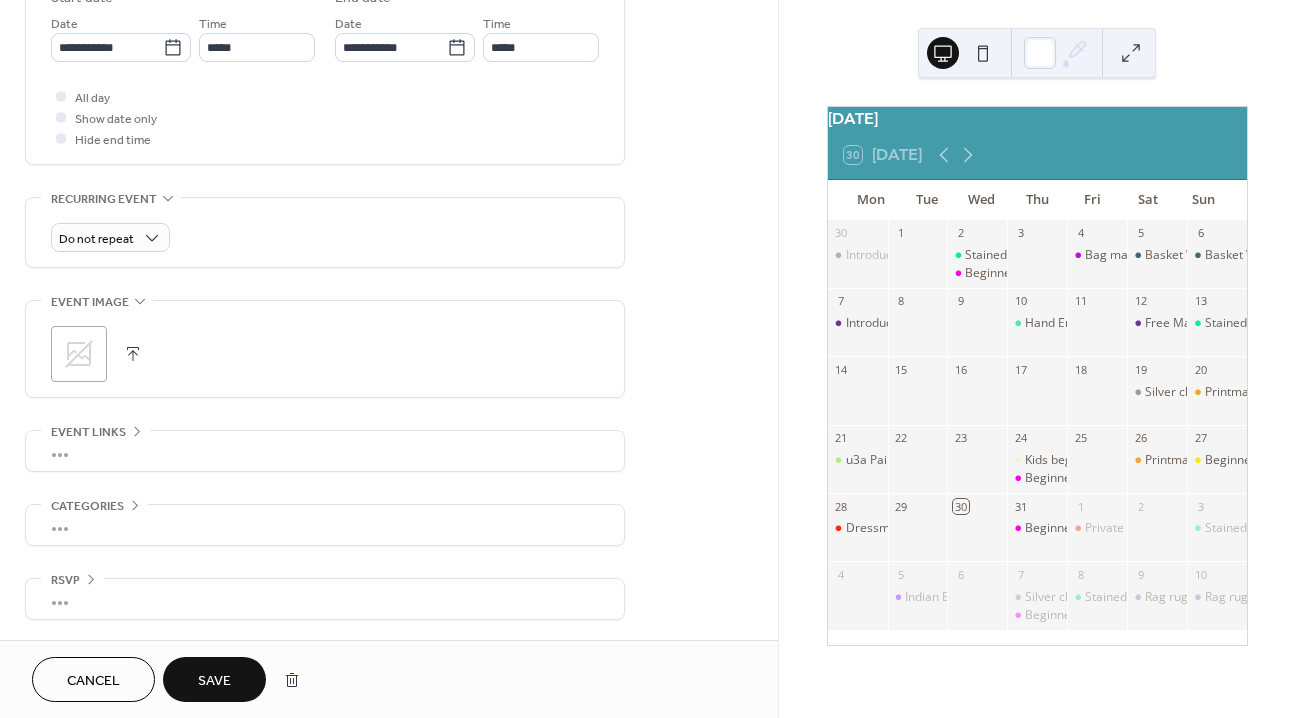 drag, startPoint x: 227, startPoint y: 683, endPoint x: 813, endPoint y: 420, distance: 642.31226 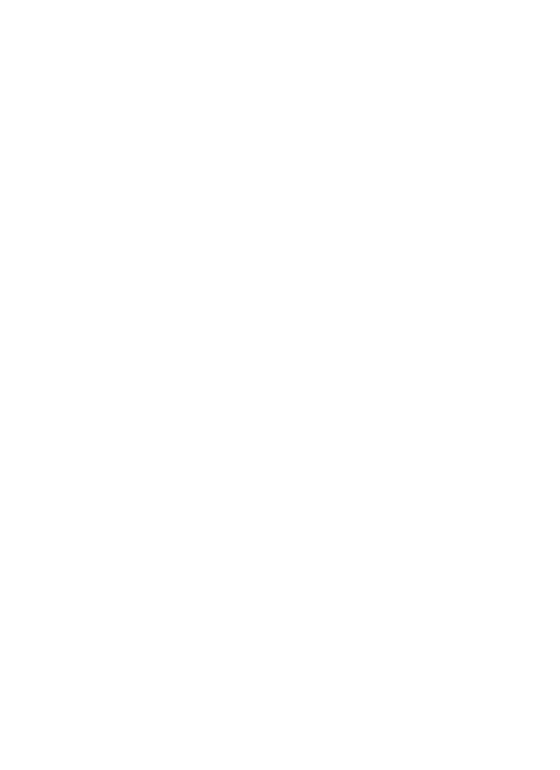 scroll, scrollTop: 0, scrollLeft: 0, axis: both 